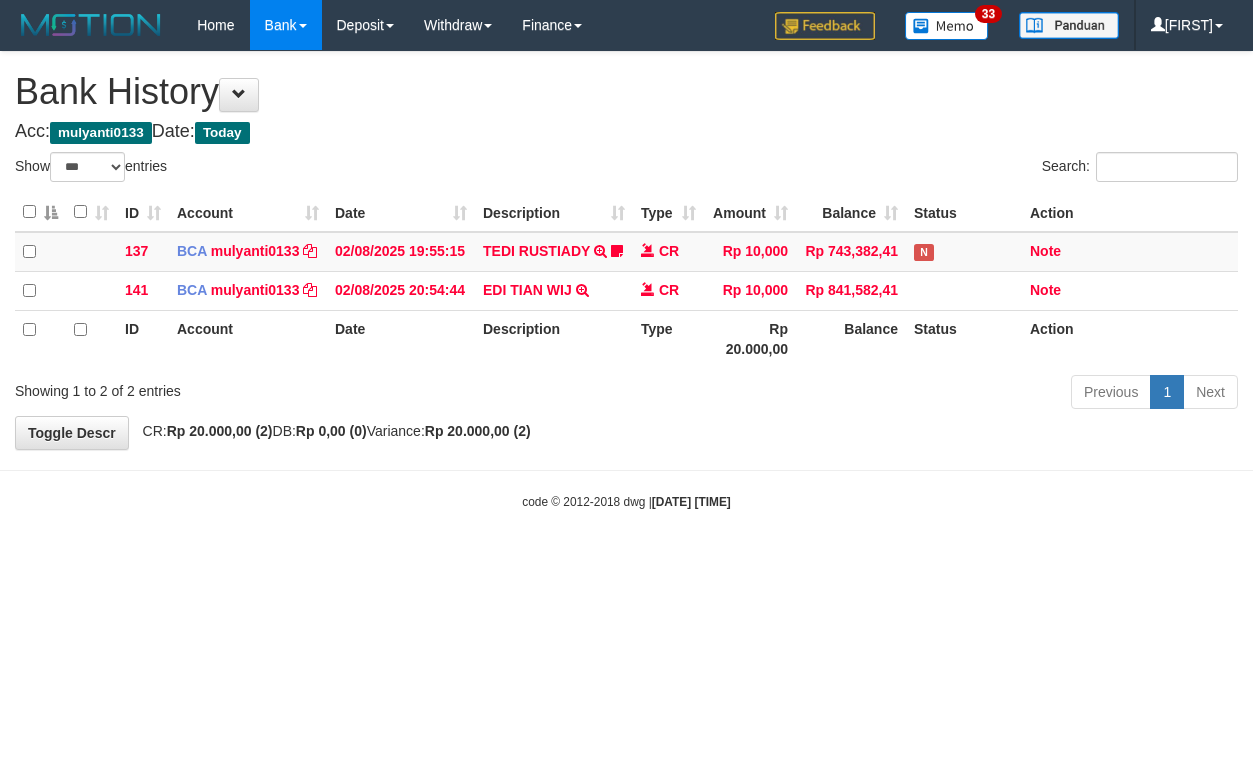 select on "***" 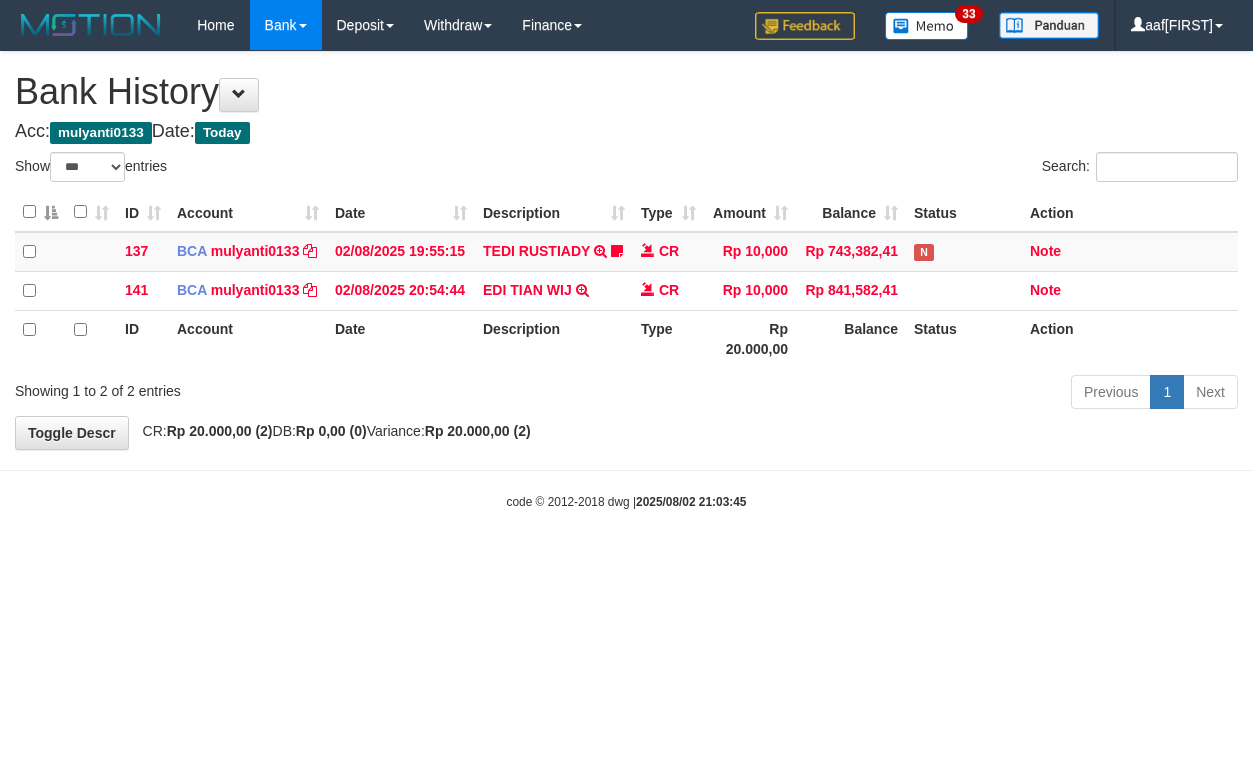 select on "***" 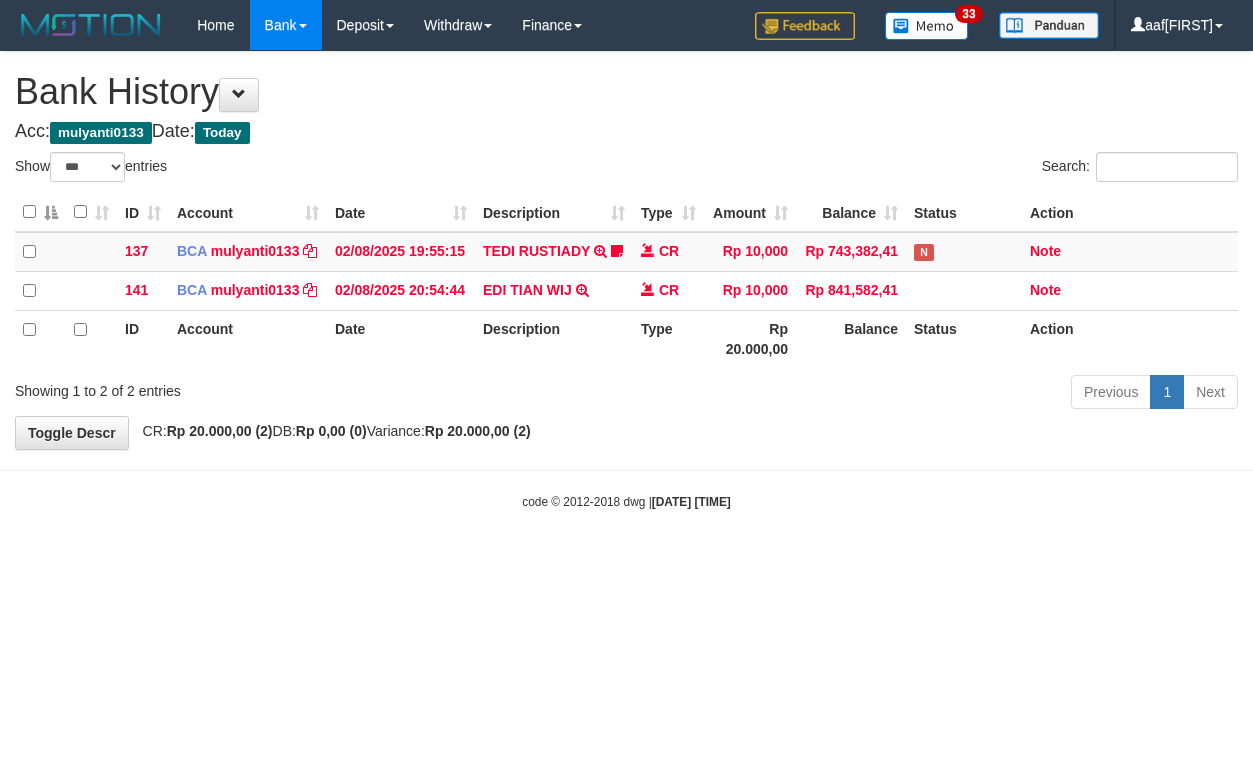 select on "***" 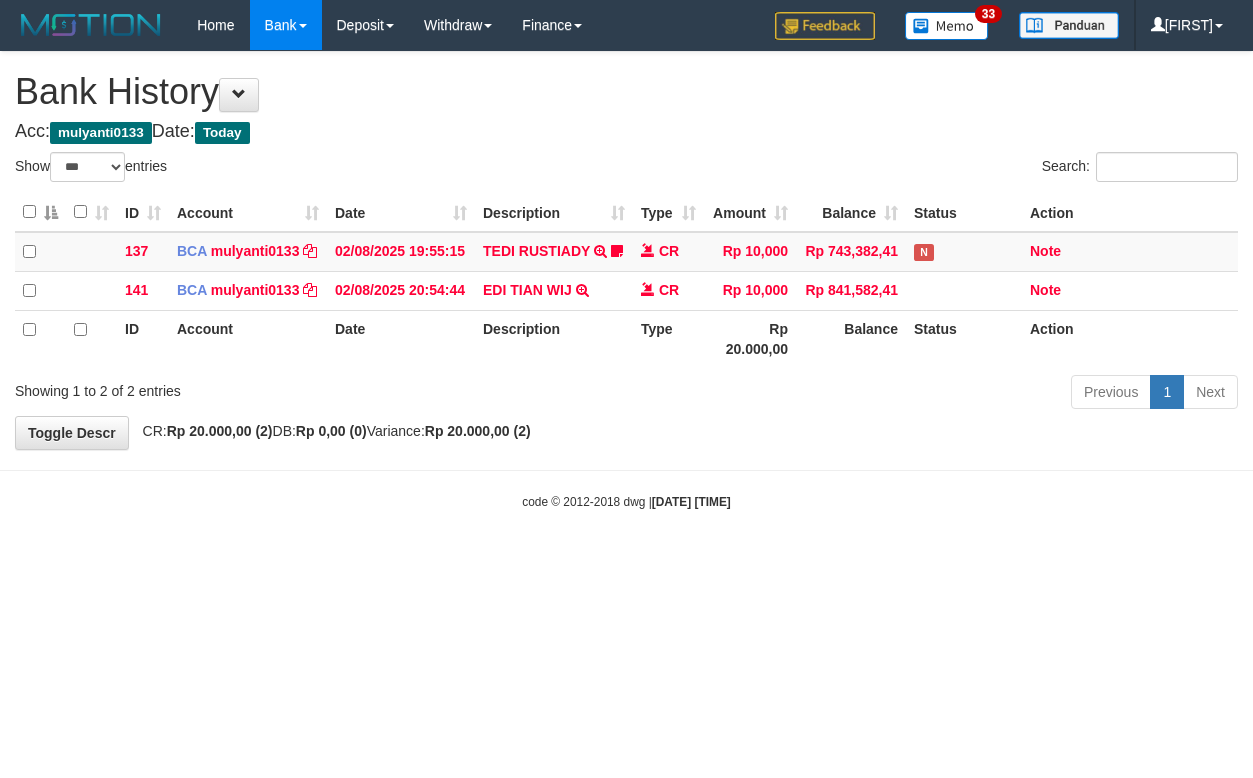 select on "***" 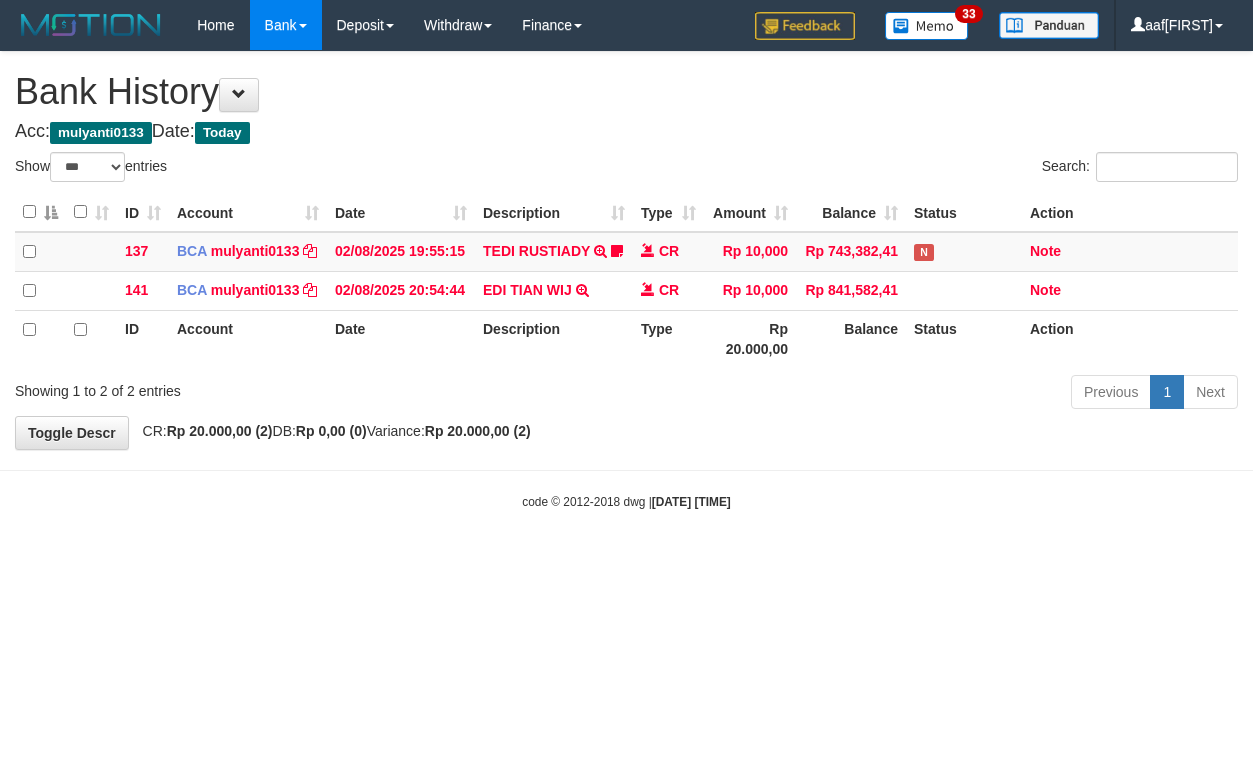 select on "***" 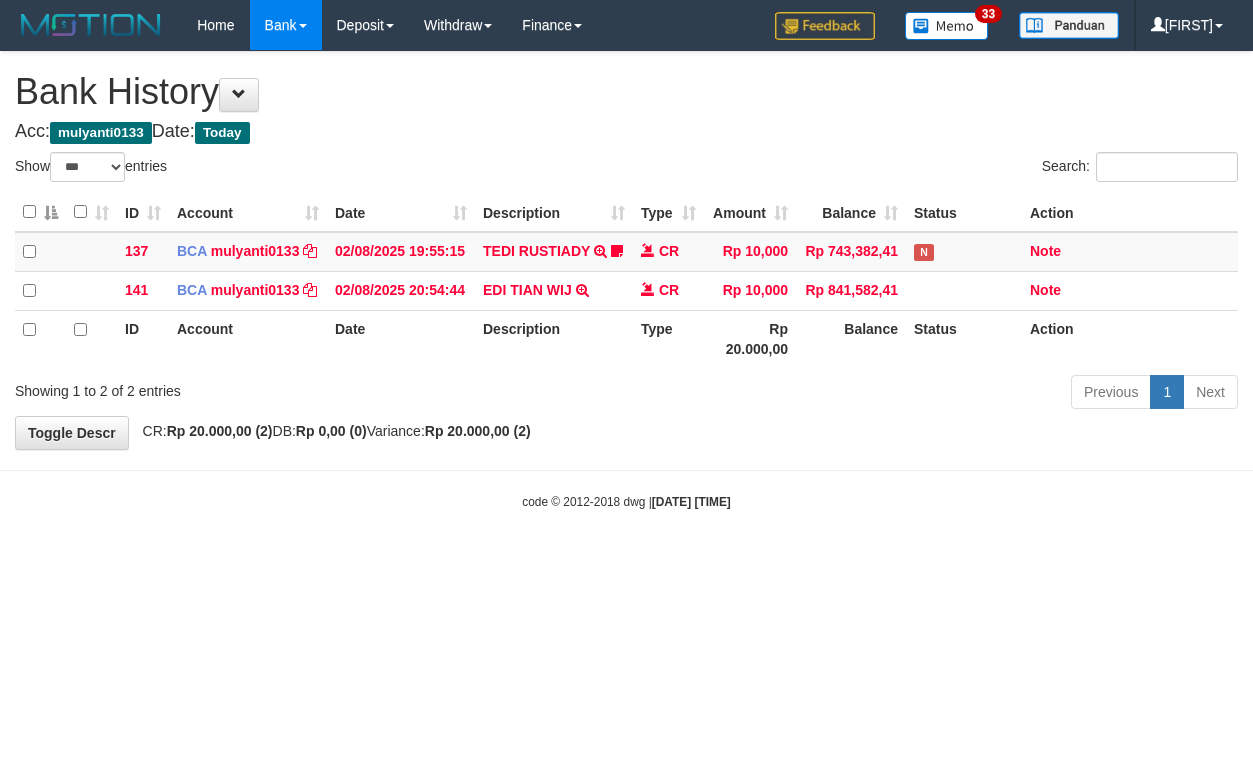 select on "***" 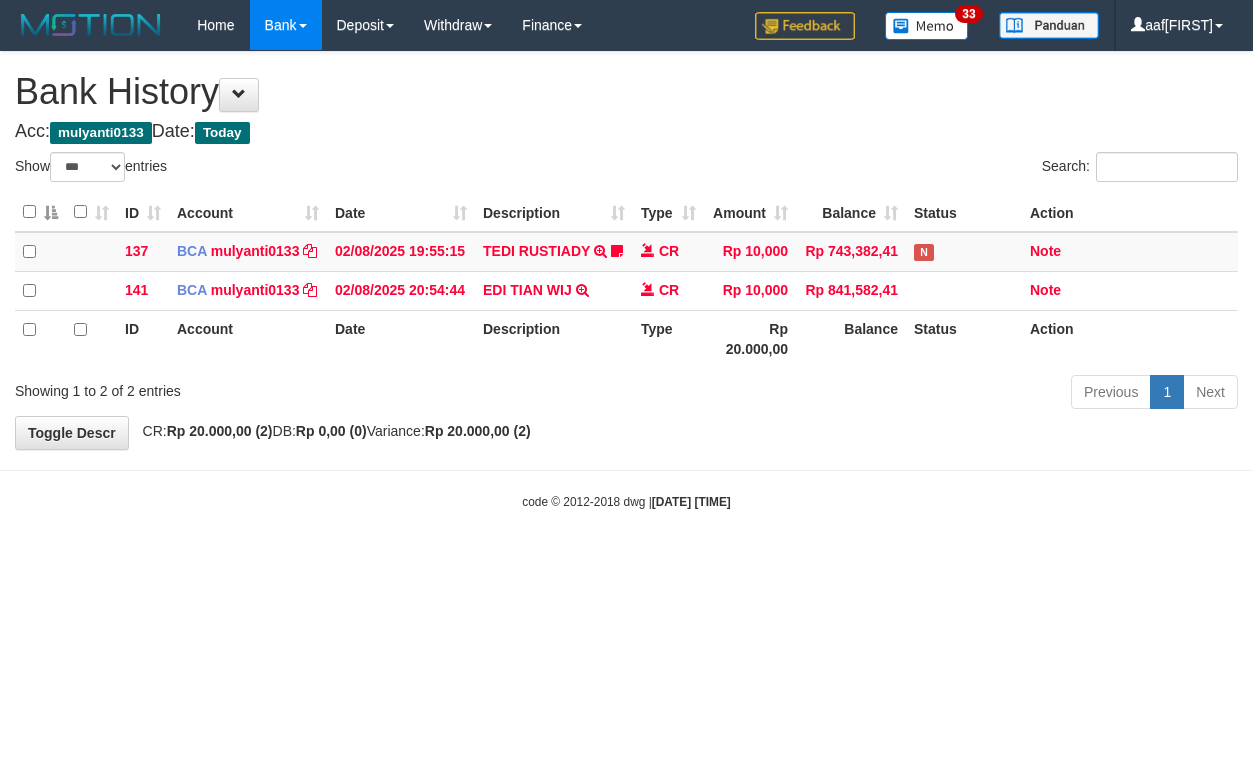 select on "***" 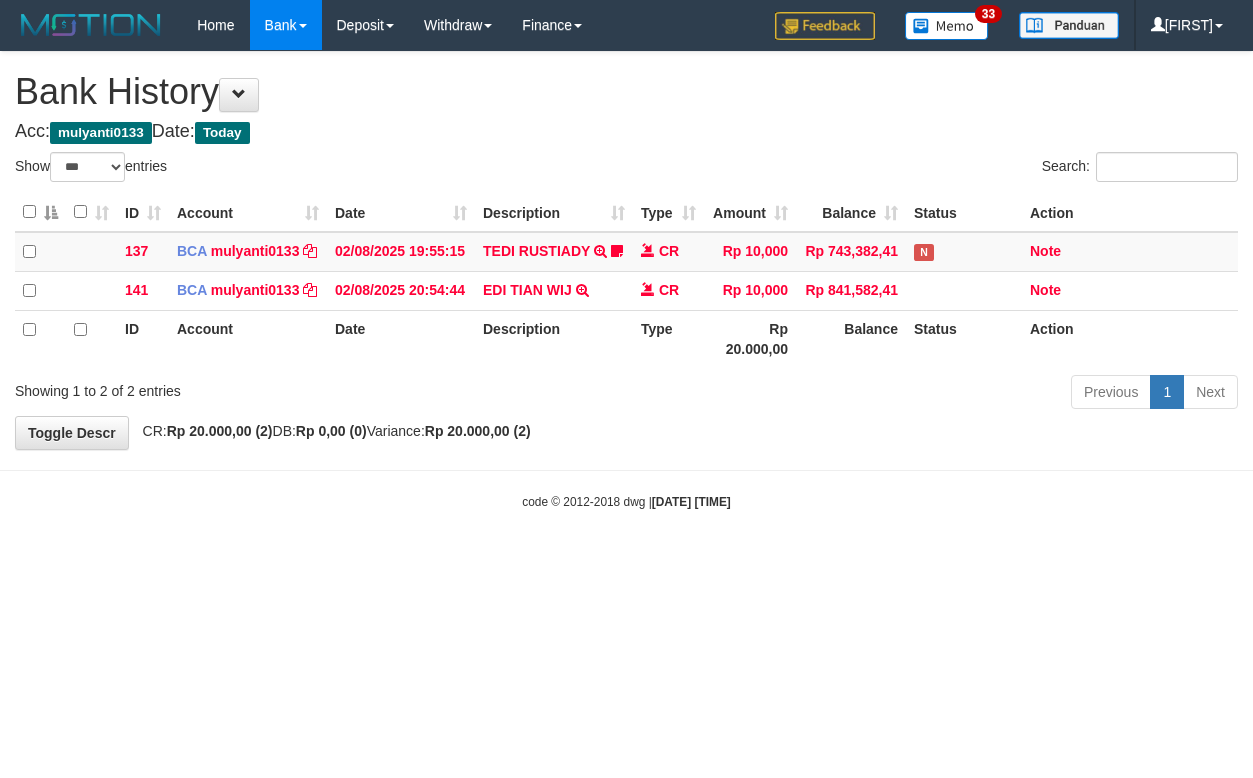 select on "***" 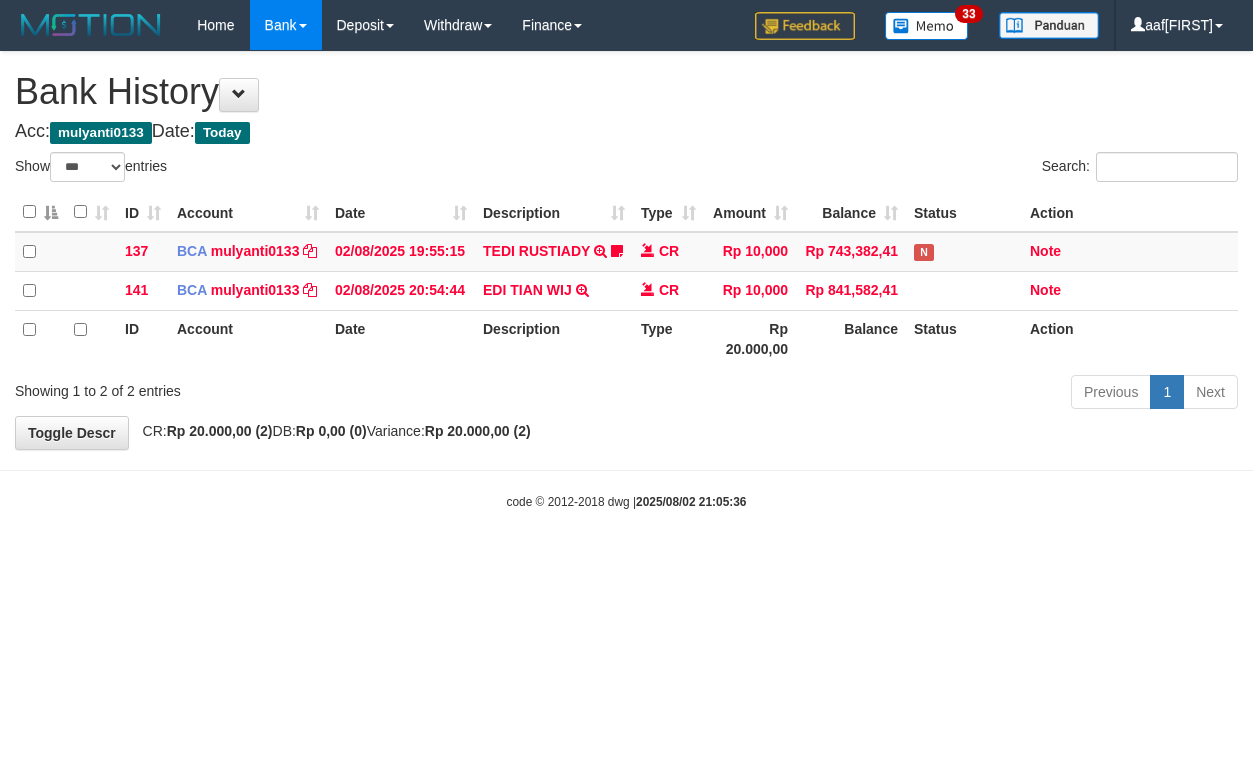 select on "***" 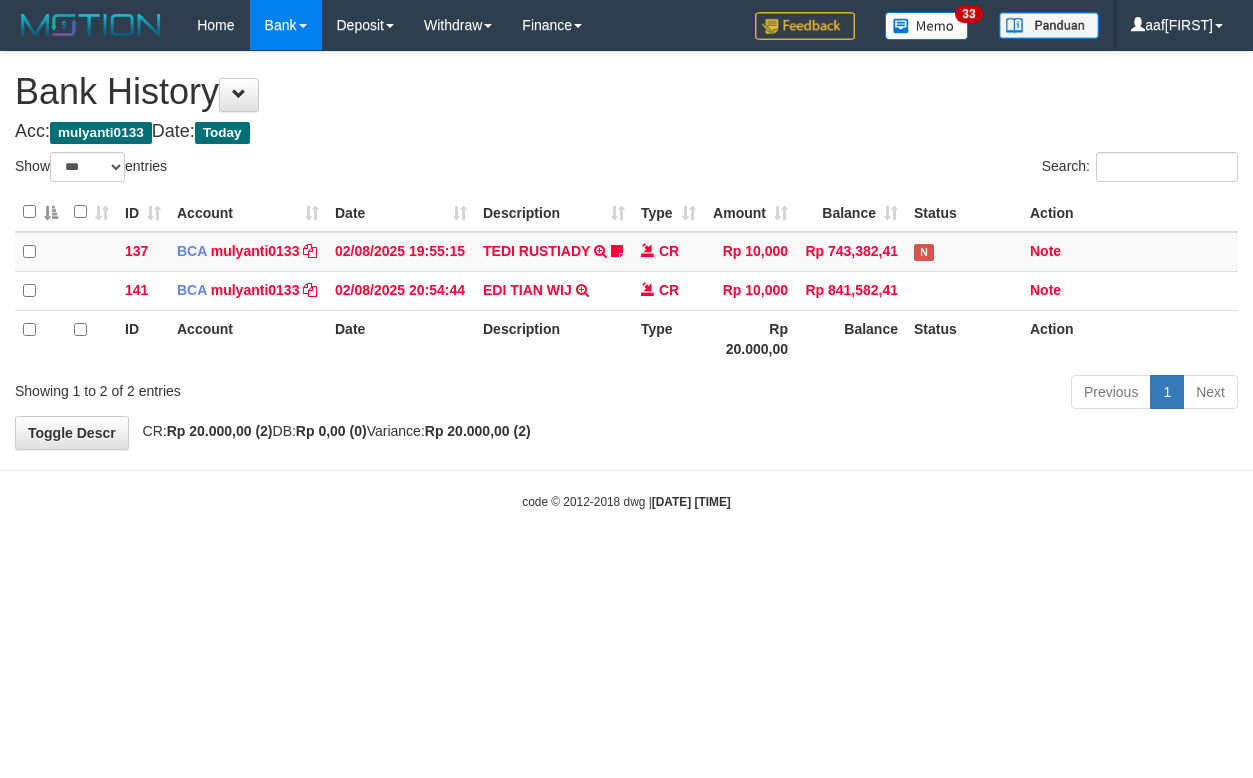 select on "***" 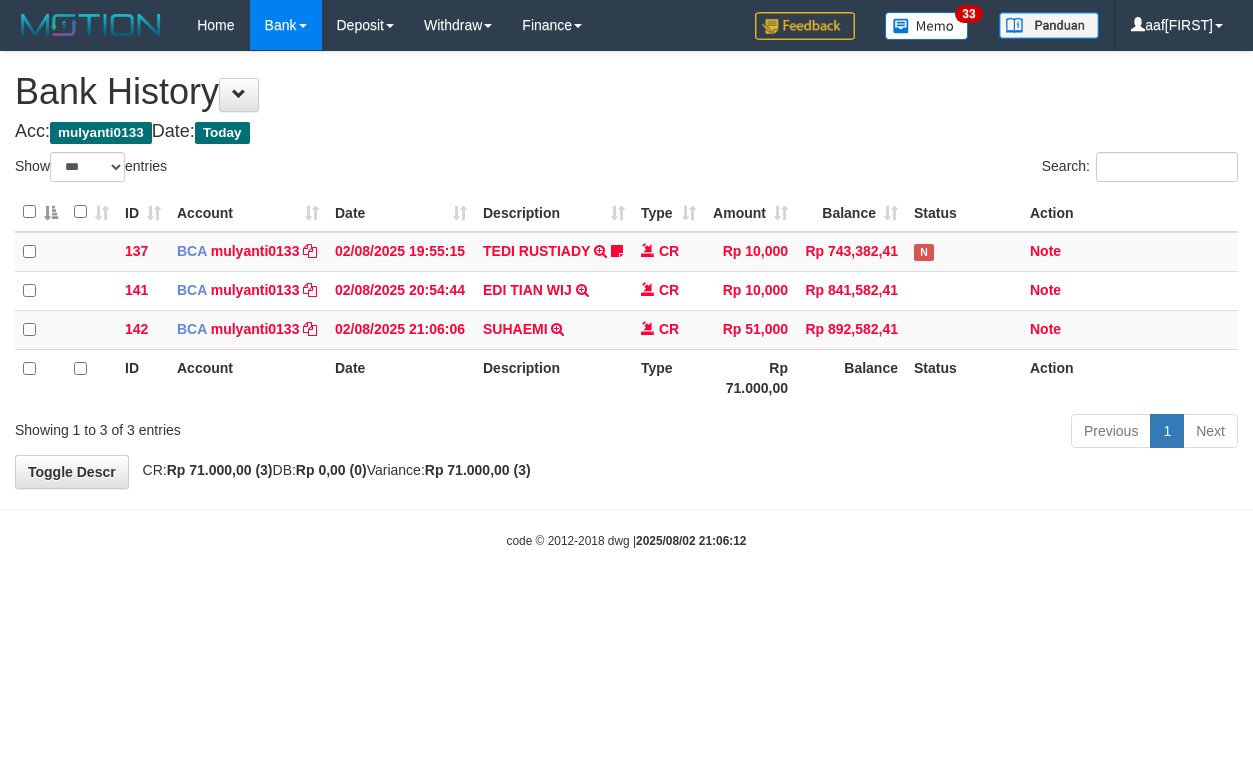 select on "***" 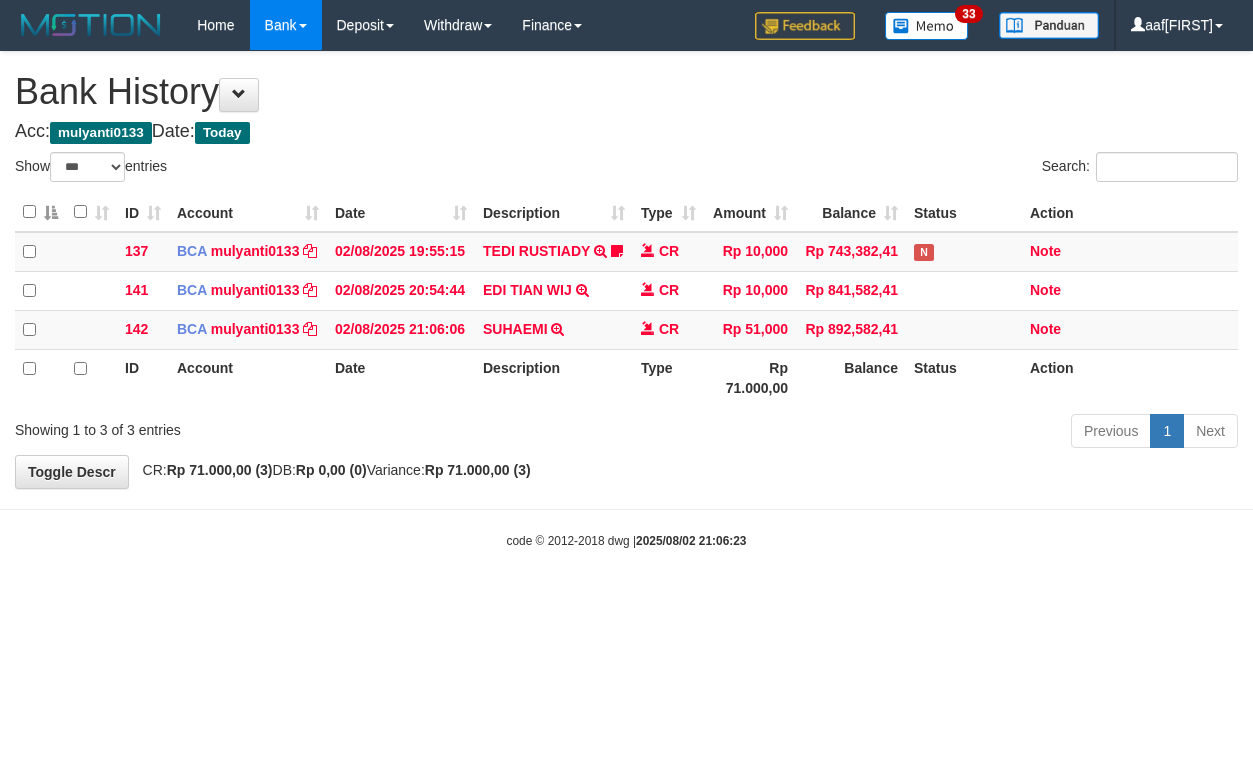 select on "***" 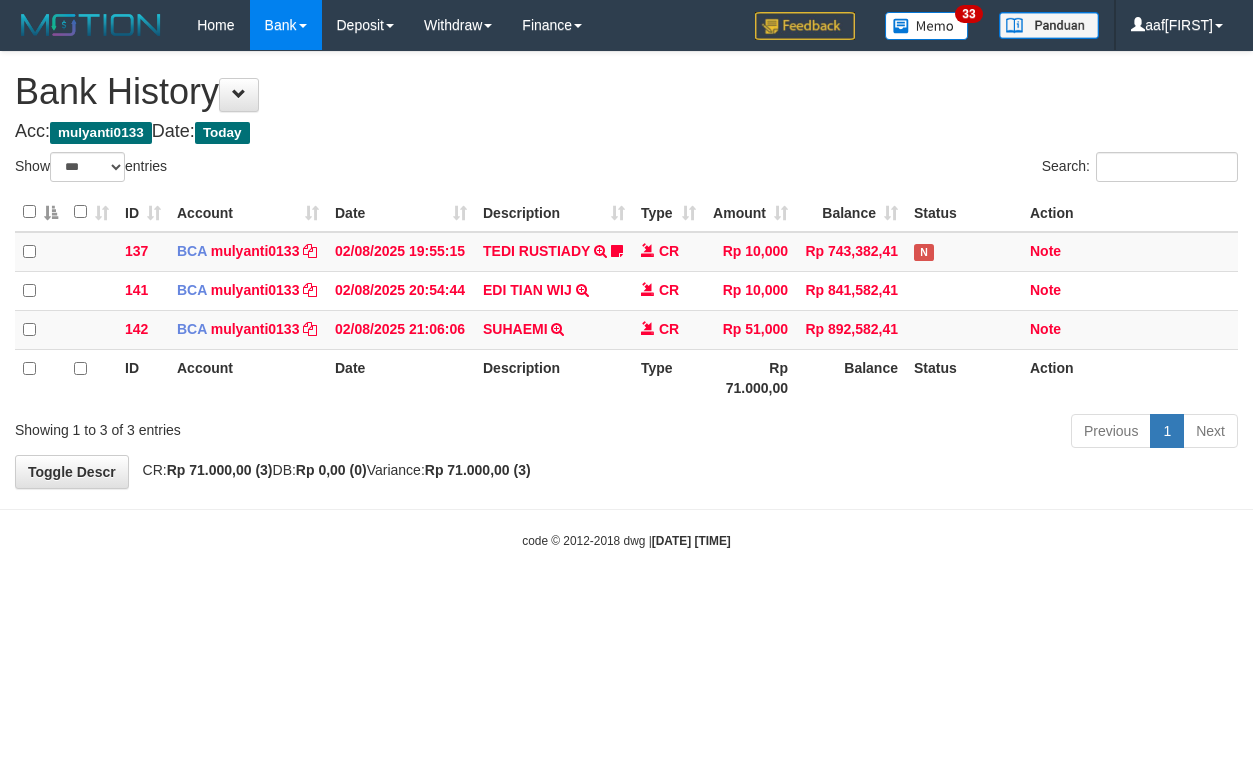 select on "***" 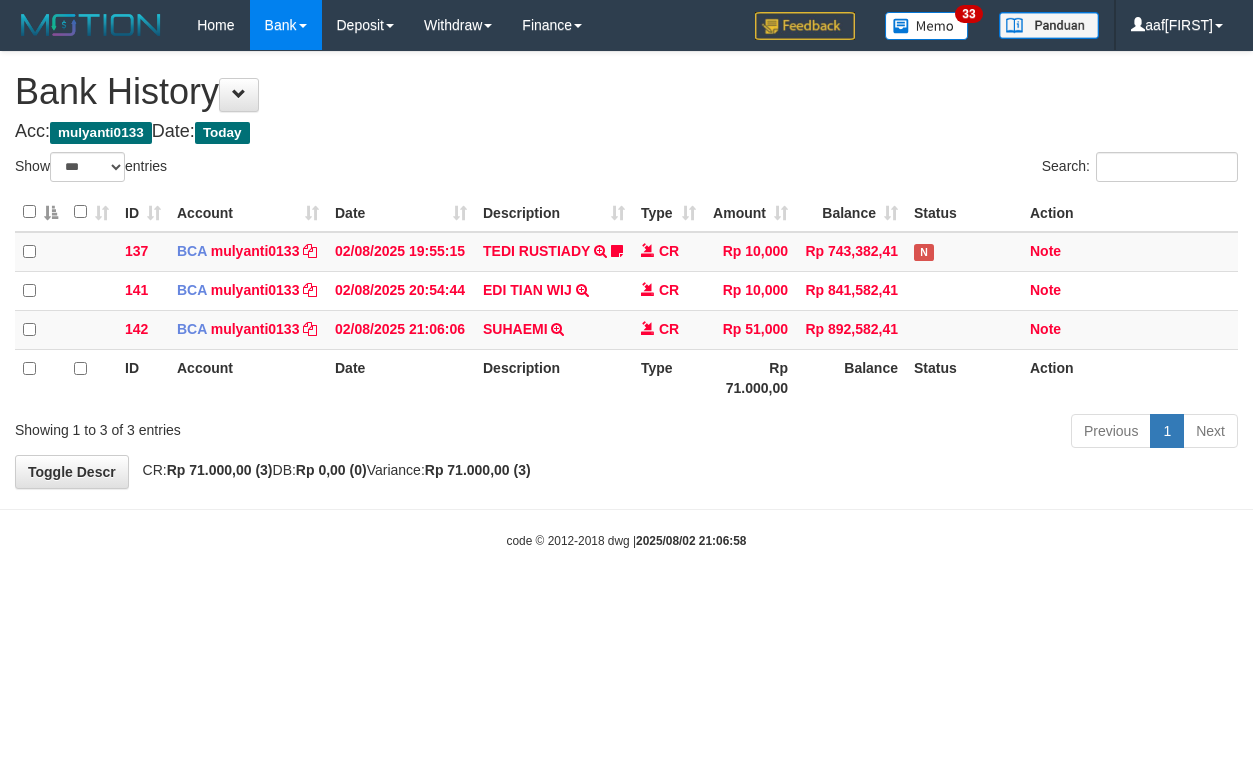 select on "***" 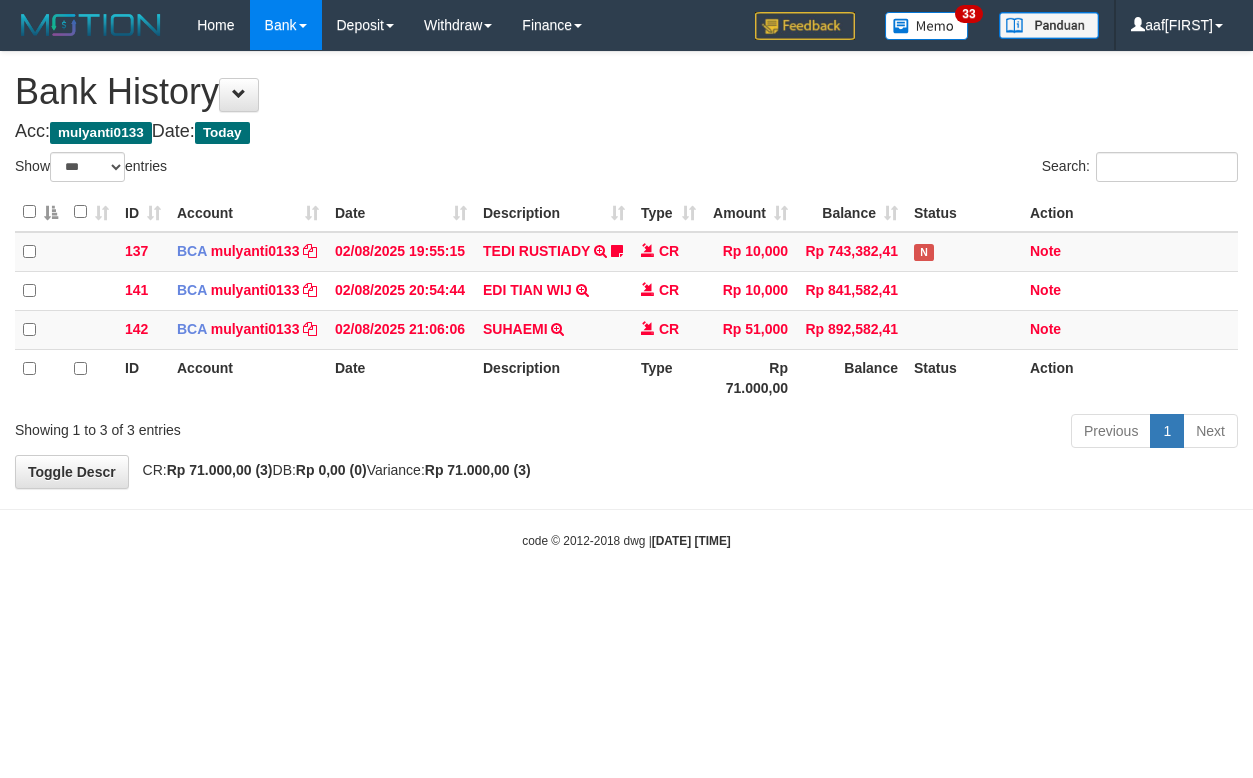 select on "***" 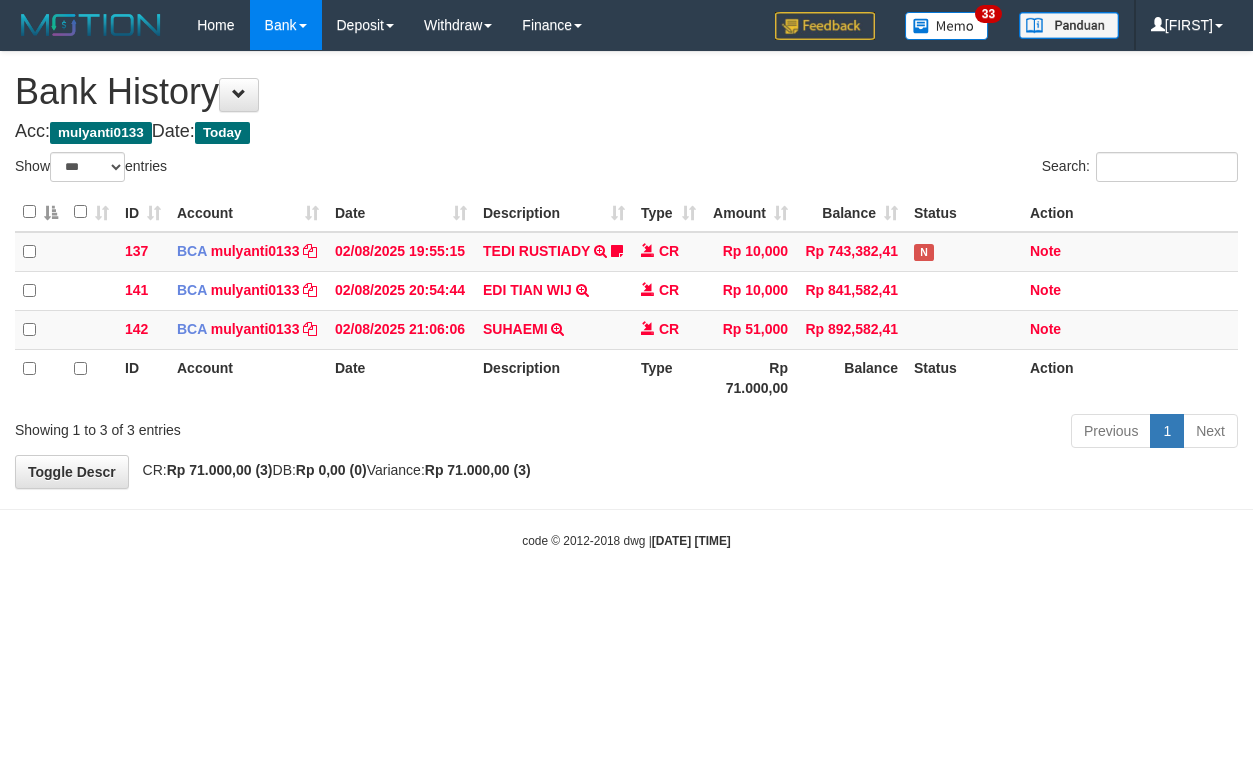 select on "***" 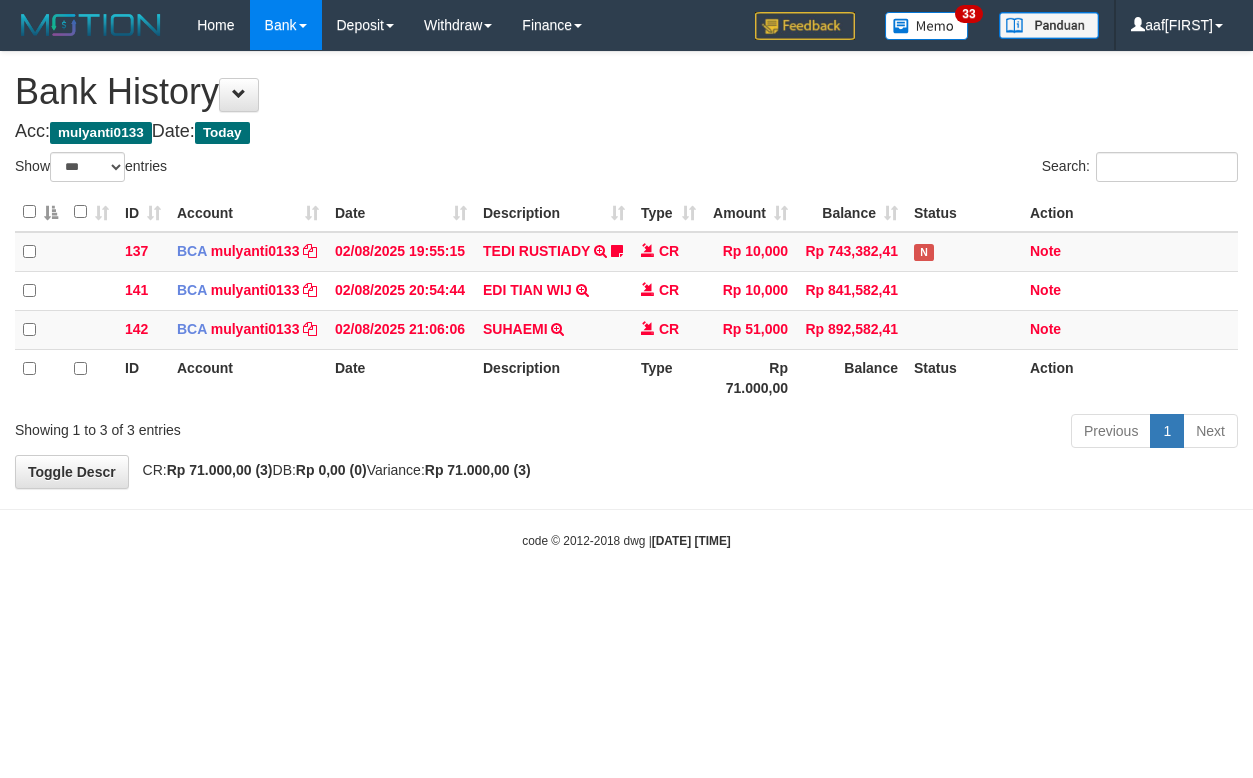 select on "***" 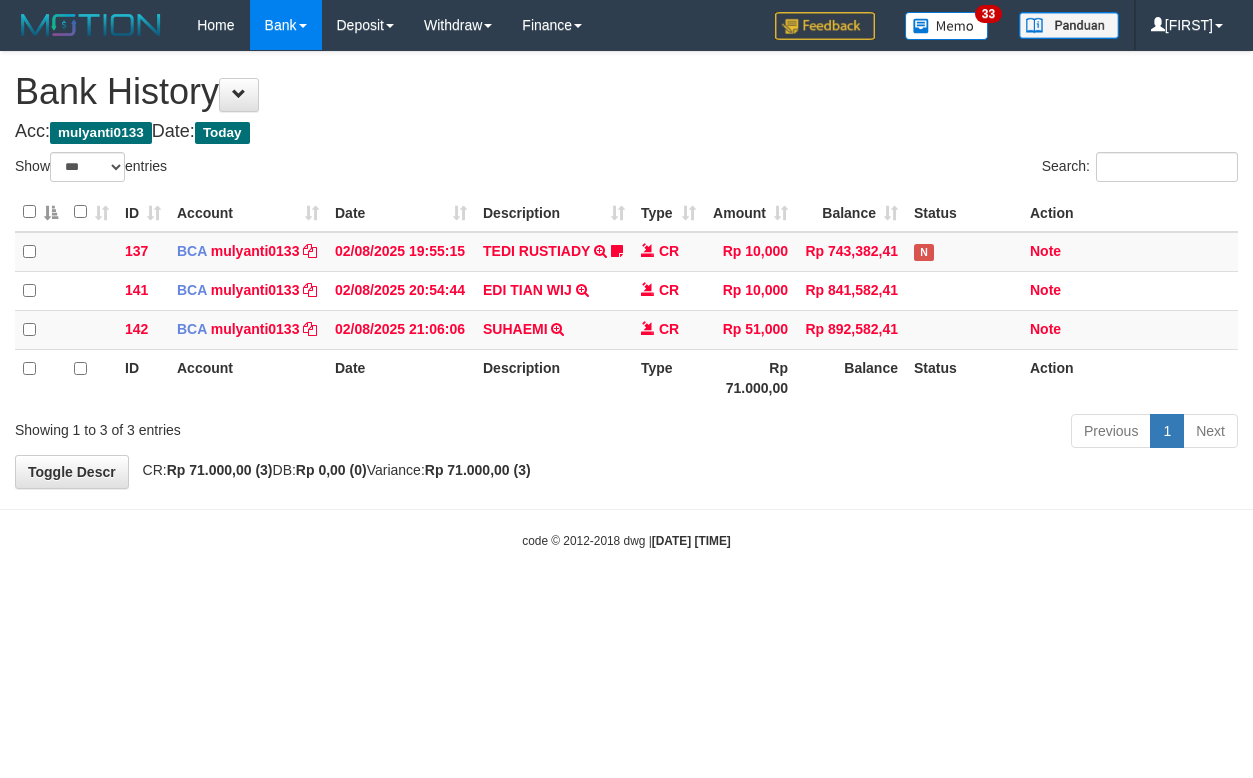 select on "***" 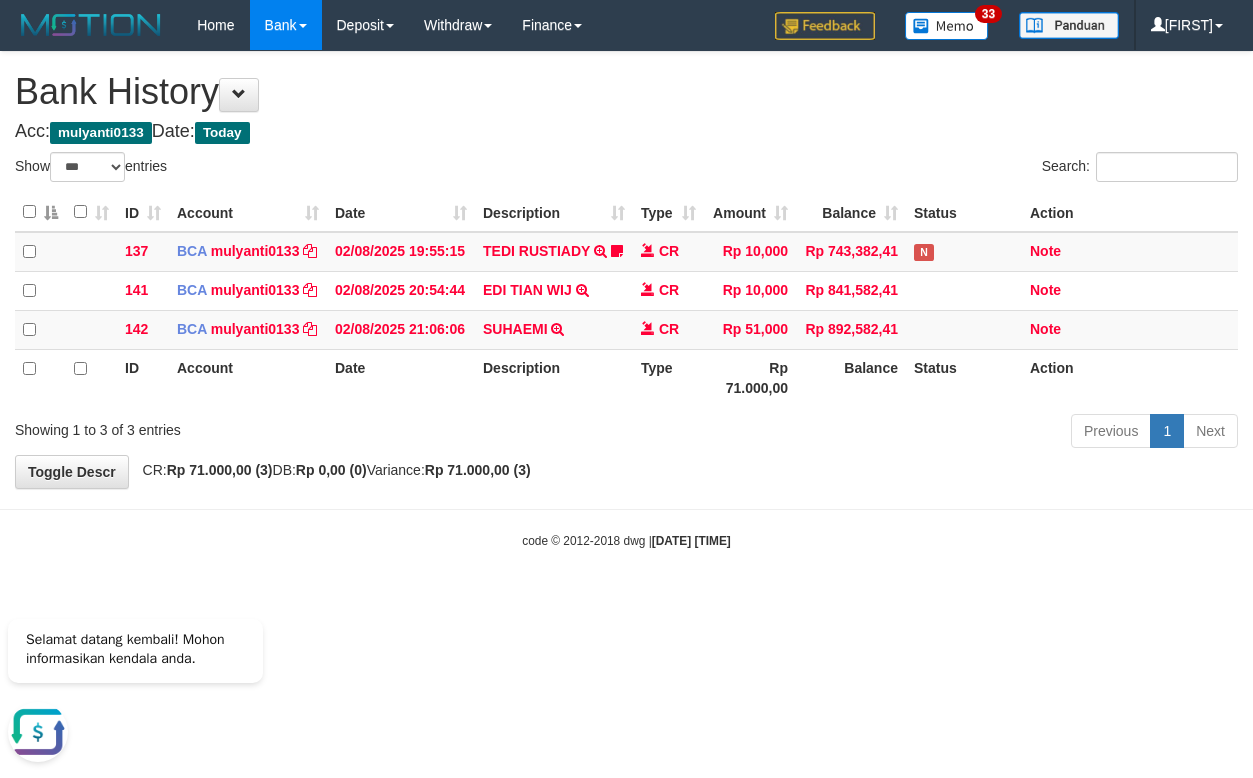 scroll, scrollTop: 0, scrollLeft: 0, axis: both 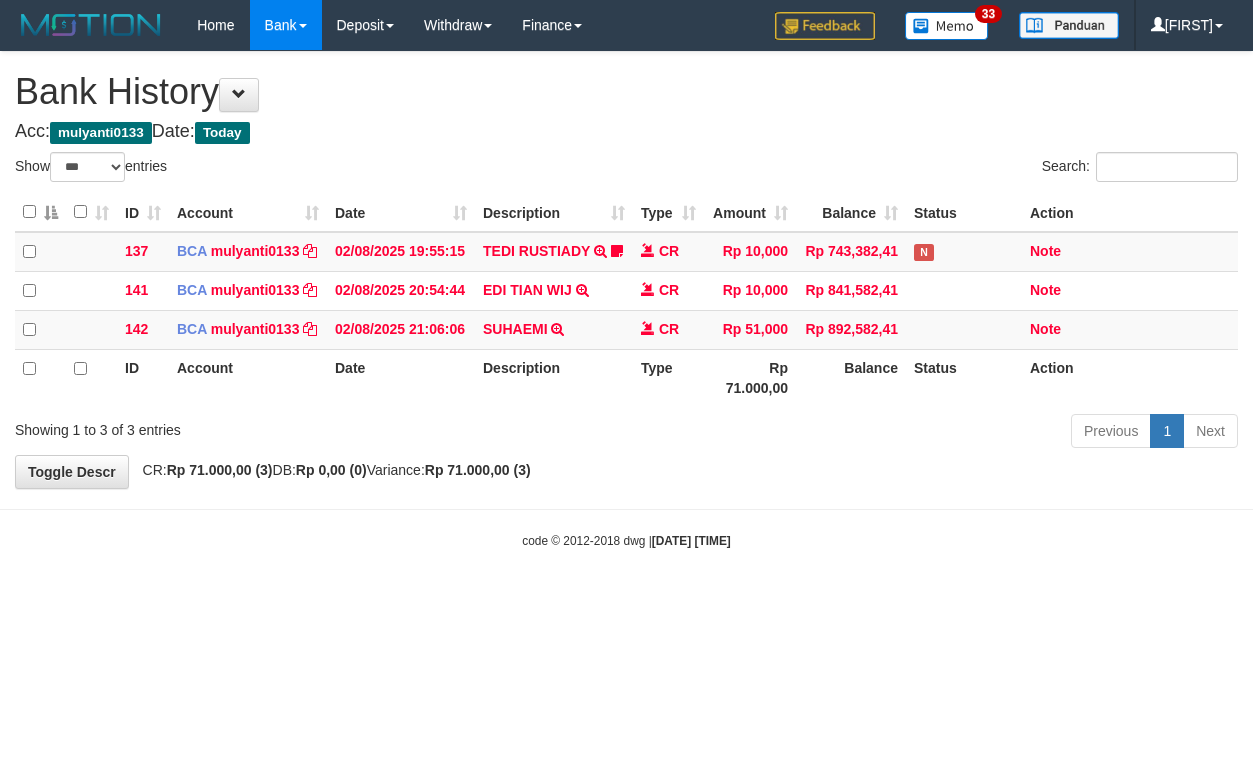 select on "***" 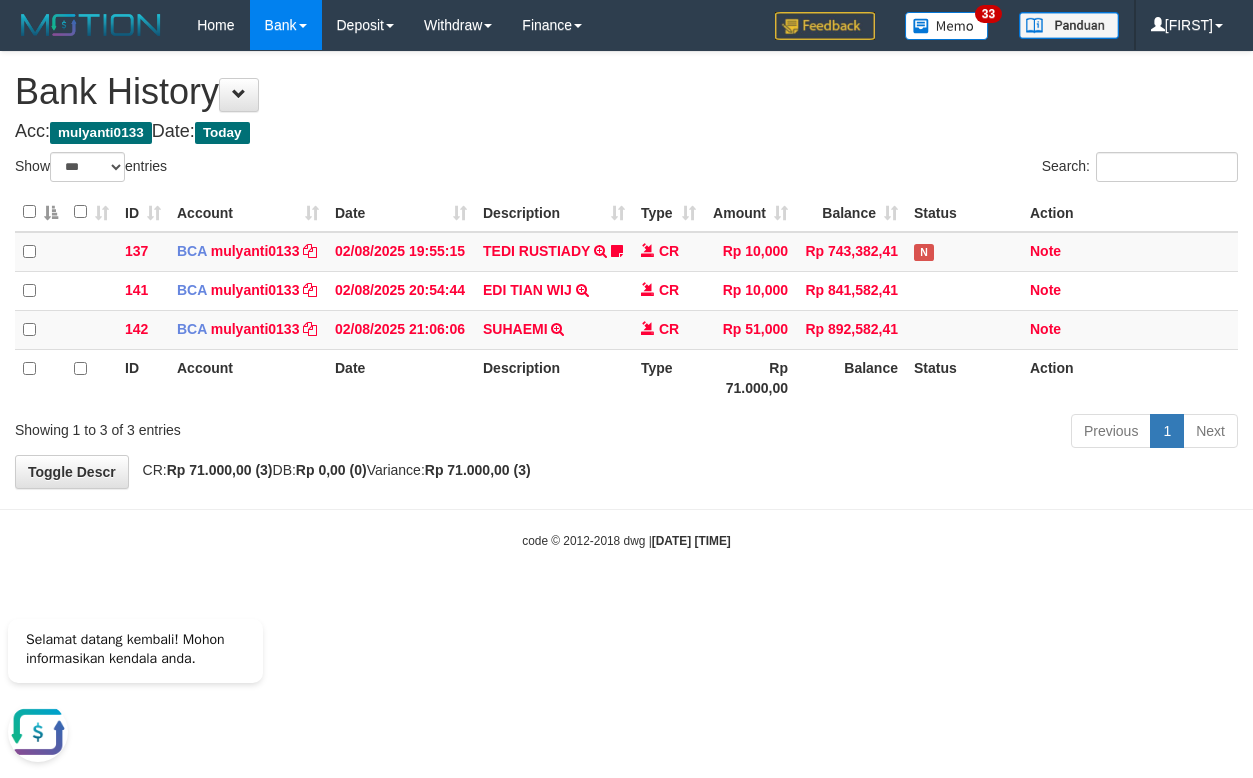 scroll, scrollTop: 0, scrollLeft: 0, axis: both 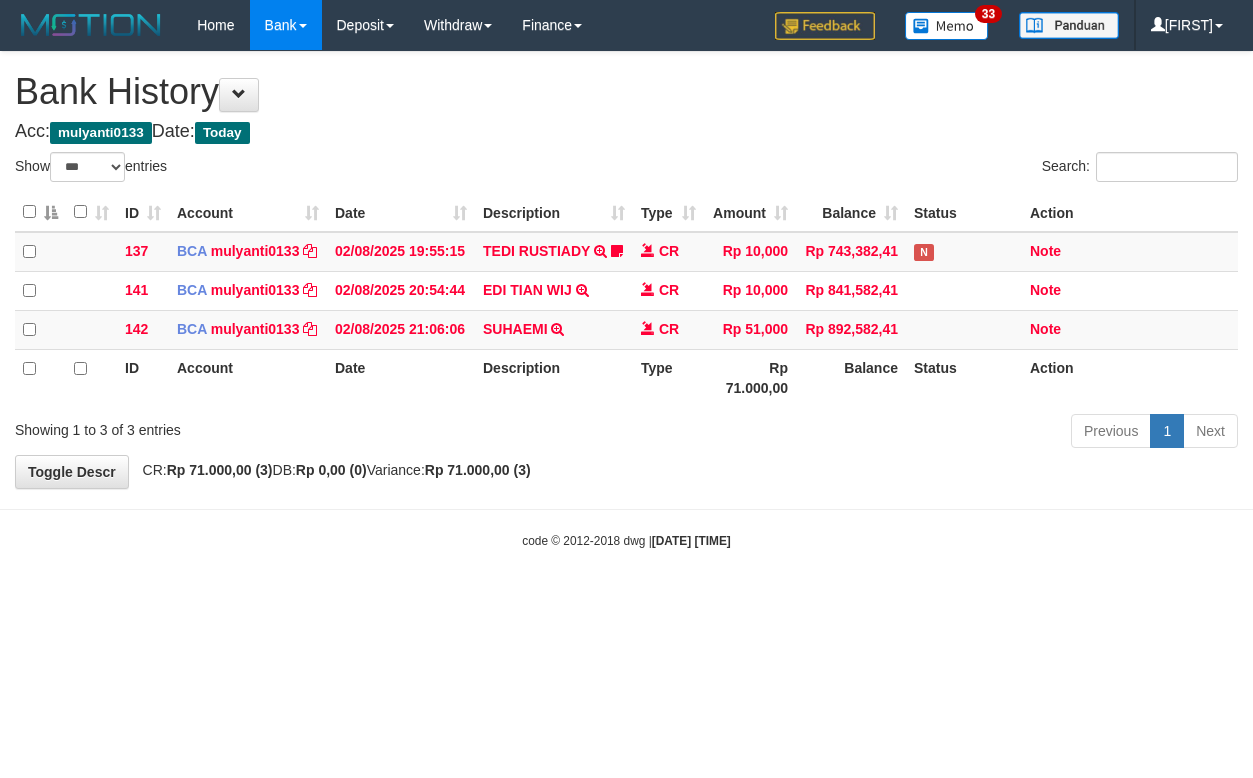 select on "***" 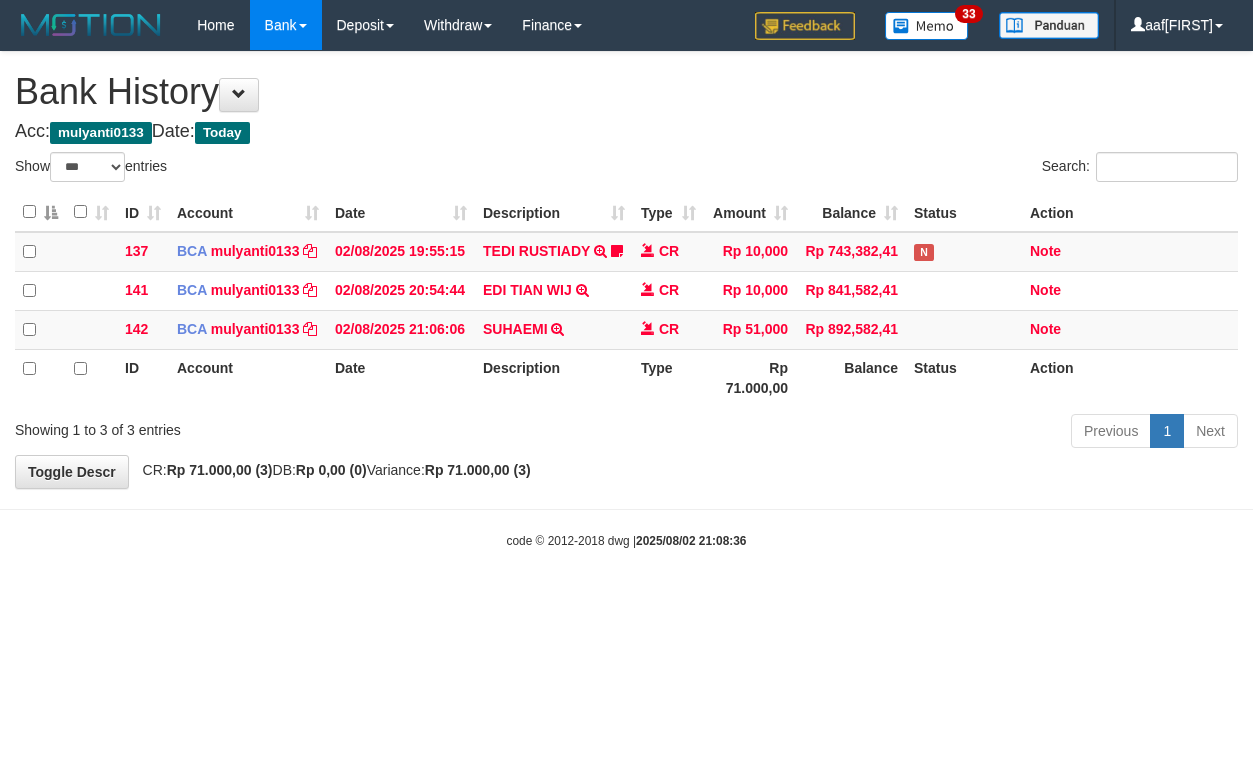 select on "***" 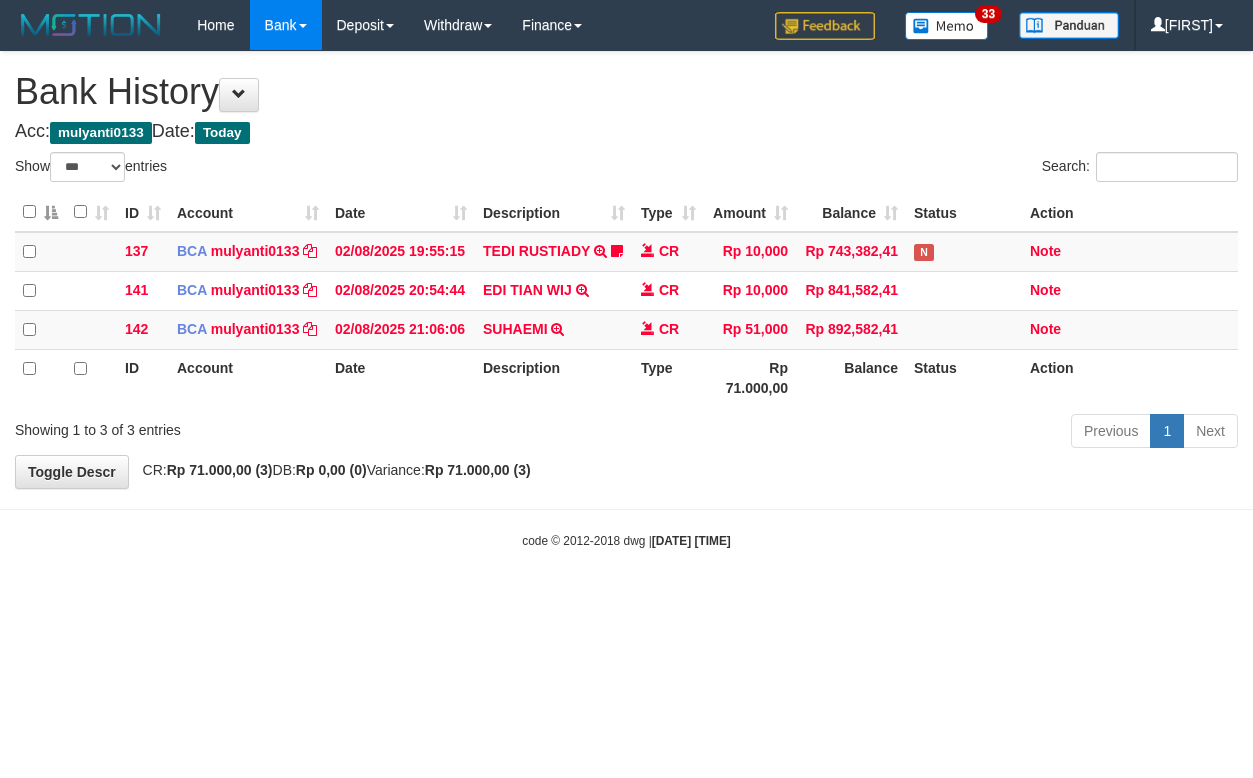 select on "***" 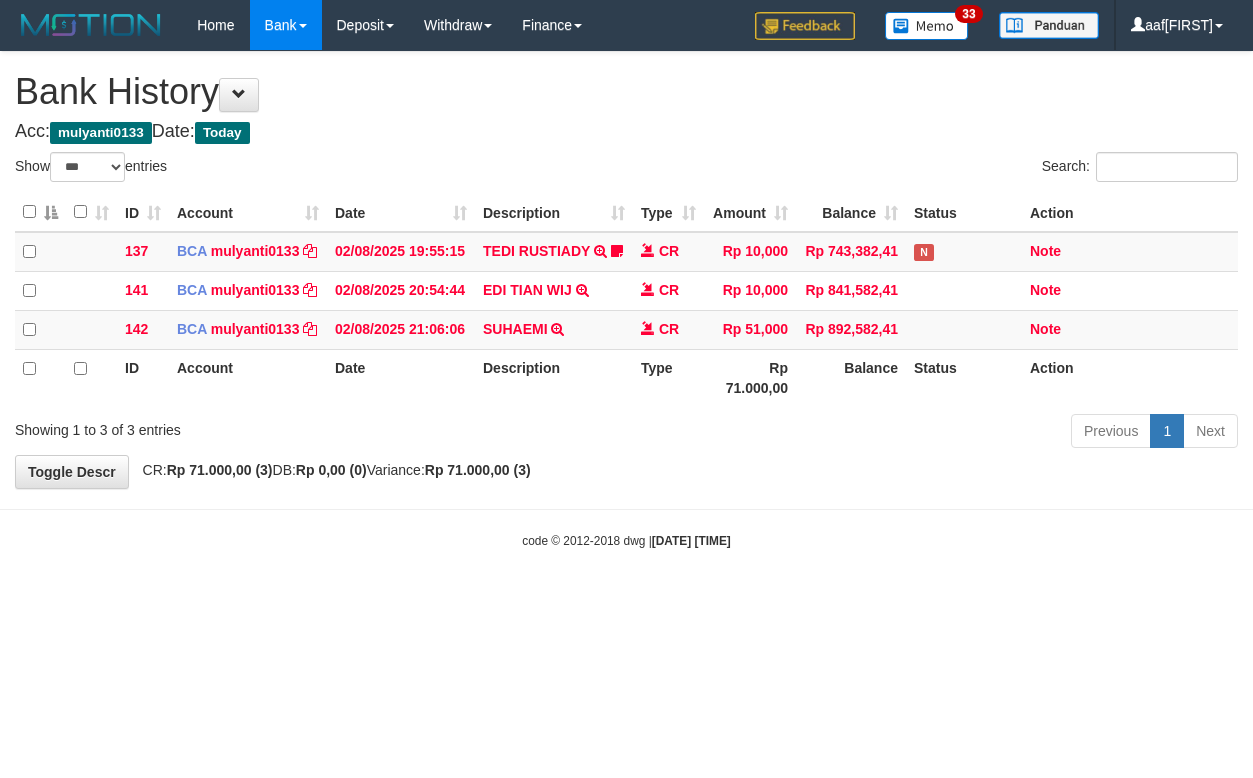 select on "***" 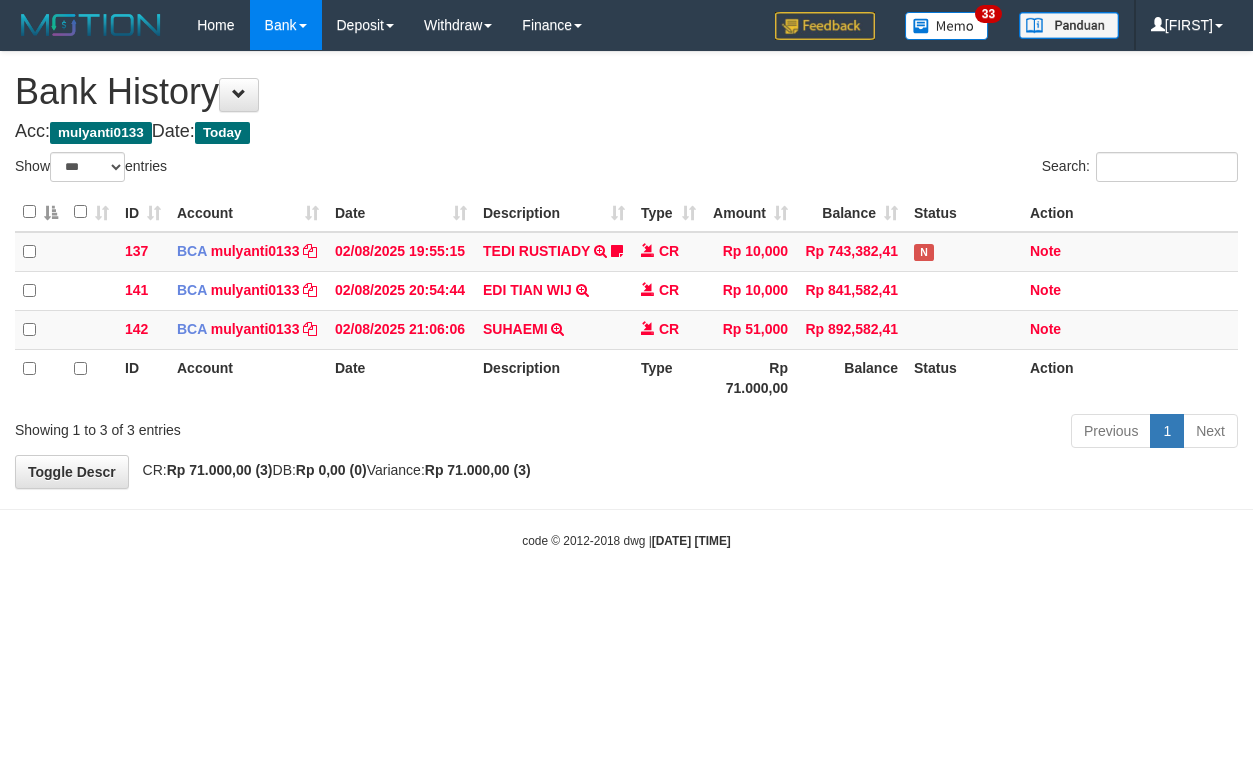 select on "***" 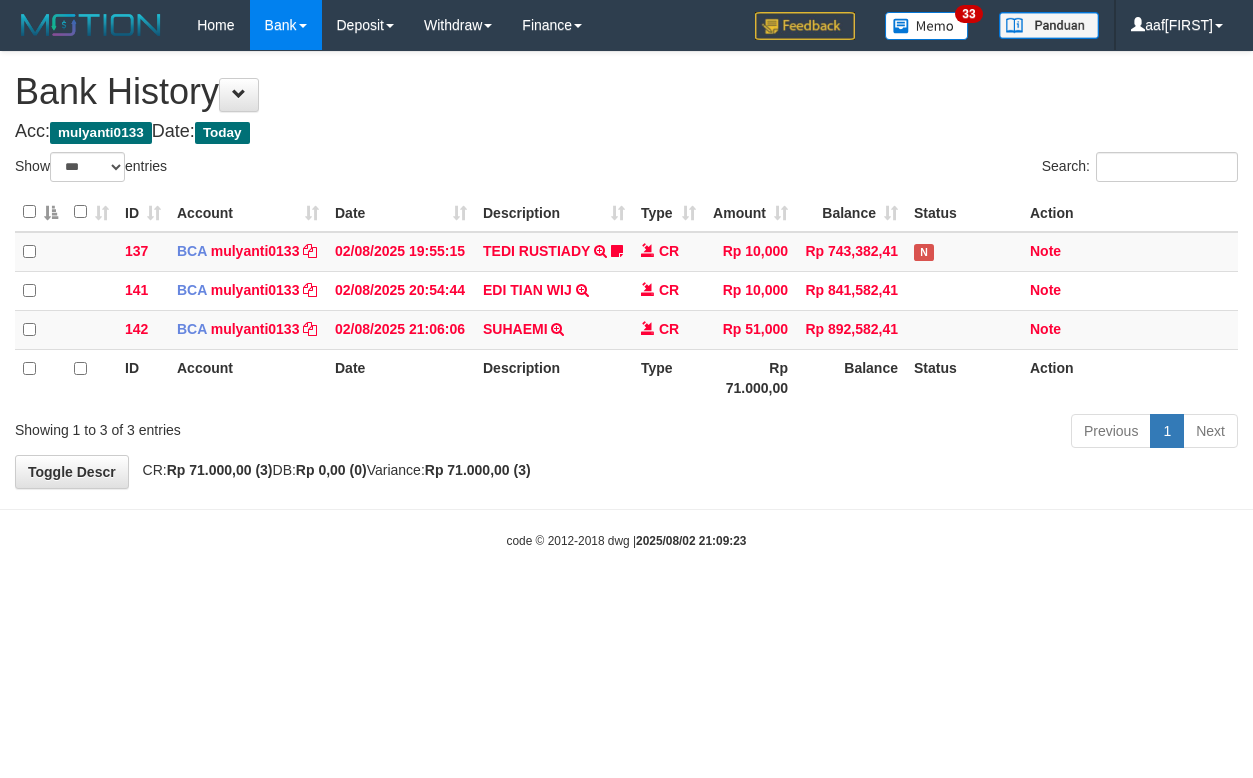 select on "***" 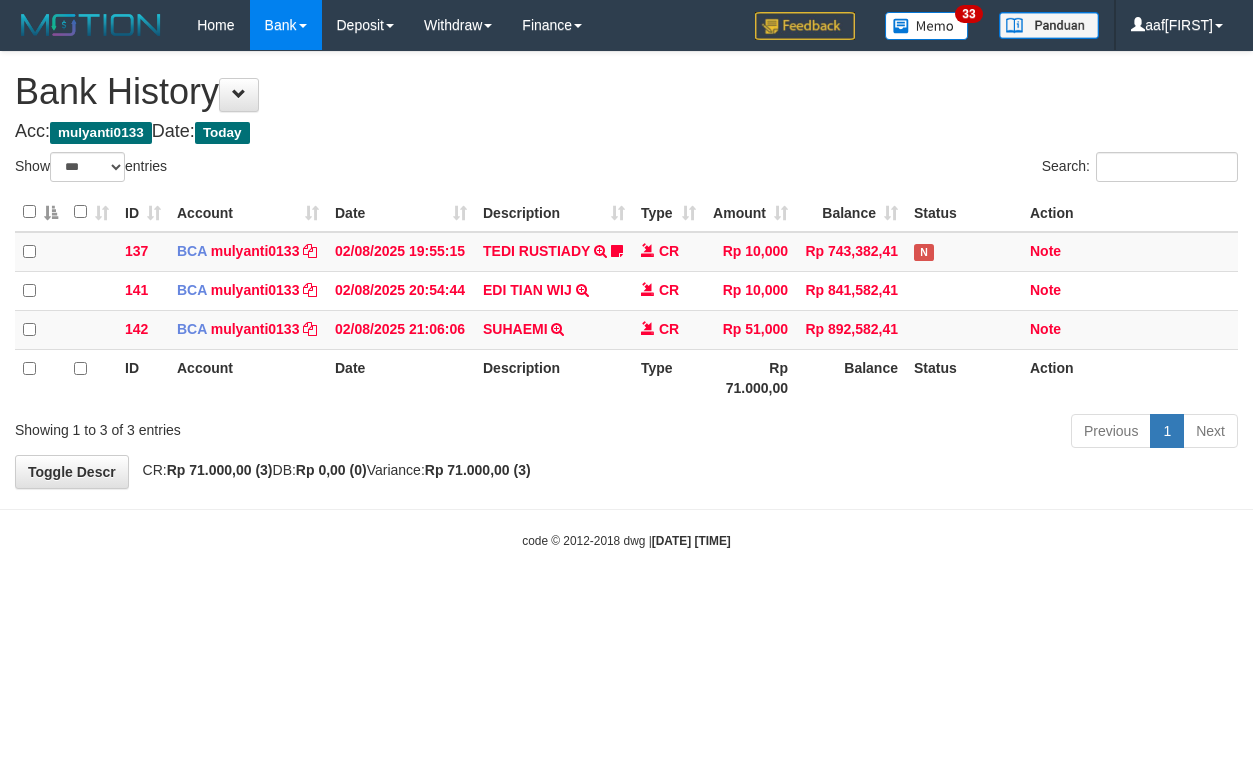 select on "***" 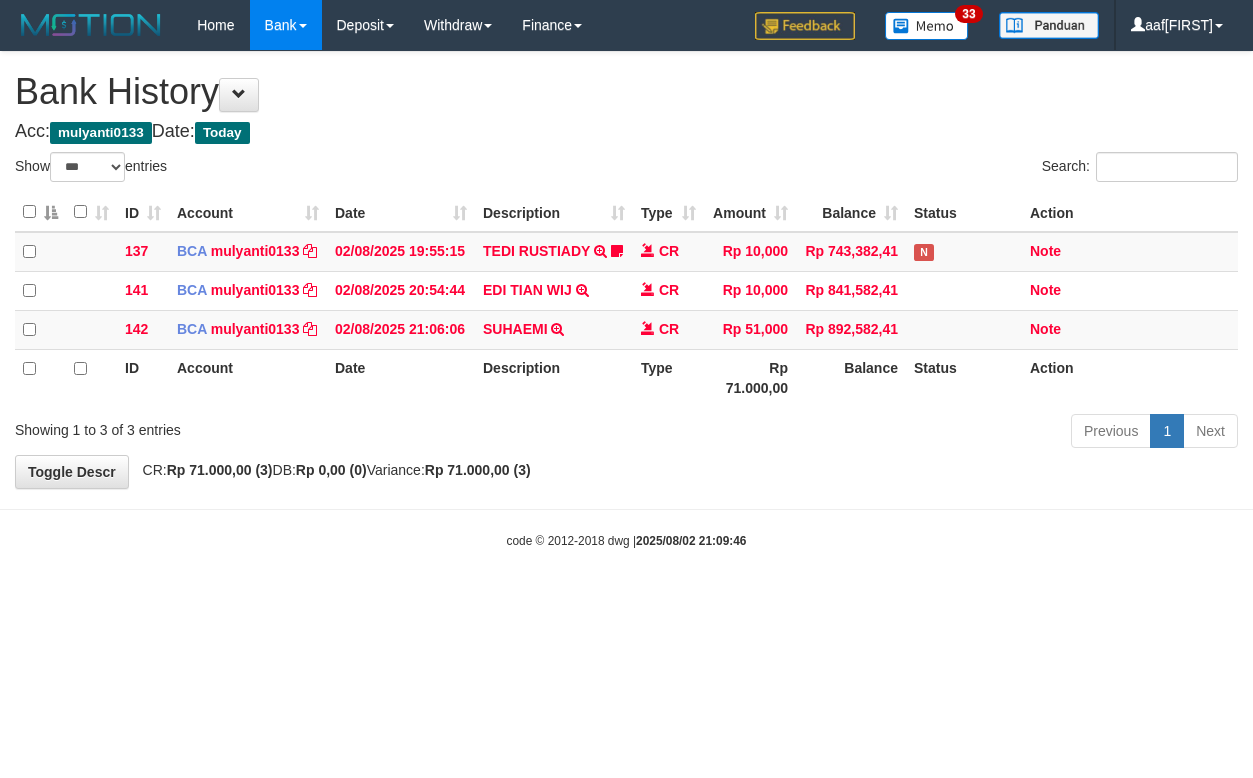 select on "***" 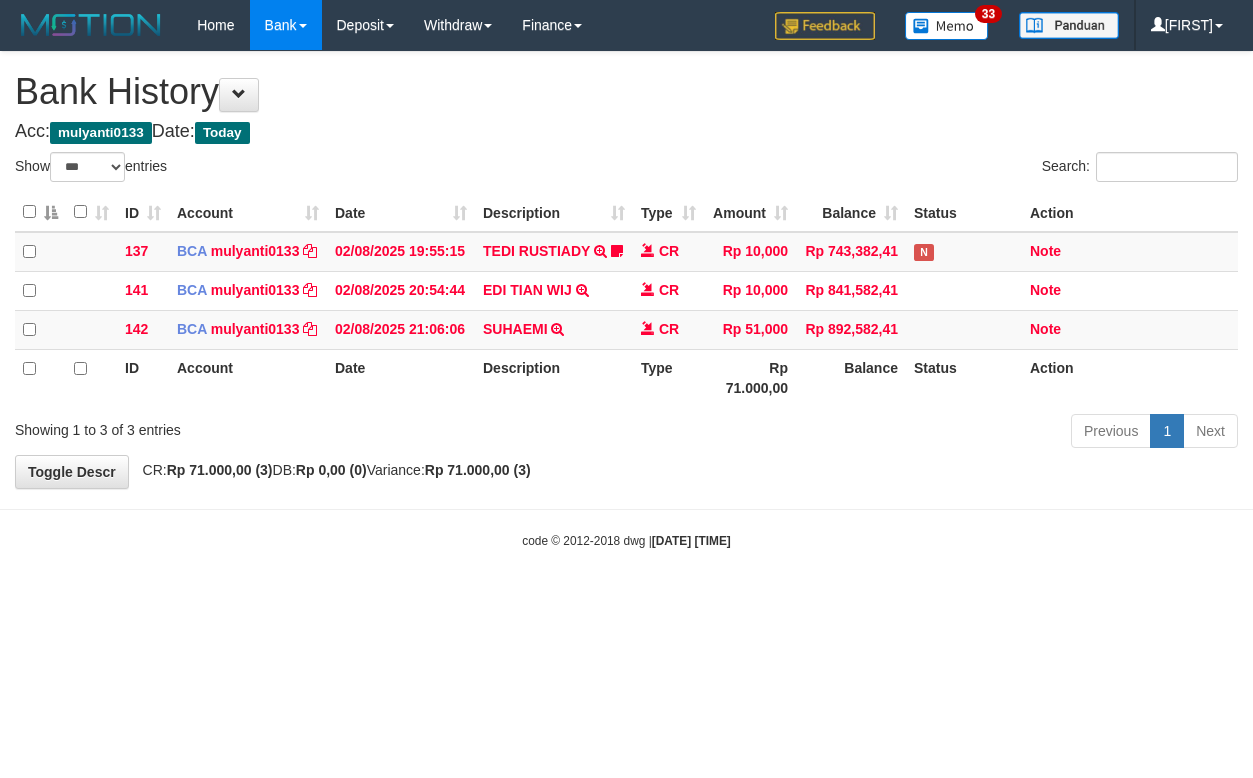 select on "***" 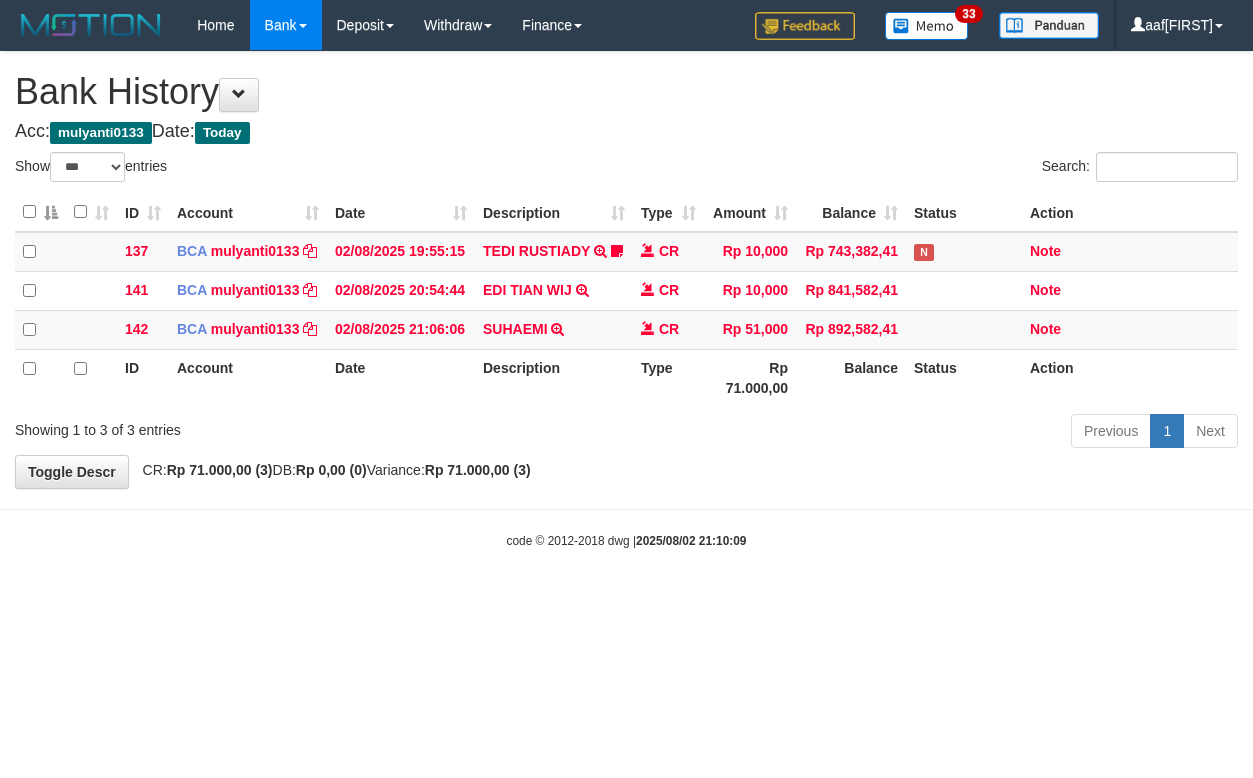 select on "***" 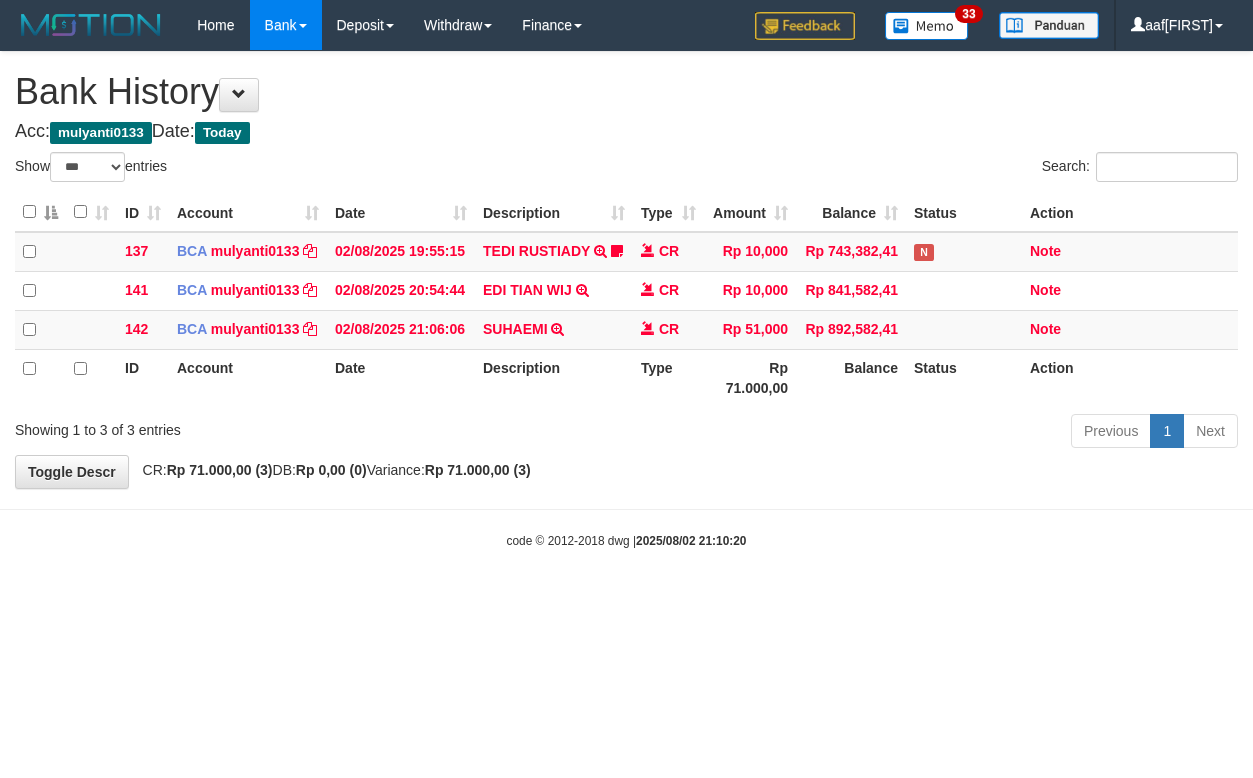 select on "***" 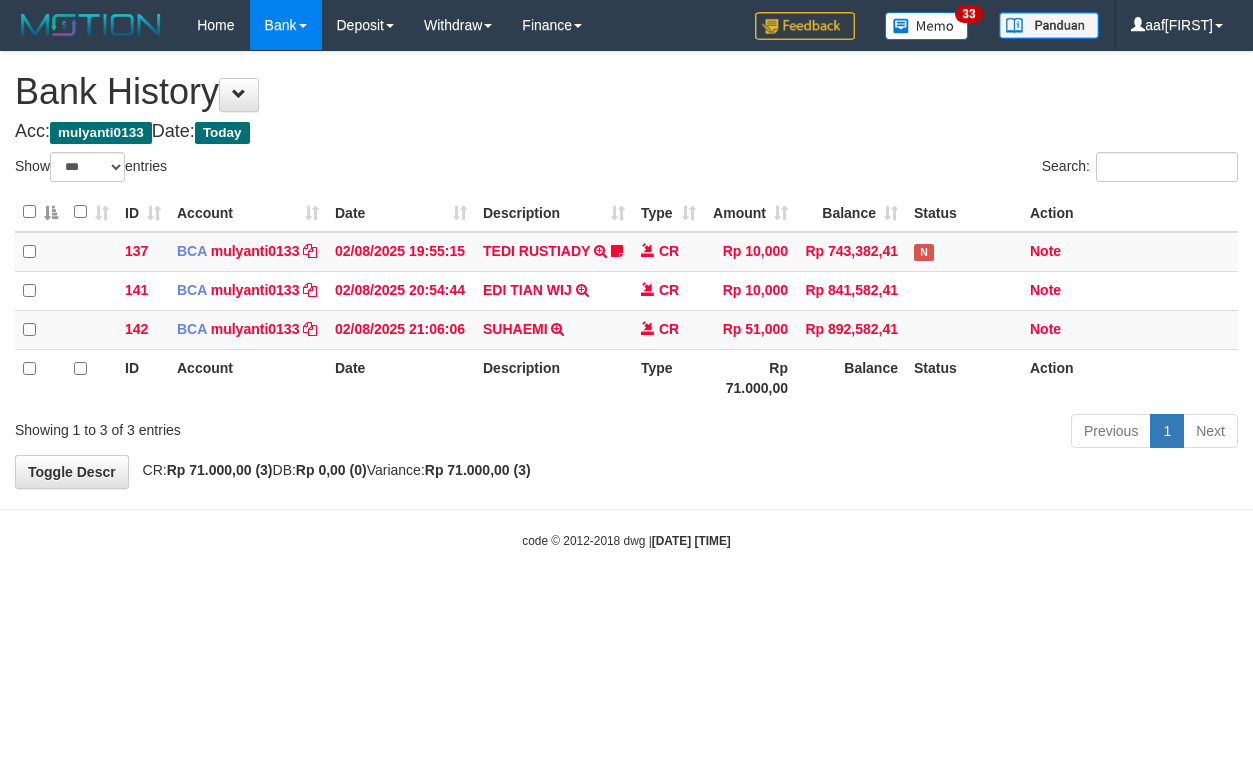 select on "***" 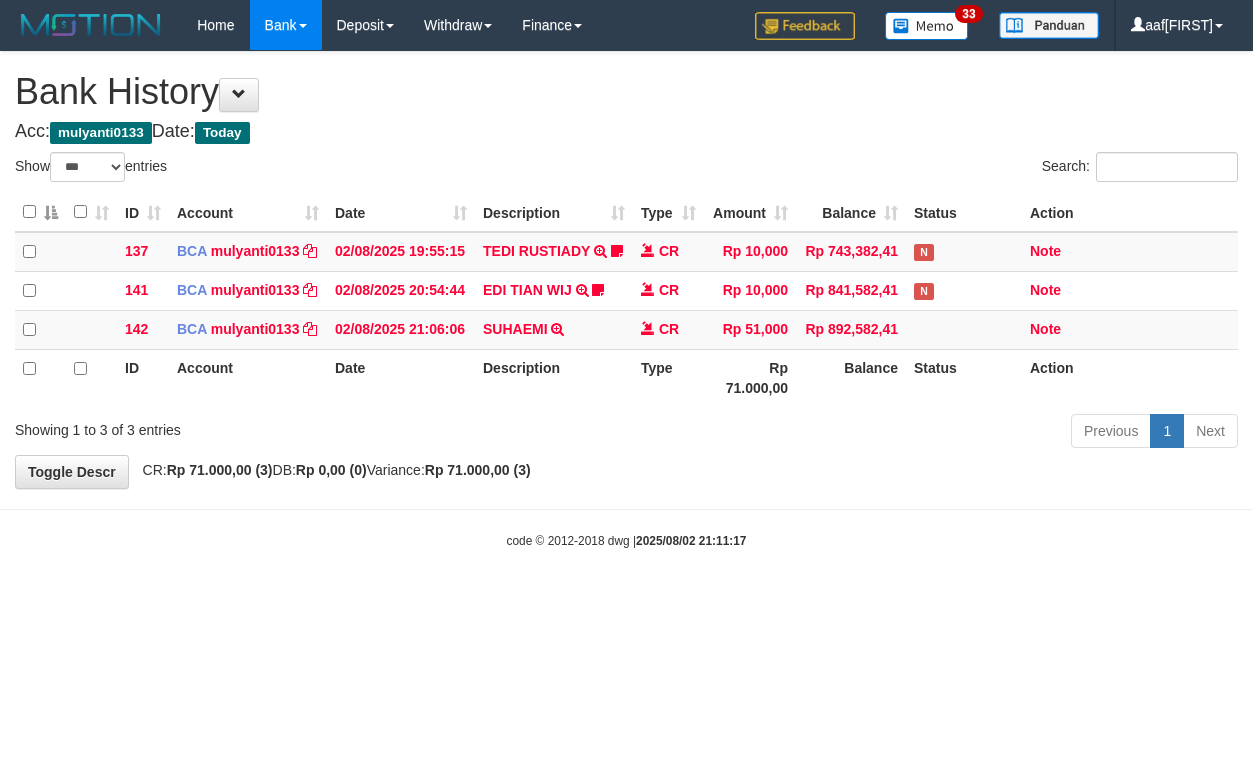 select on "***" 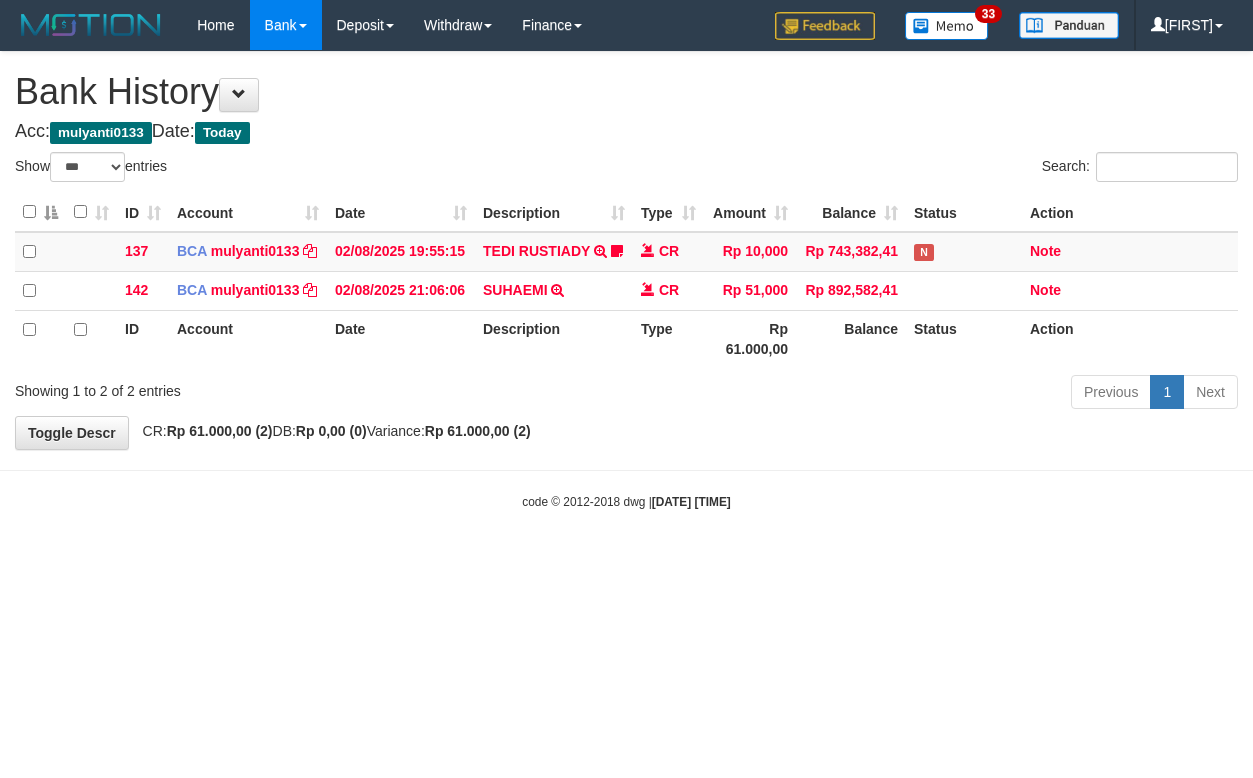 select on "***" 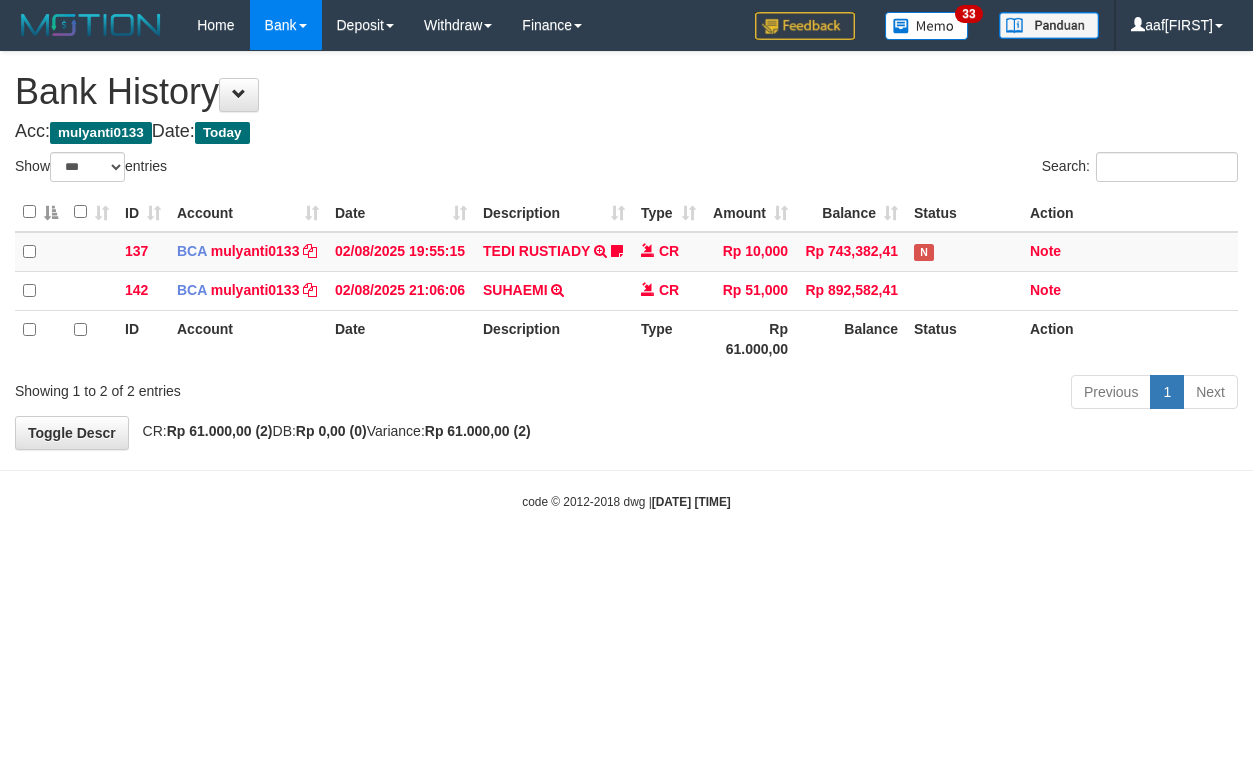select on "***" 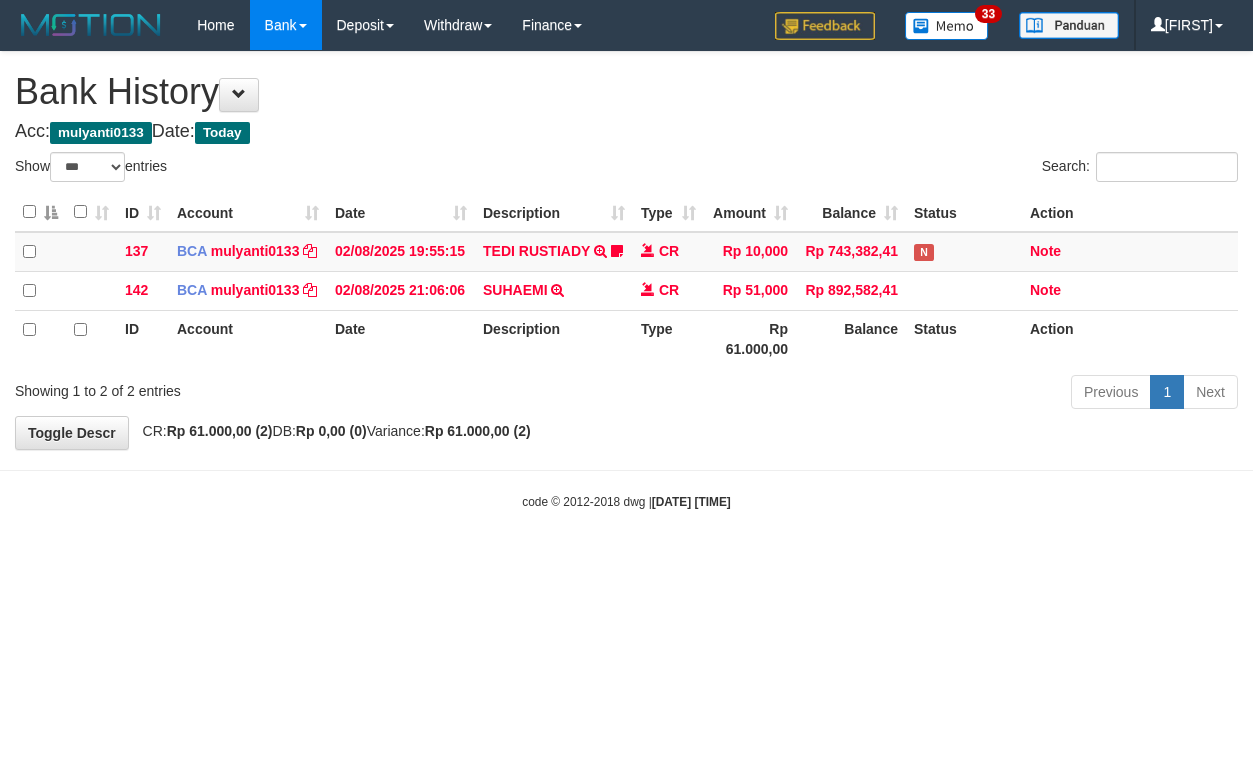 select on "***" 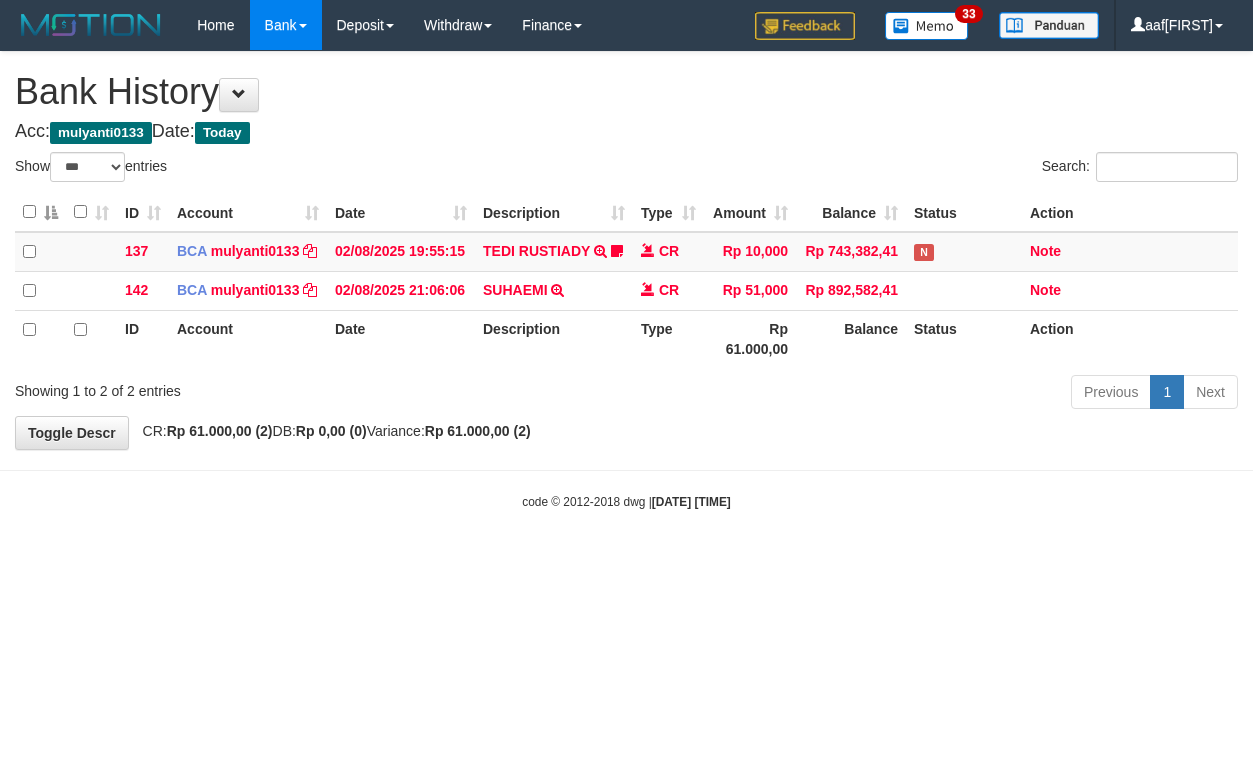 select on "***" 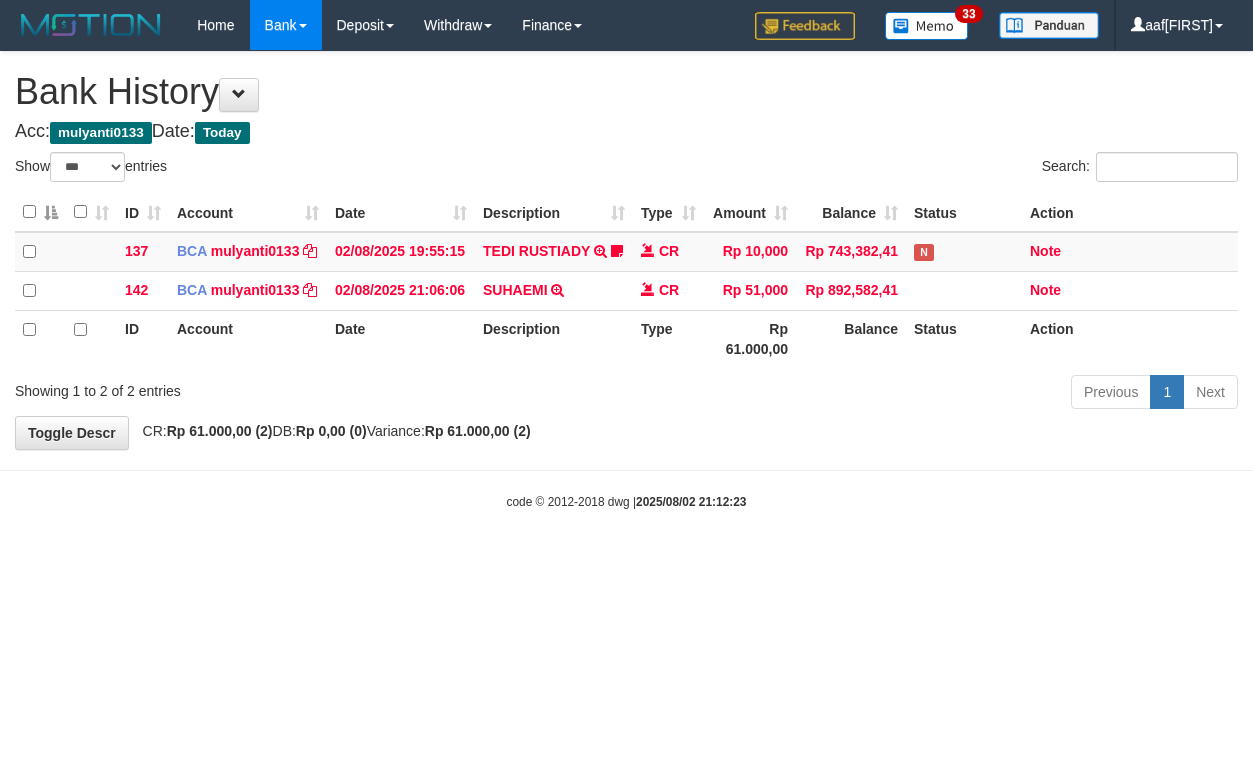 select on "***" 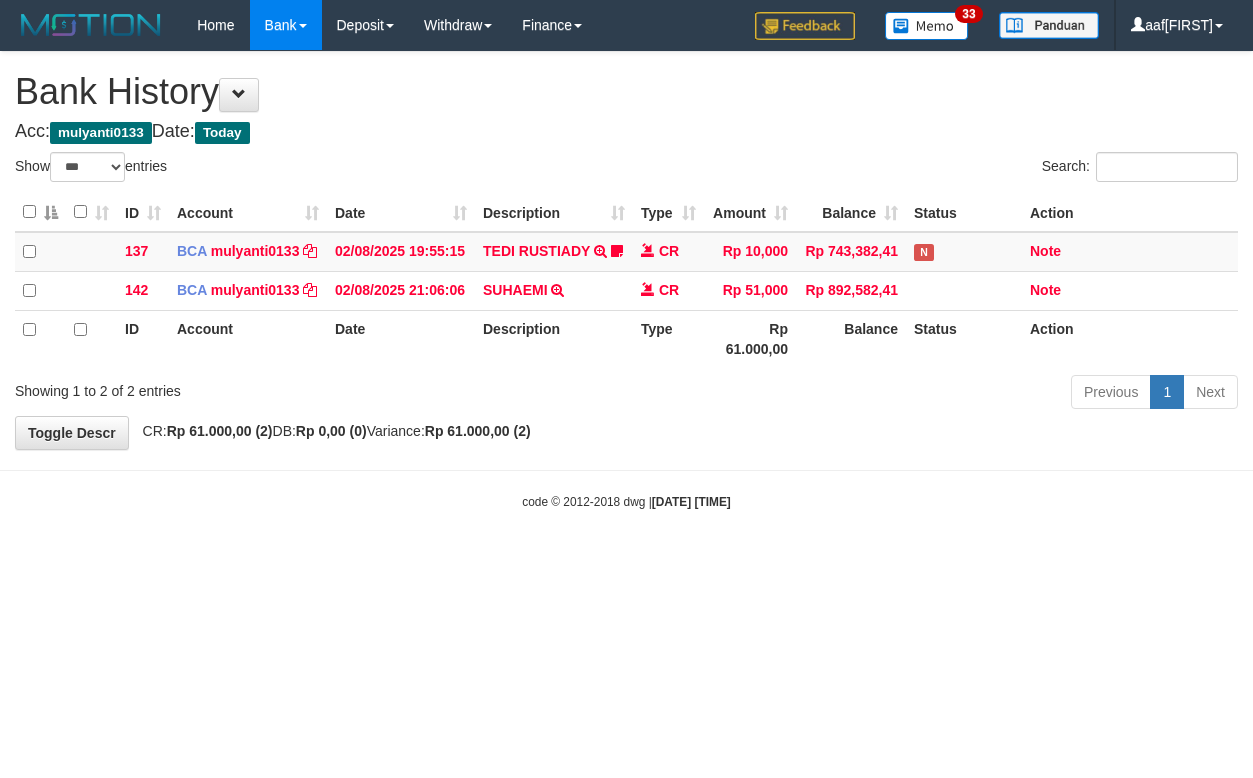 select on "***" 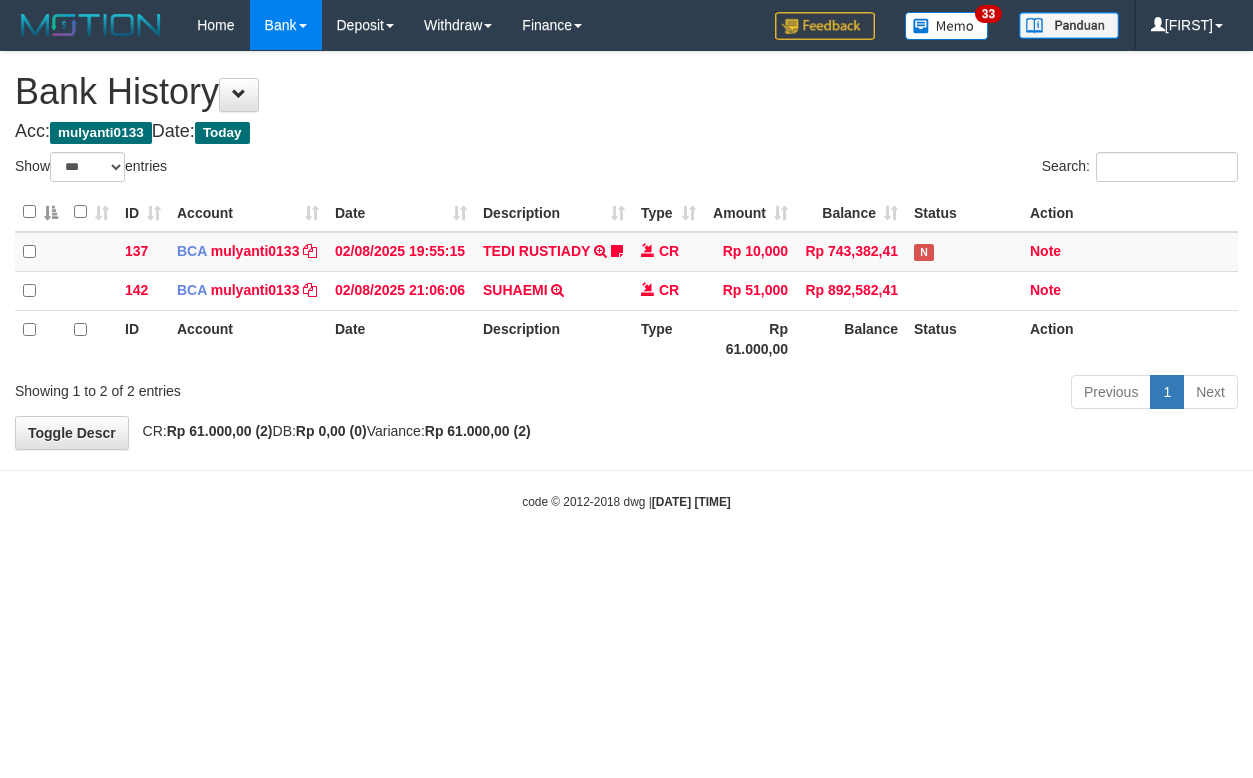 select on "***" 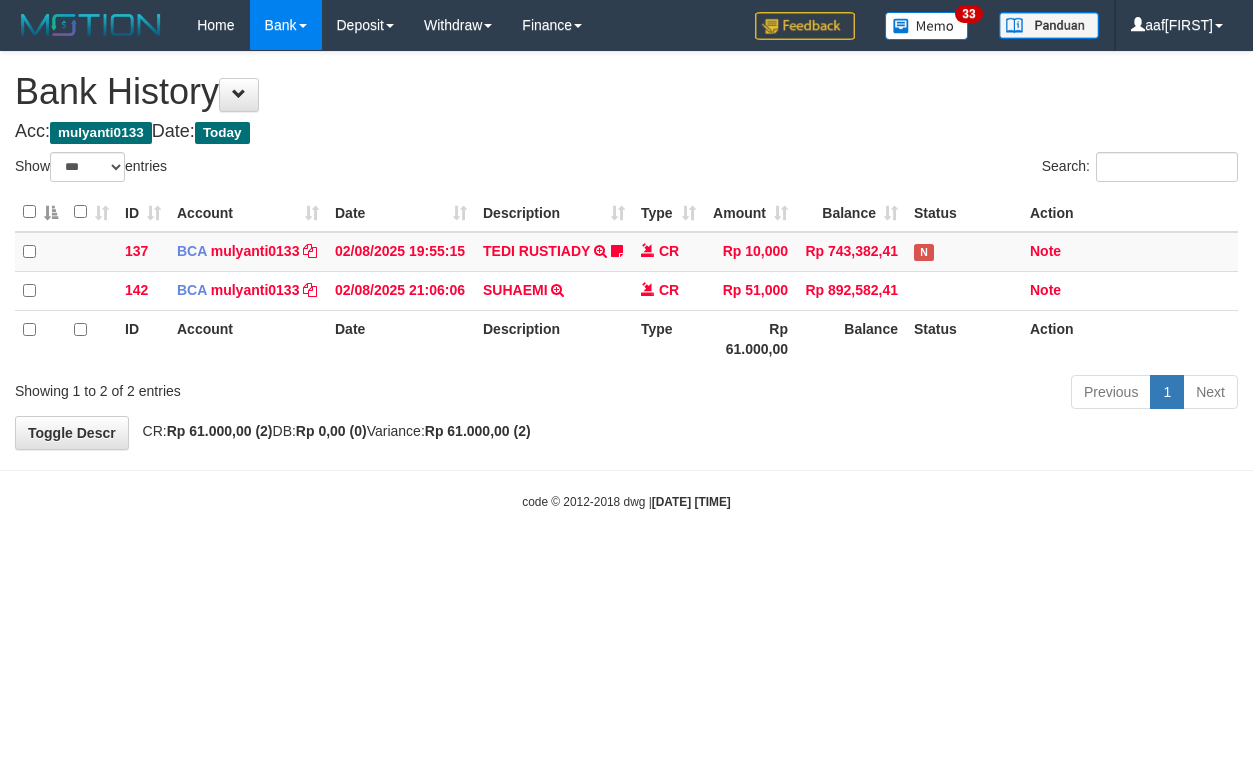 select on "***" 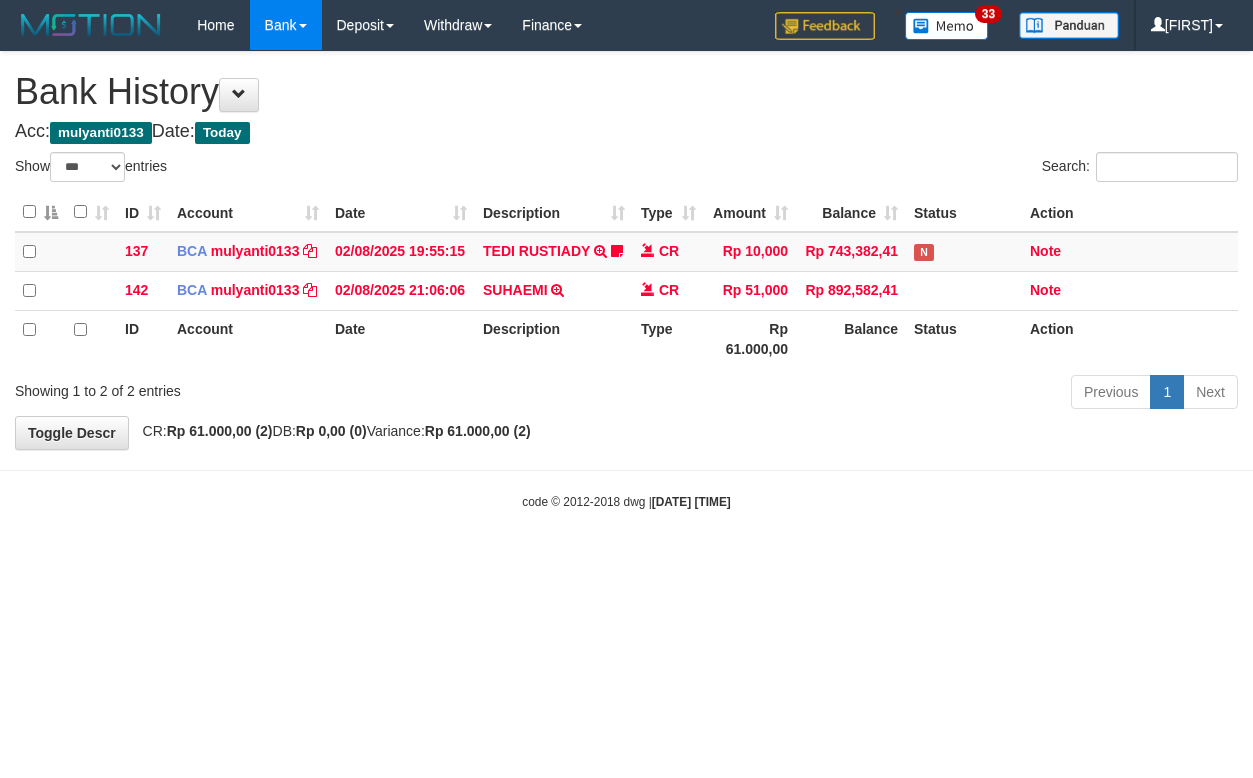 select on "***" 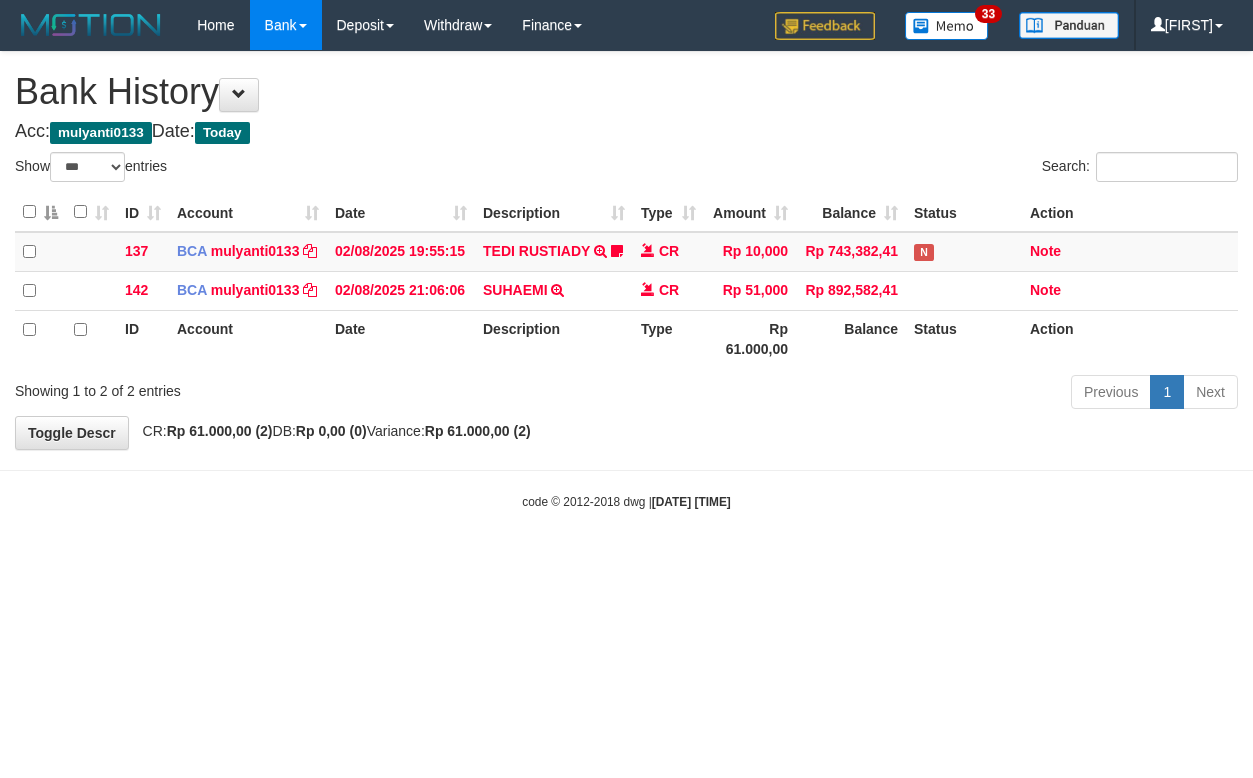 select on "***" 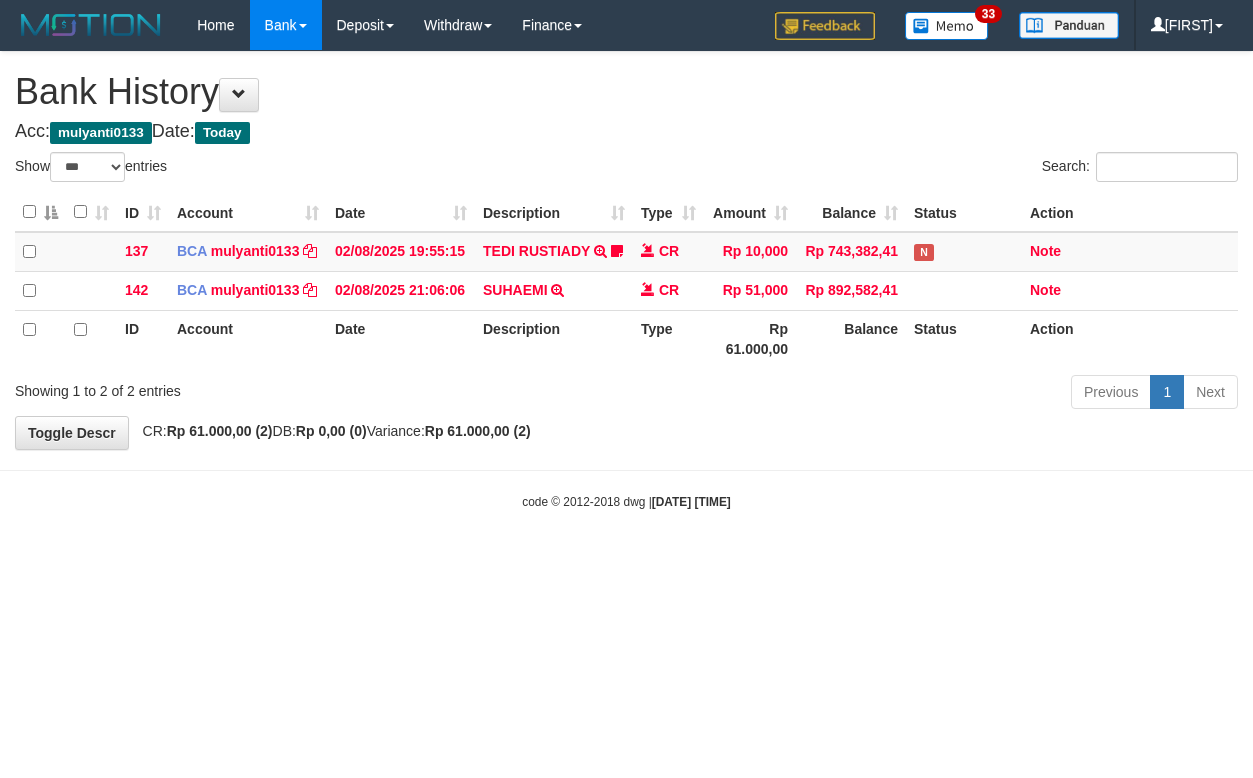 select on "***" 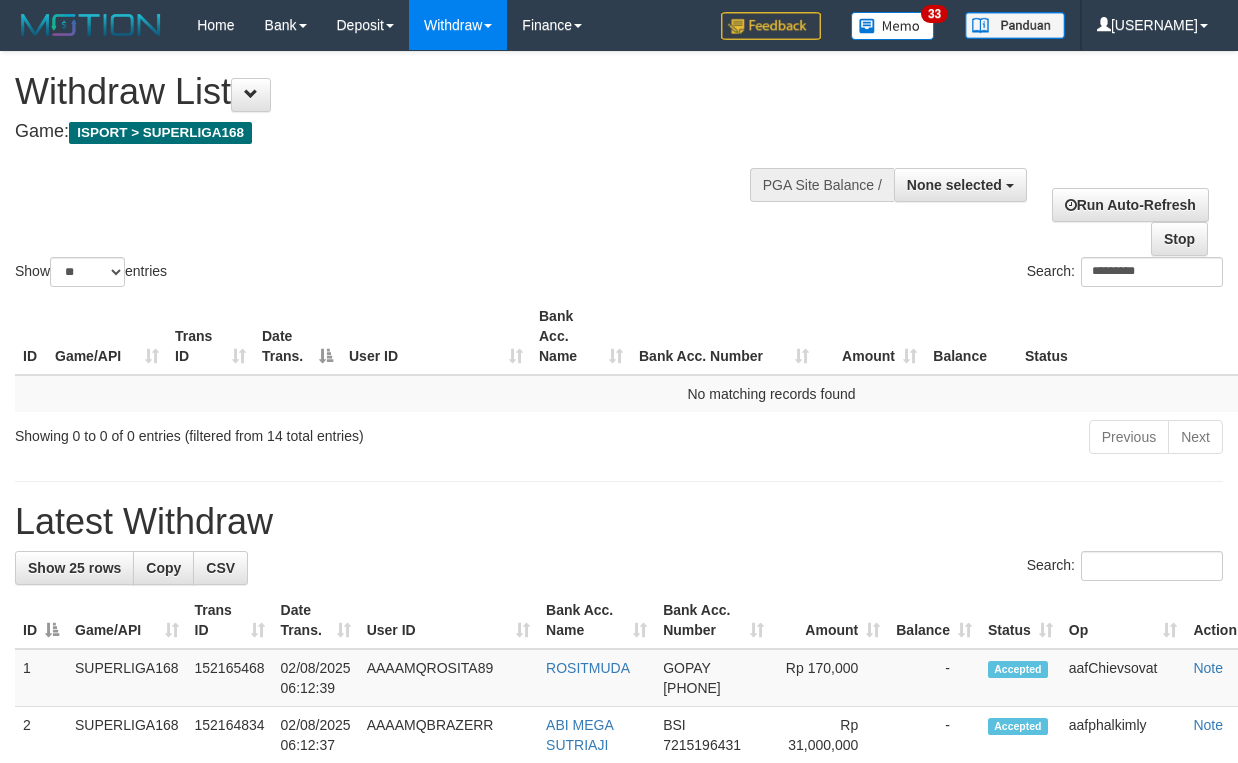 select 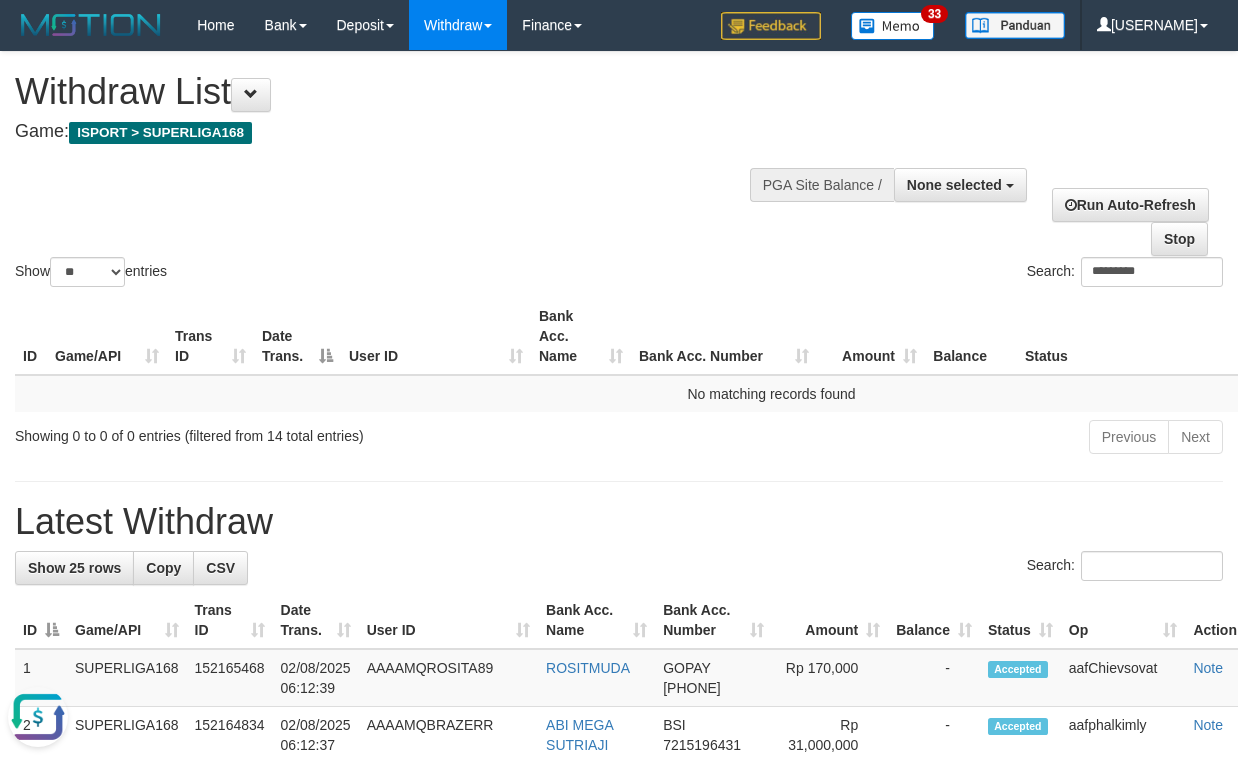 scroll, scrollTop: 0, scrollLeft: 0, axis: both 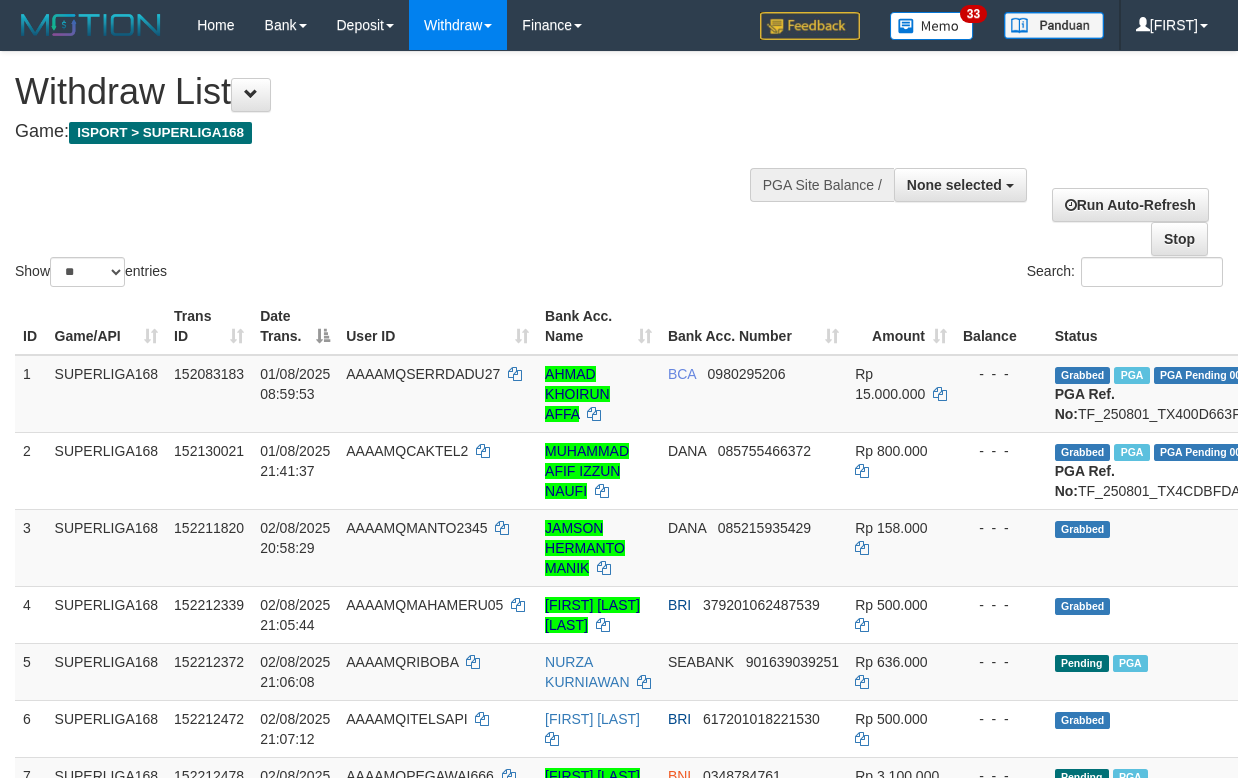 select 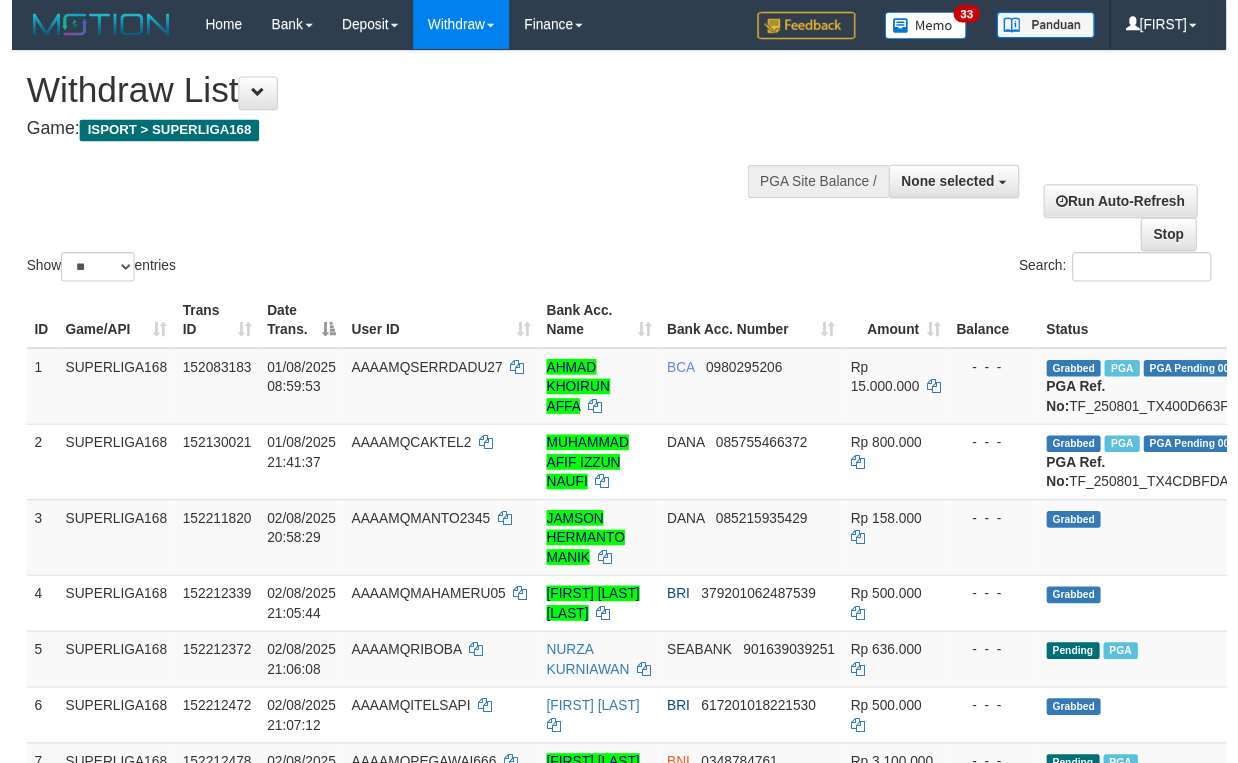 scroll, scrollTop: 0, scrollLeft: 0, axis: both 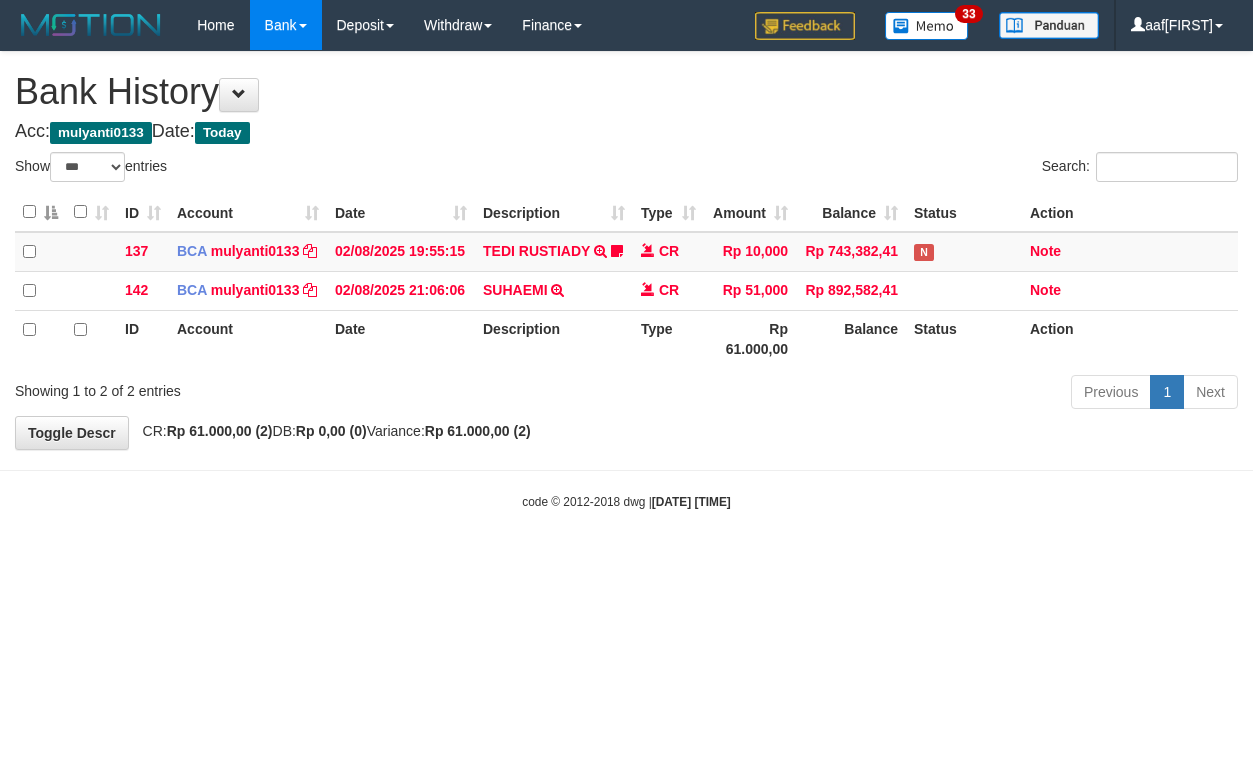 select on "***" 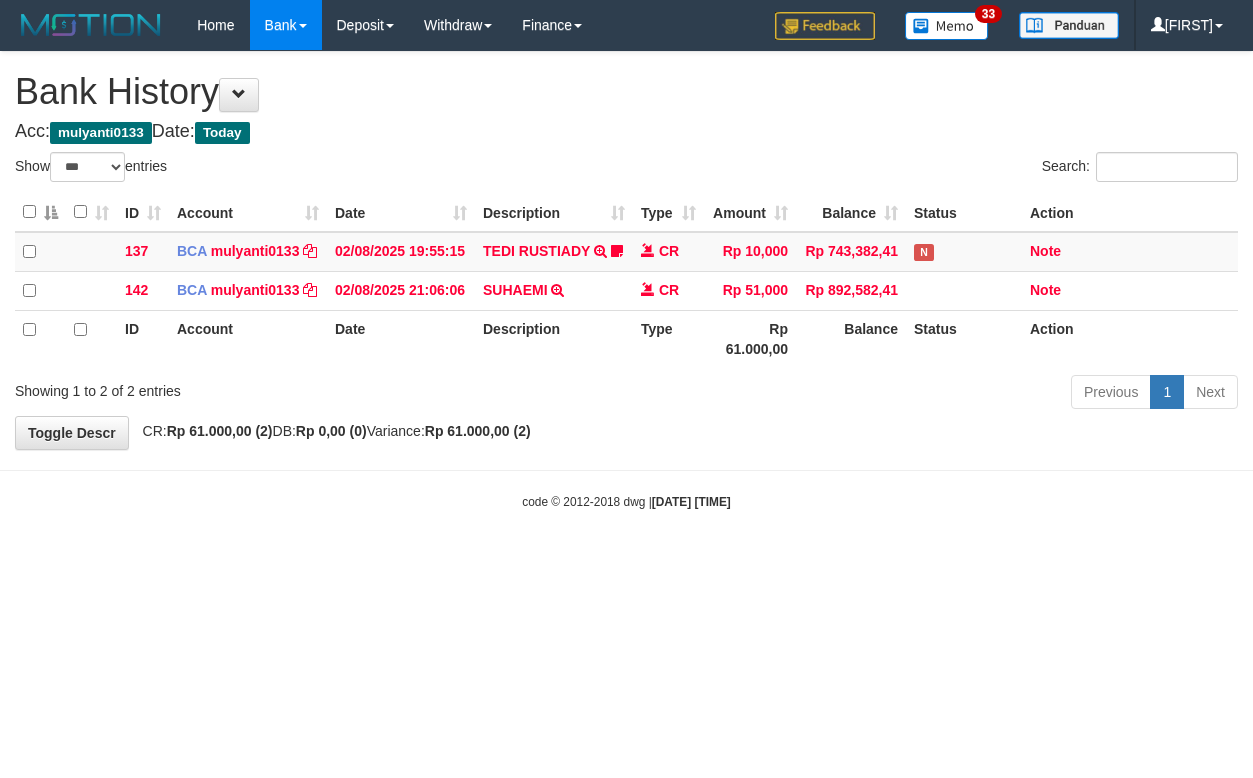 select on "***" 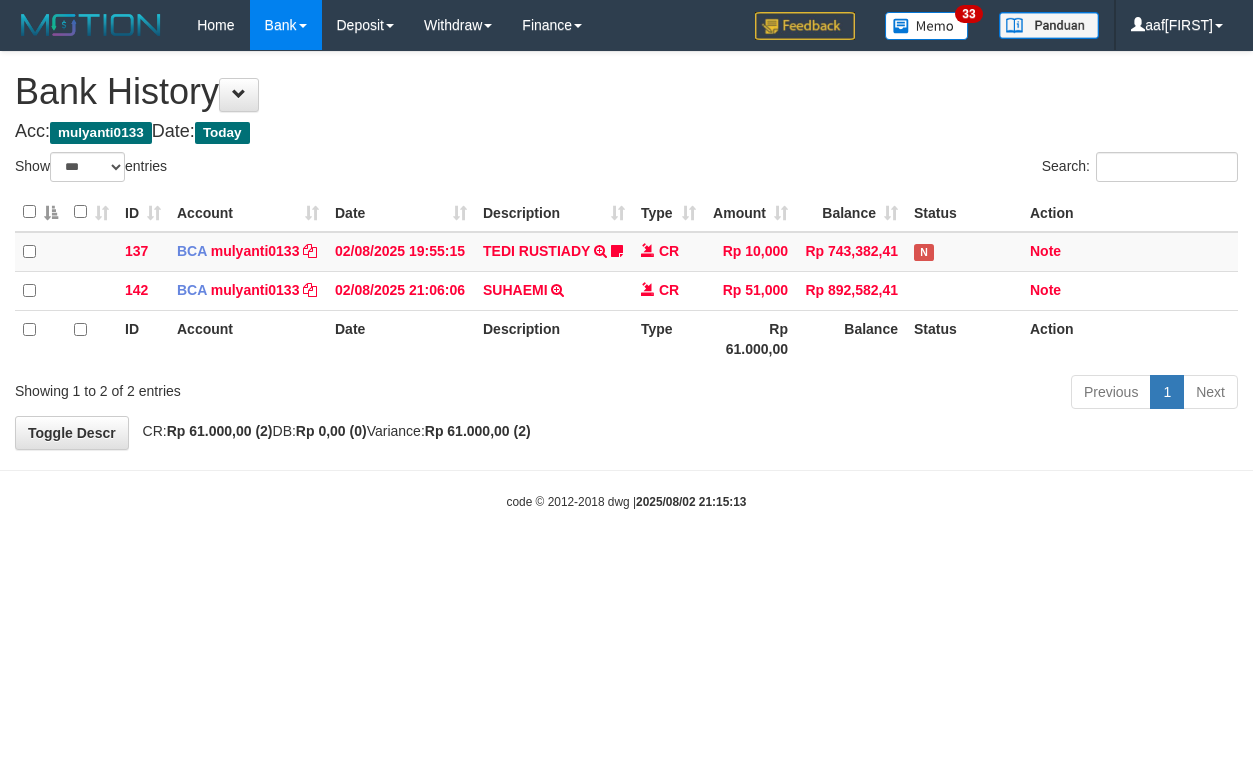 select on "***" 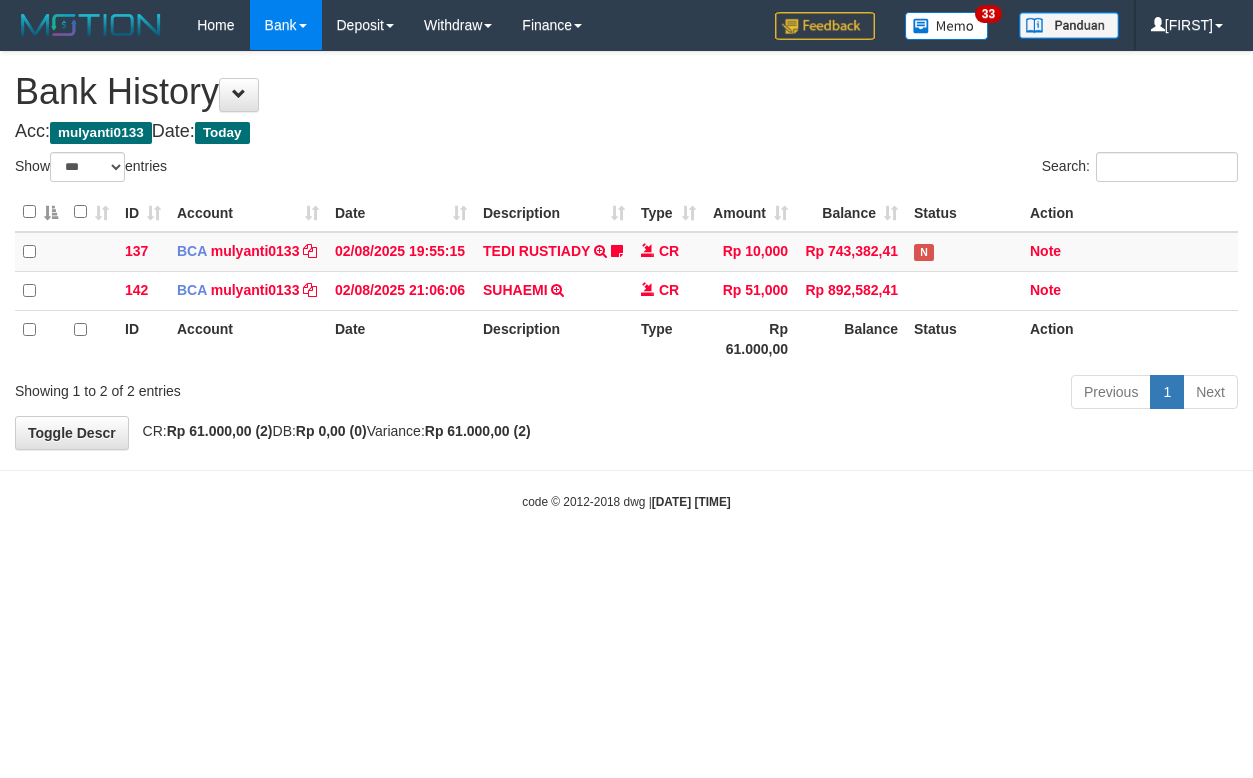 select on "***" 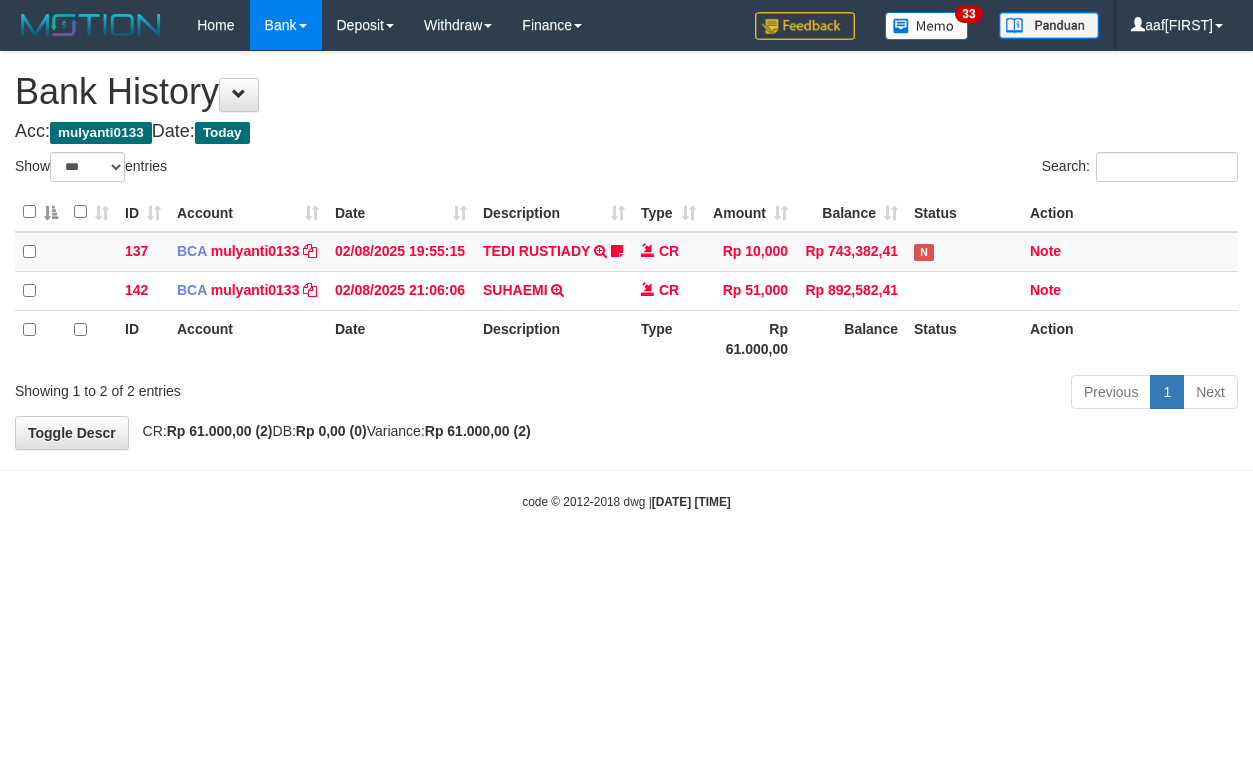 select on "***" 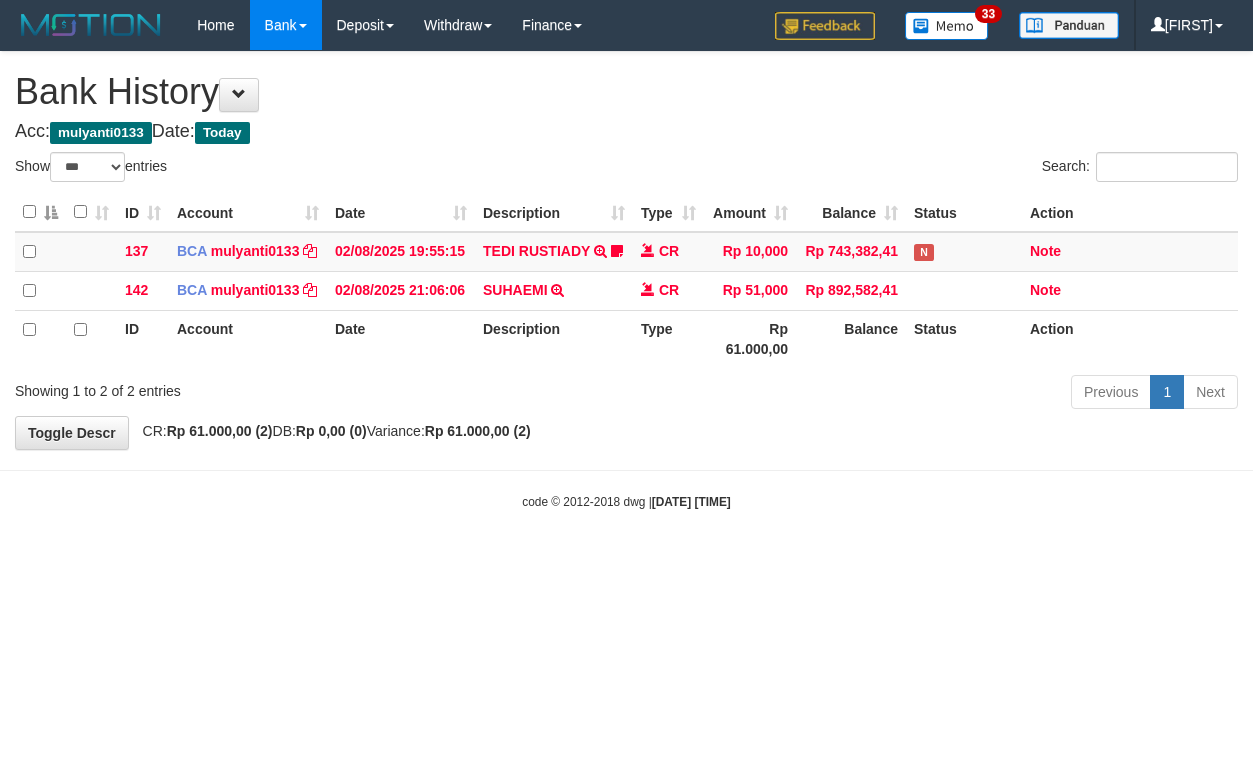 select on "***" 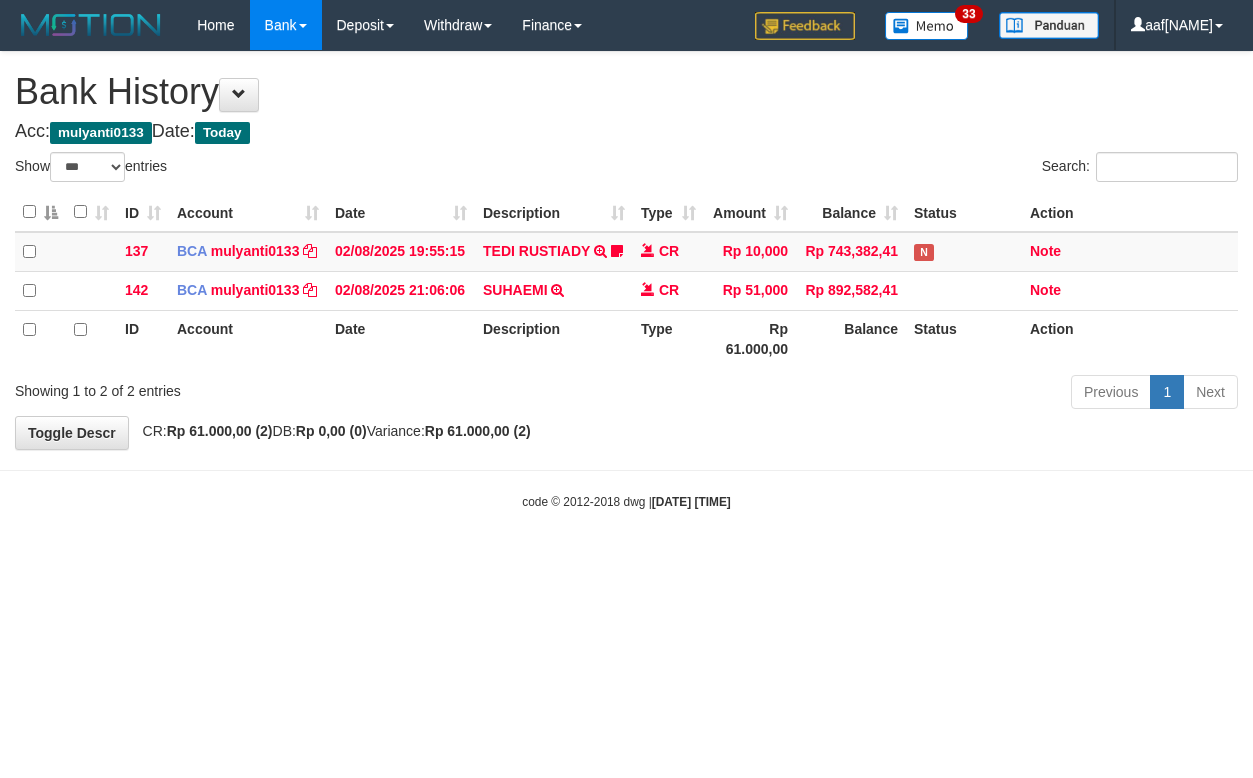 select on "***" 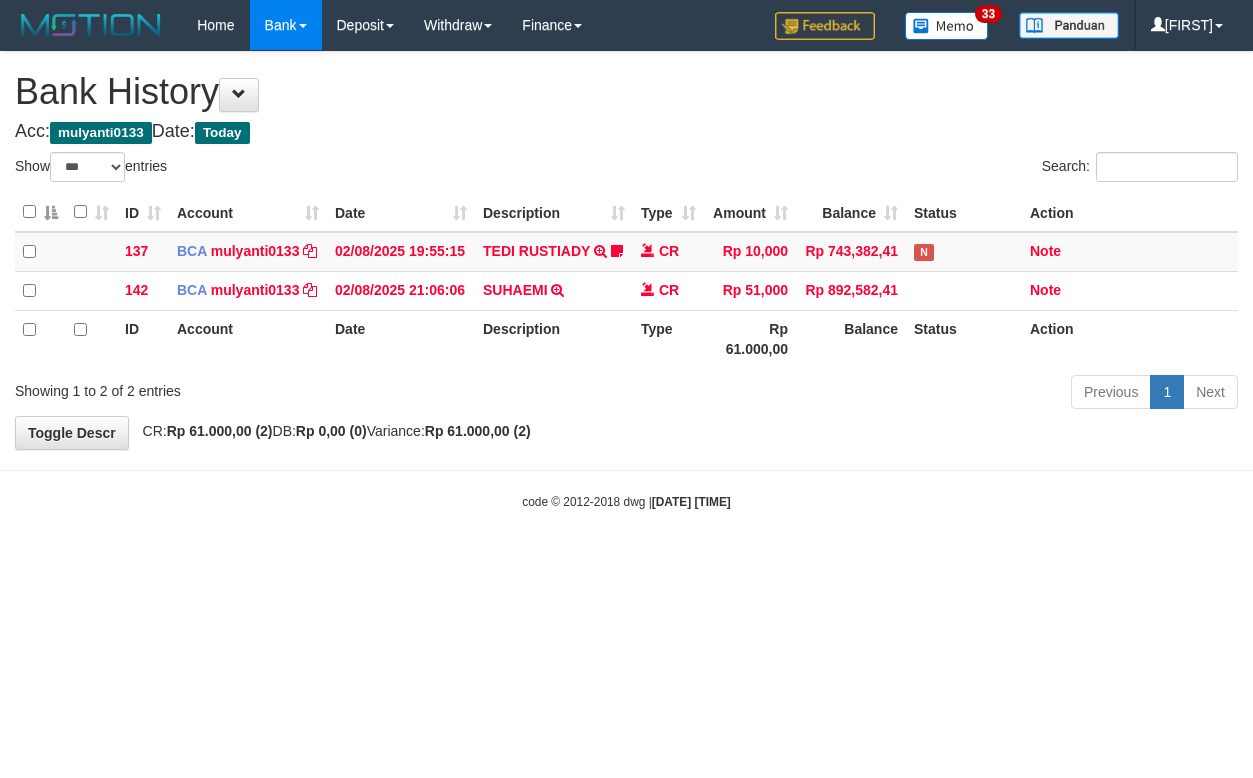 select on "***" 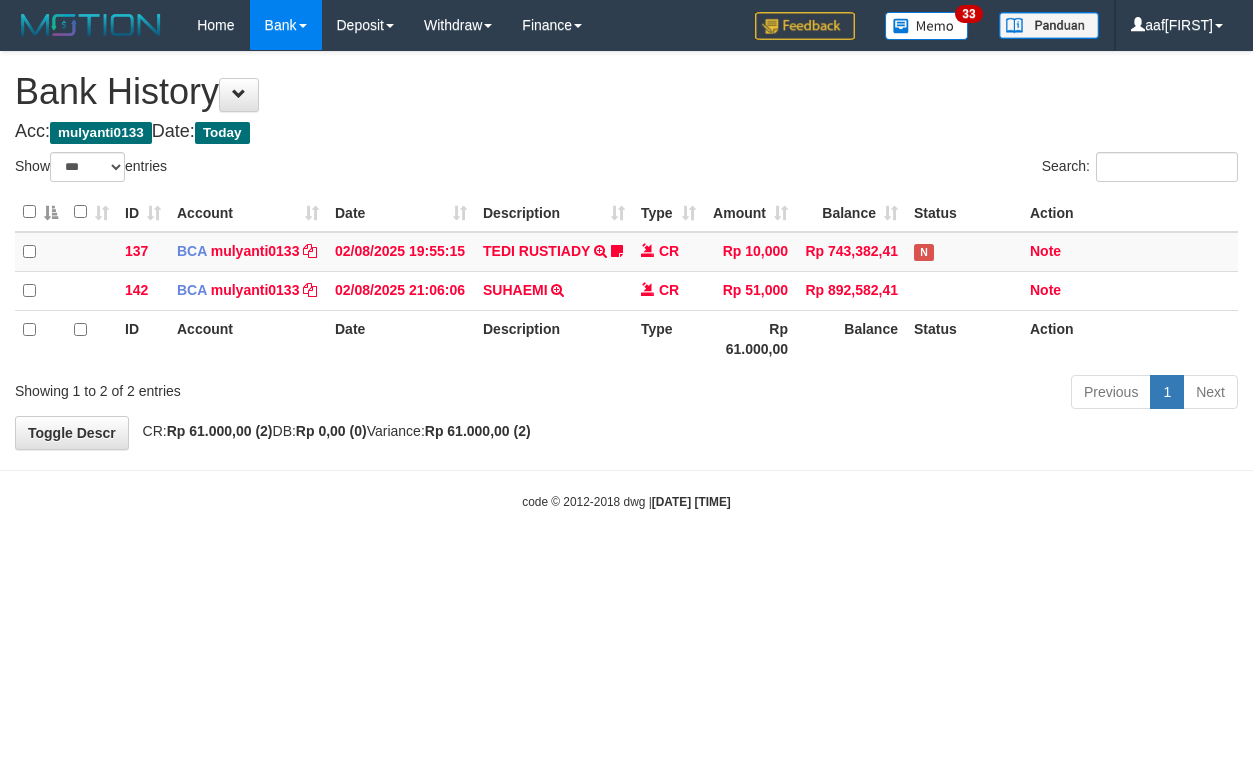 select on "***" 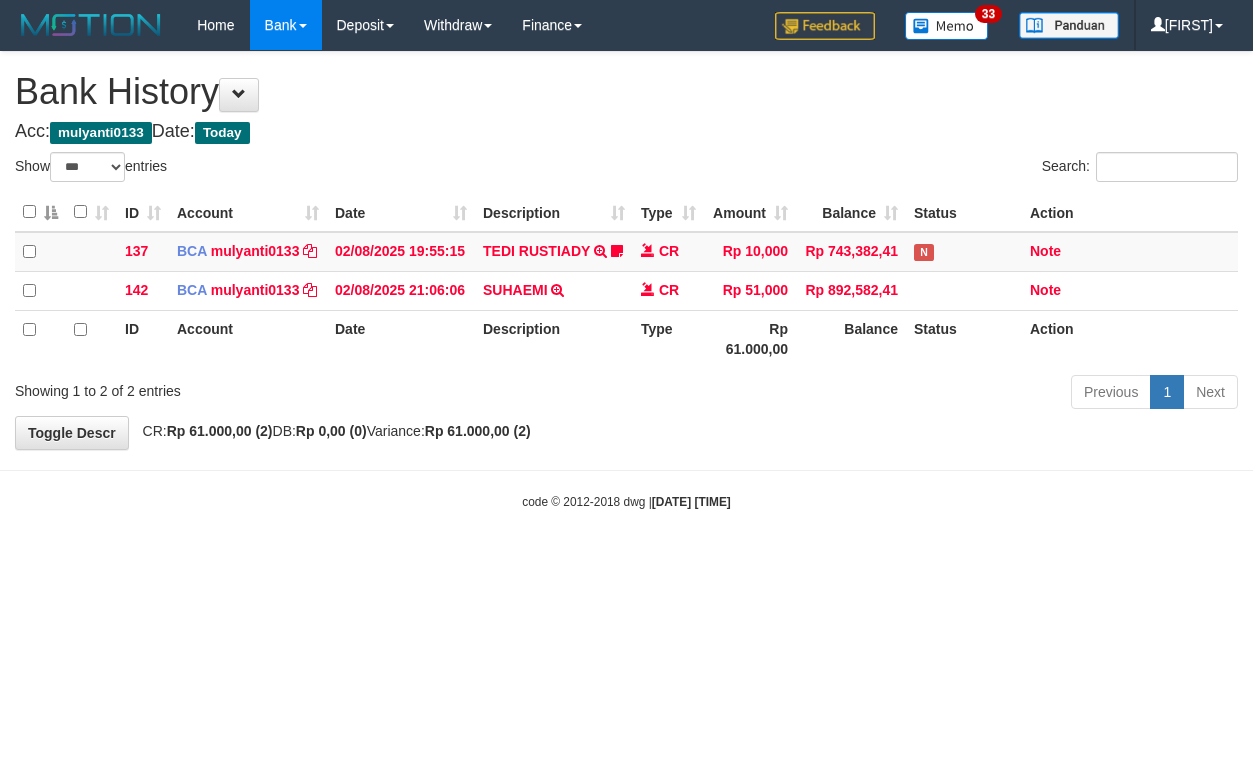 select on "***" 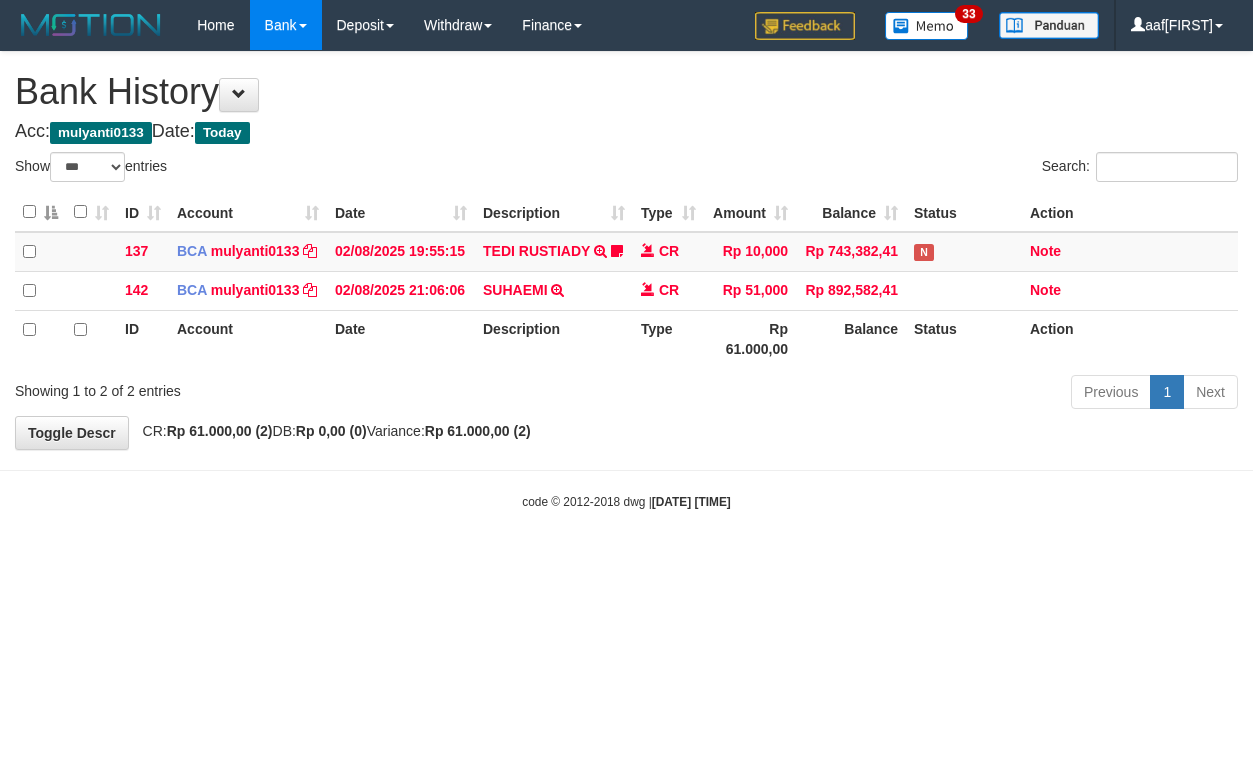 select on "***" 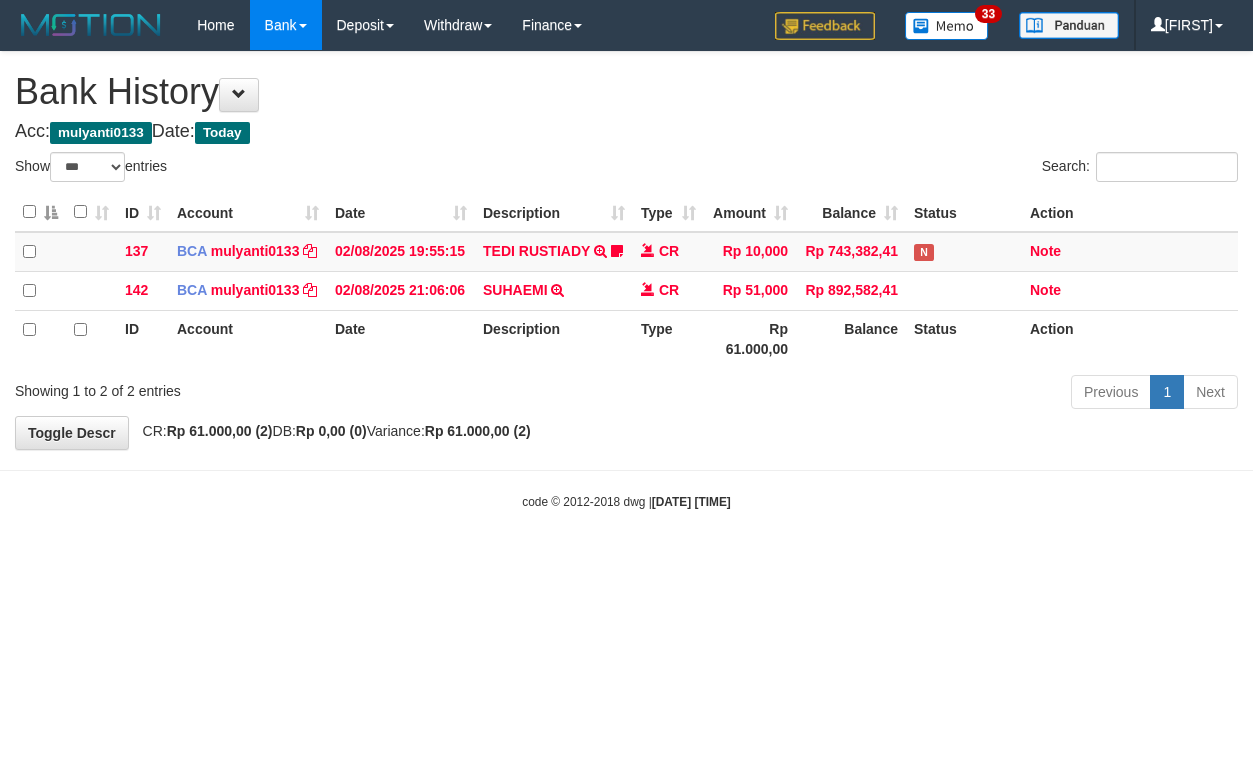 select on "***" 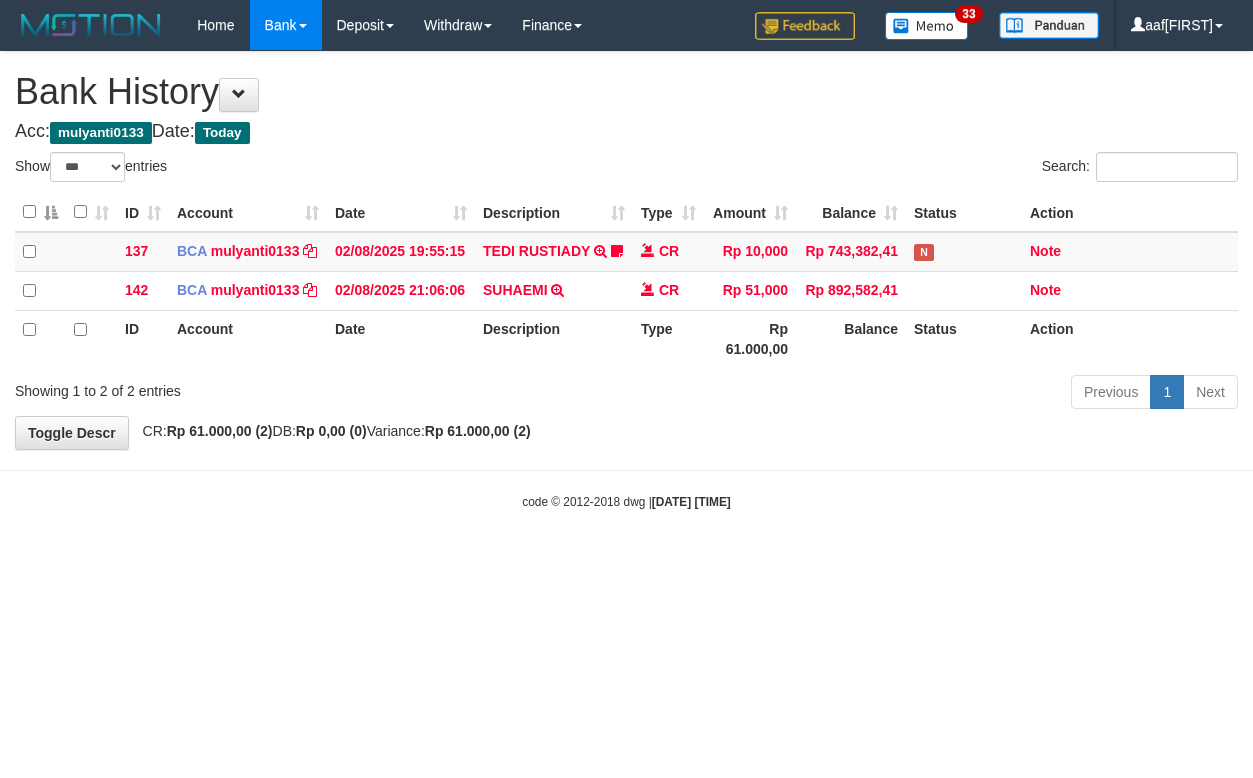 select on "***" 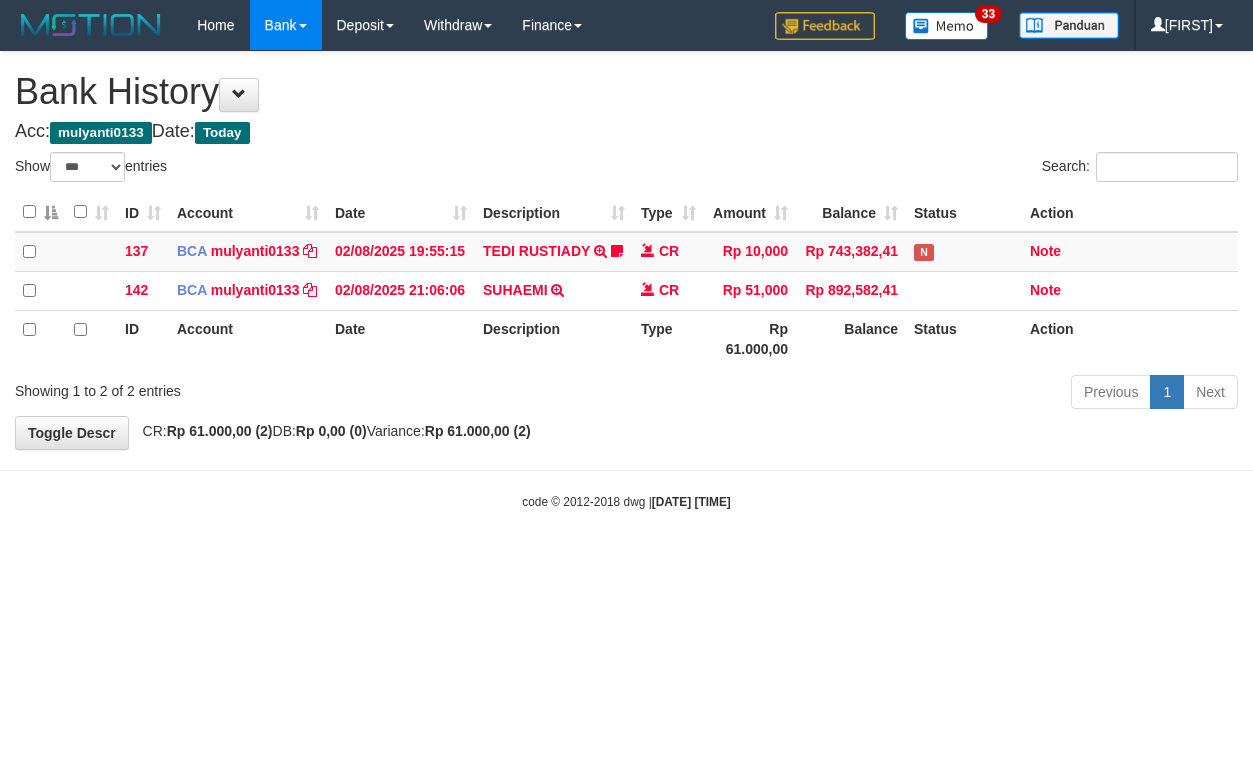 select on "***" 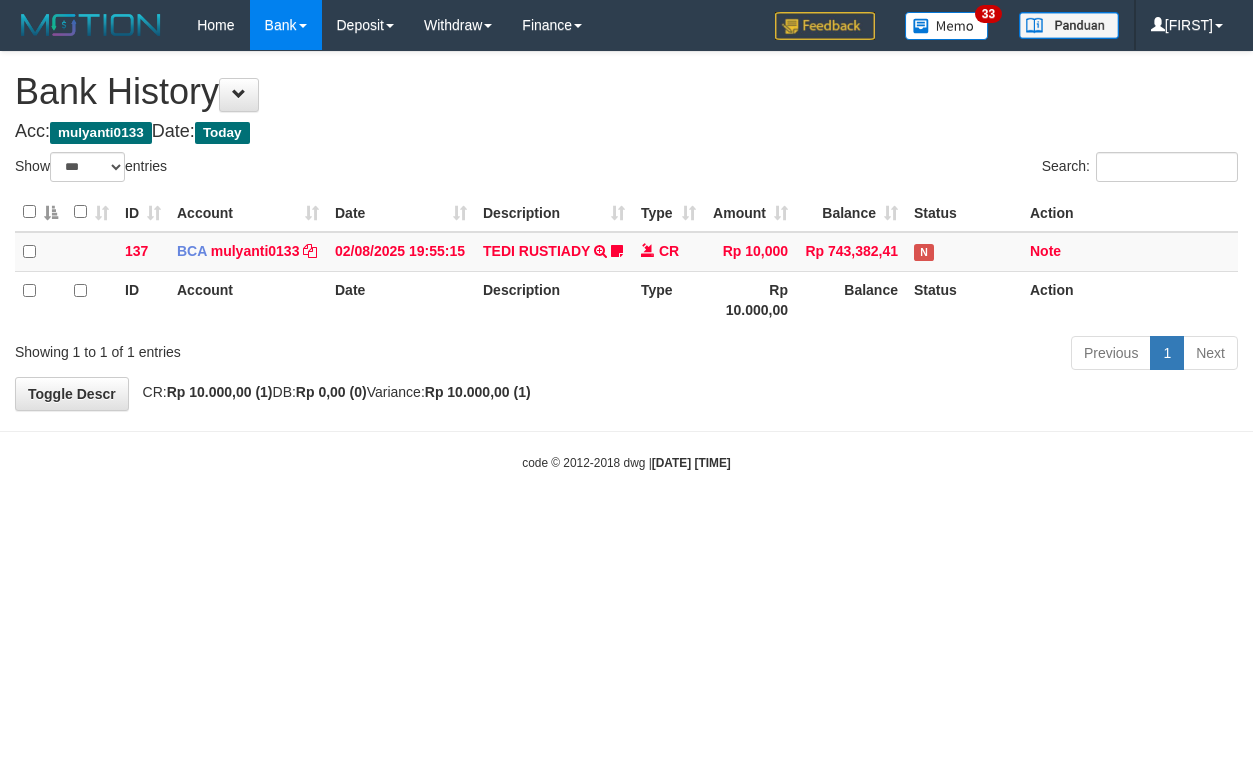 select on "***" 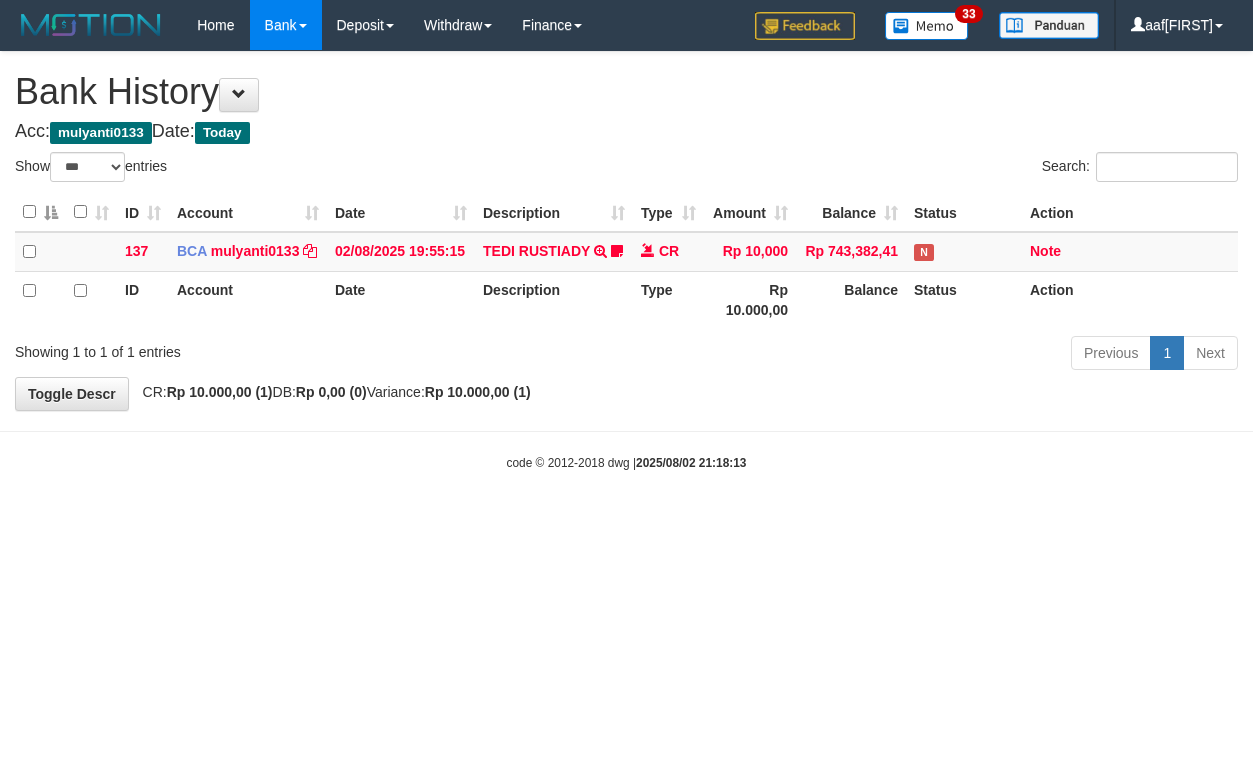 select on "***" 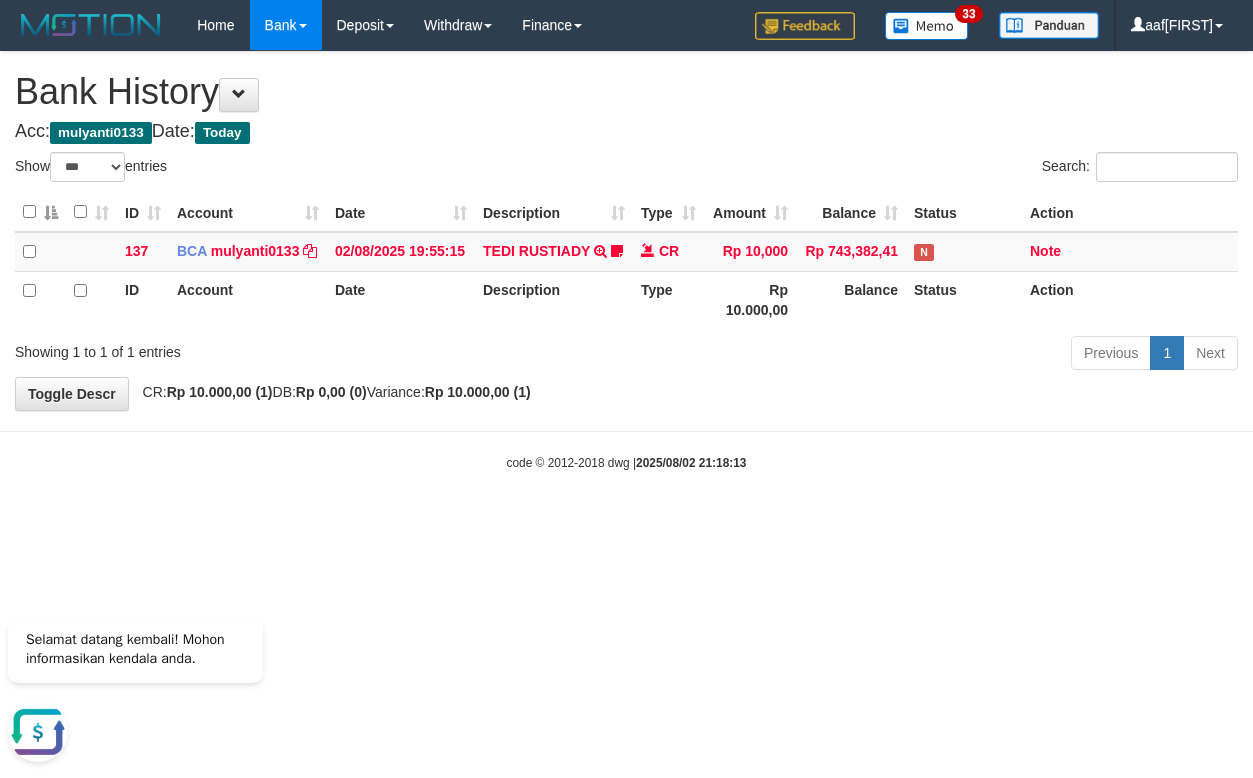scroll, scrollTop: 0, scrollLeft: 0, axis: both 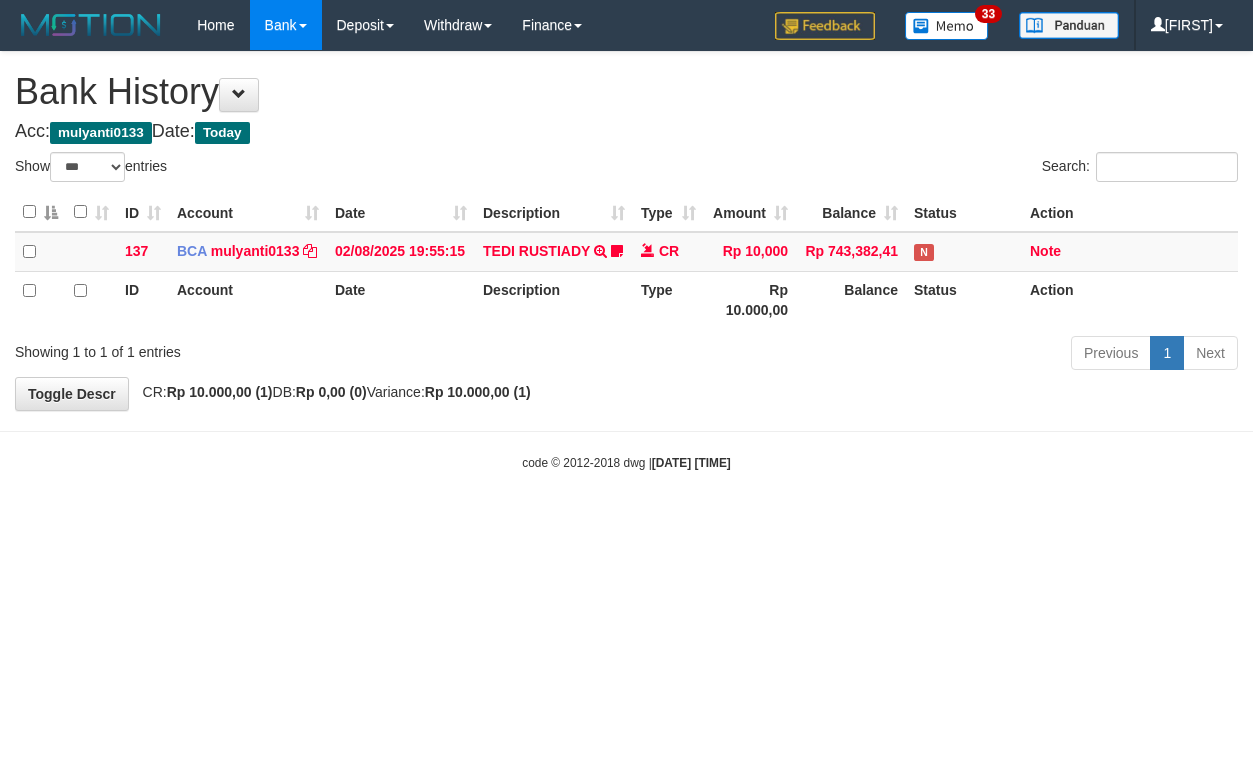 select on "***" 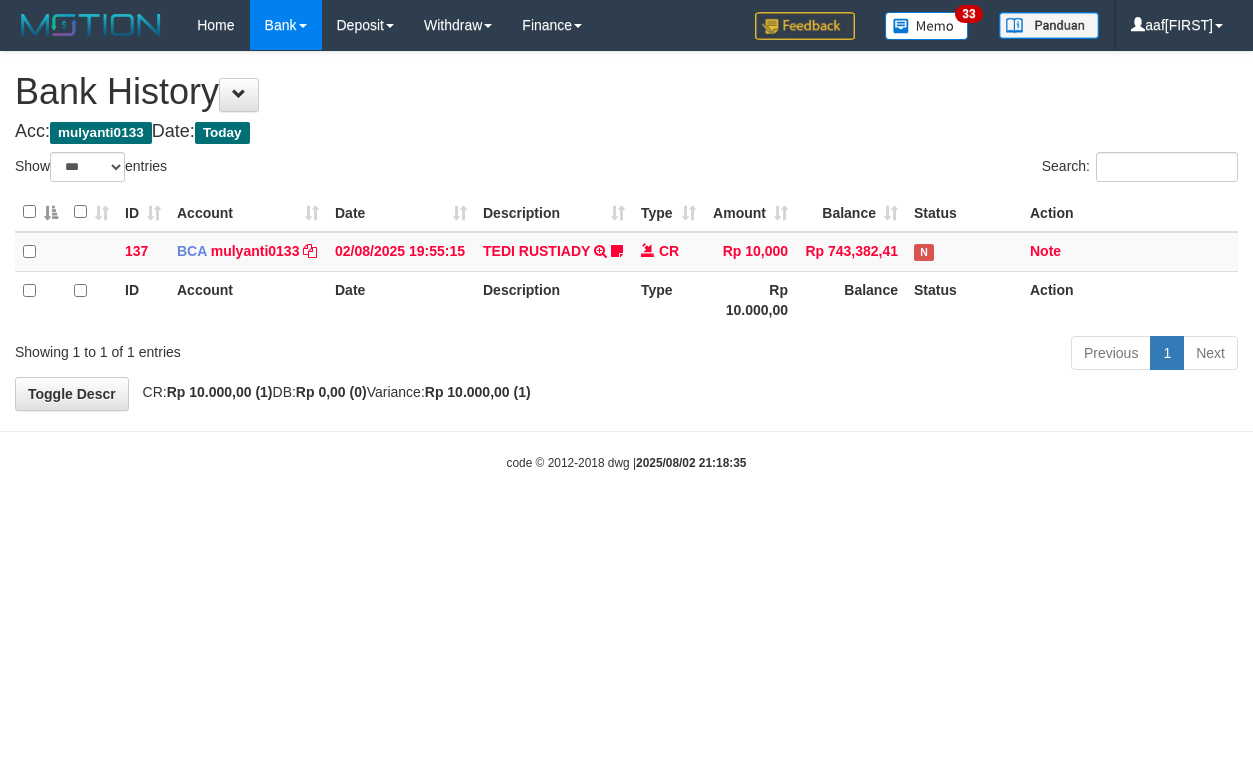 select on "***" 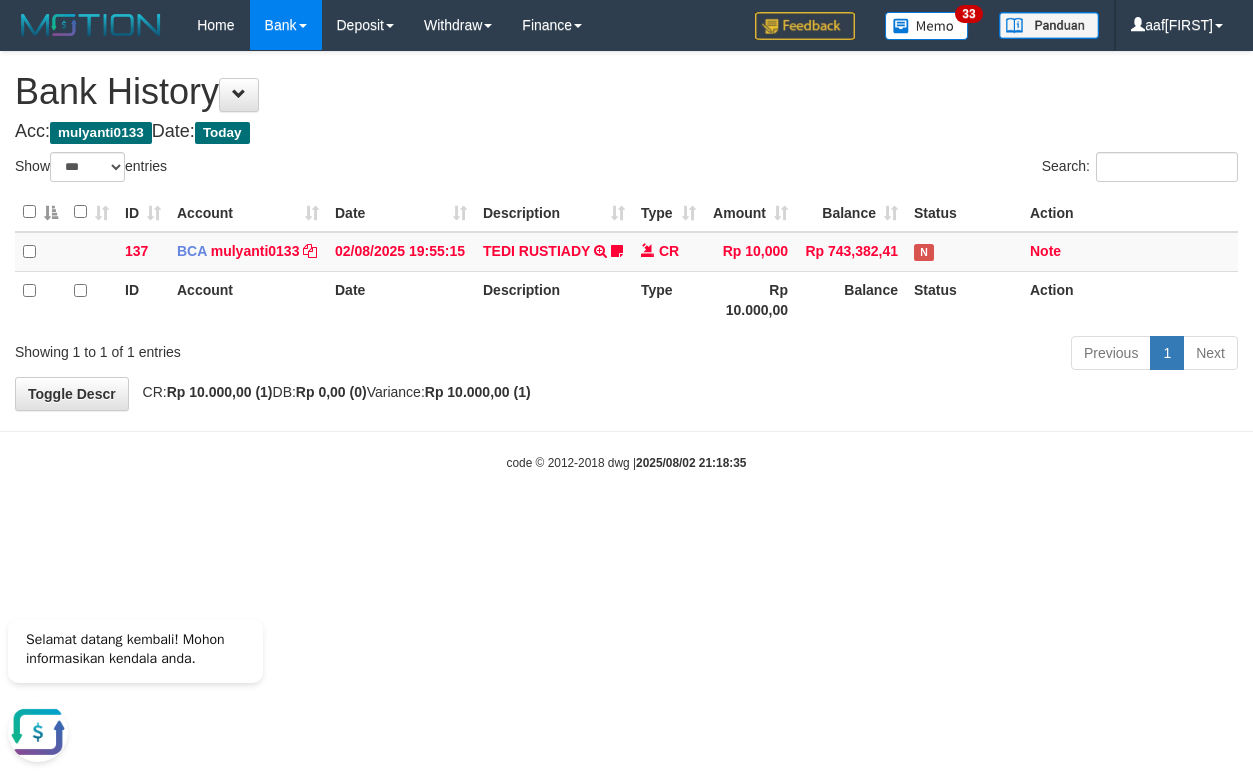 scroll, scrollTop: 0, scrollLeft: 0, axis: both 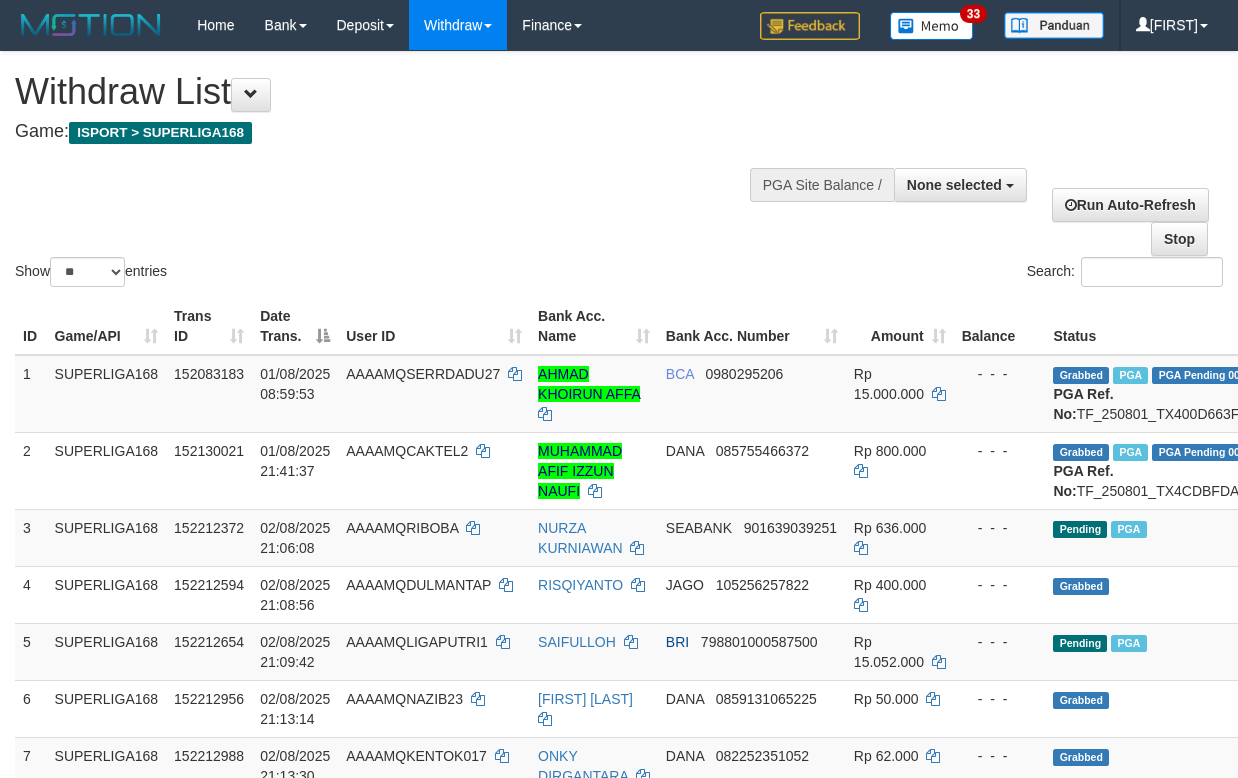 select 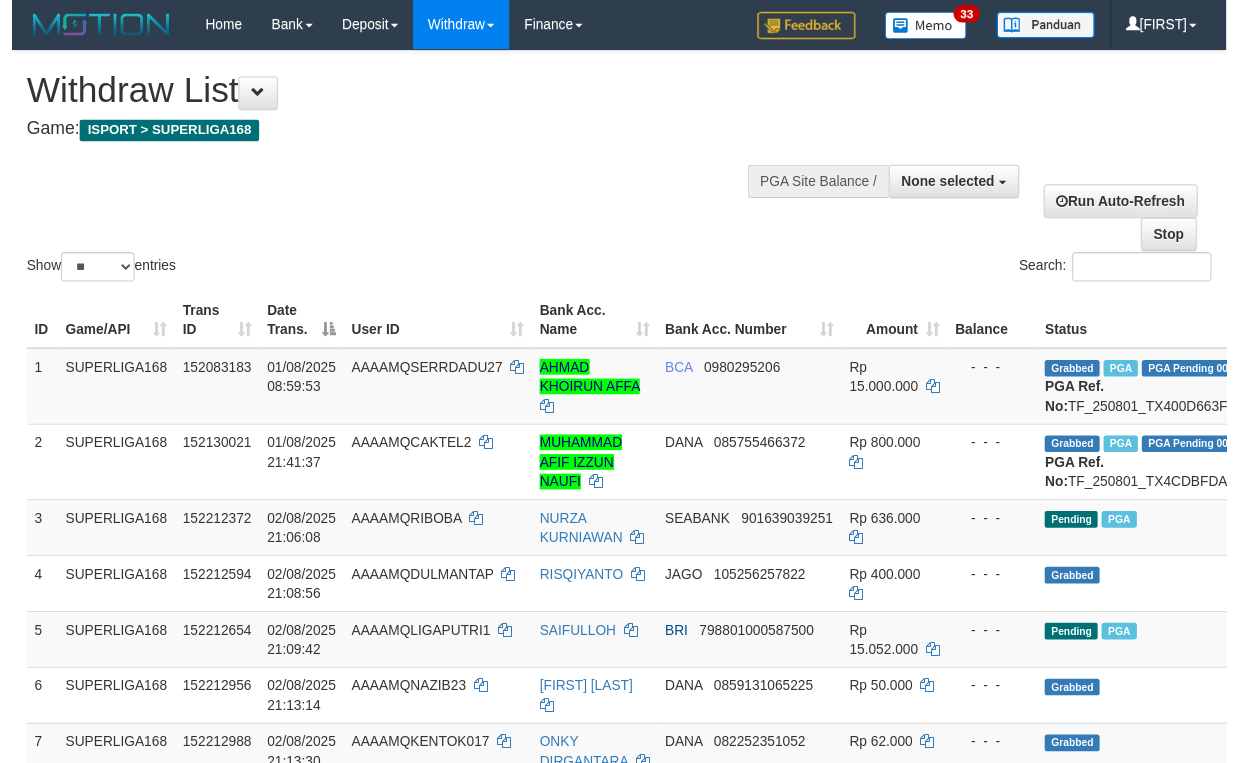 scroll, scrollTop: 0, scrollLeft: 0, axis: both 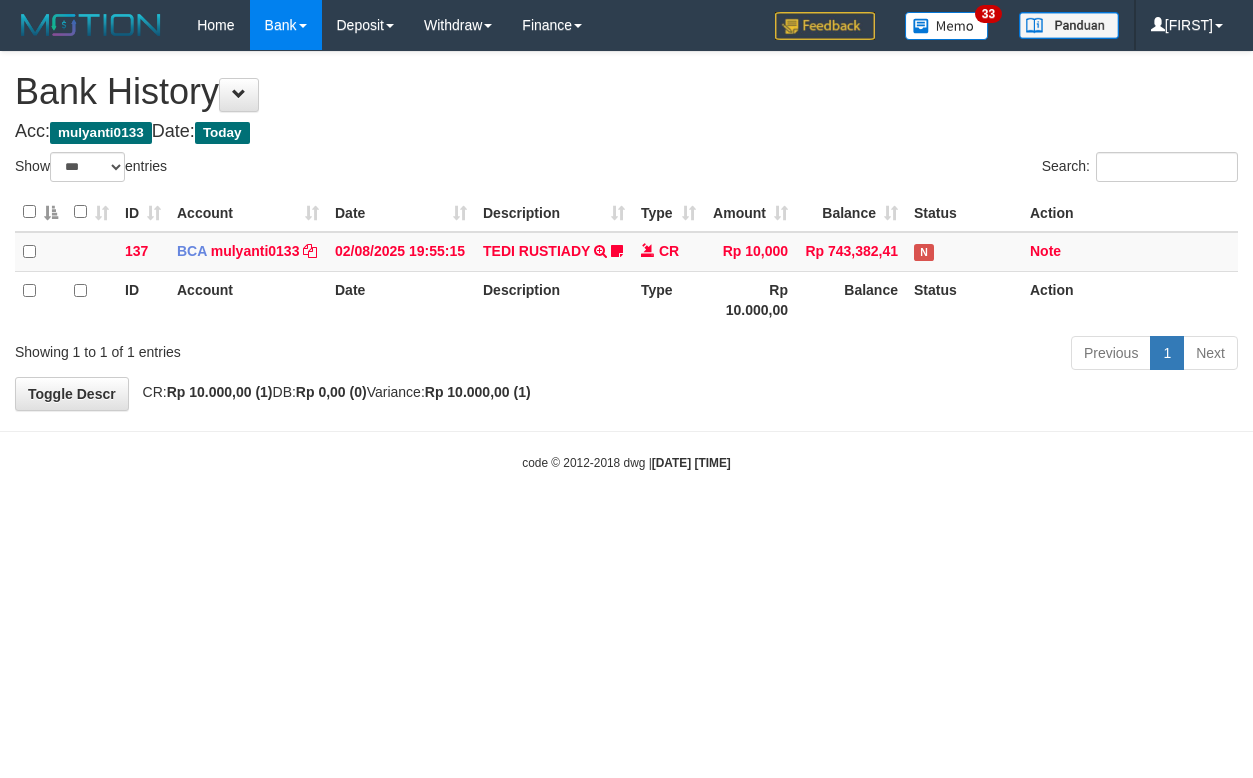 select on "***" 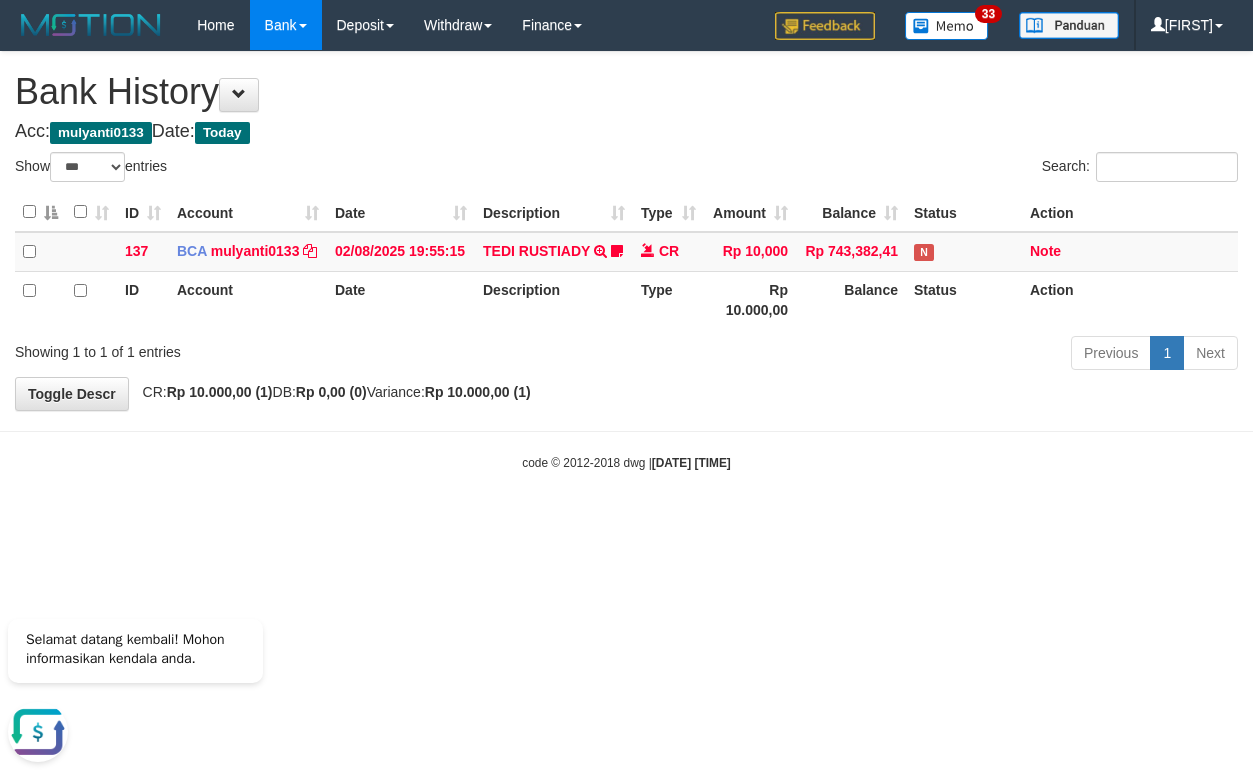 scroll, scrollTop: 0, scrollLeft: 0, axis: both 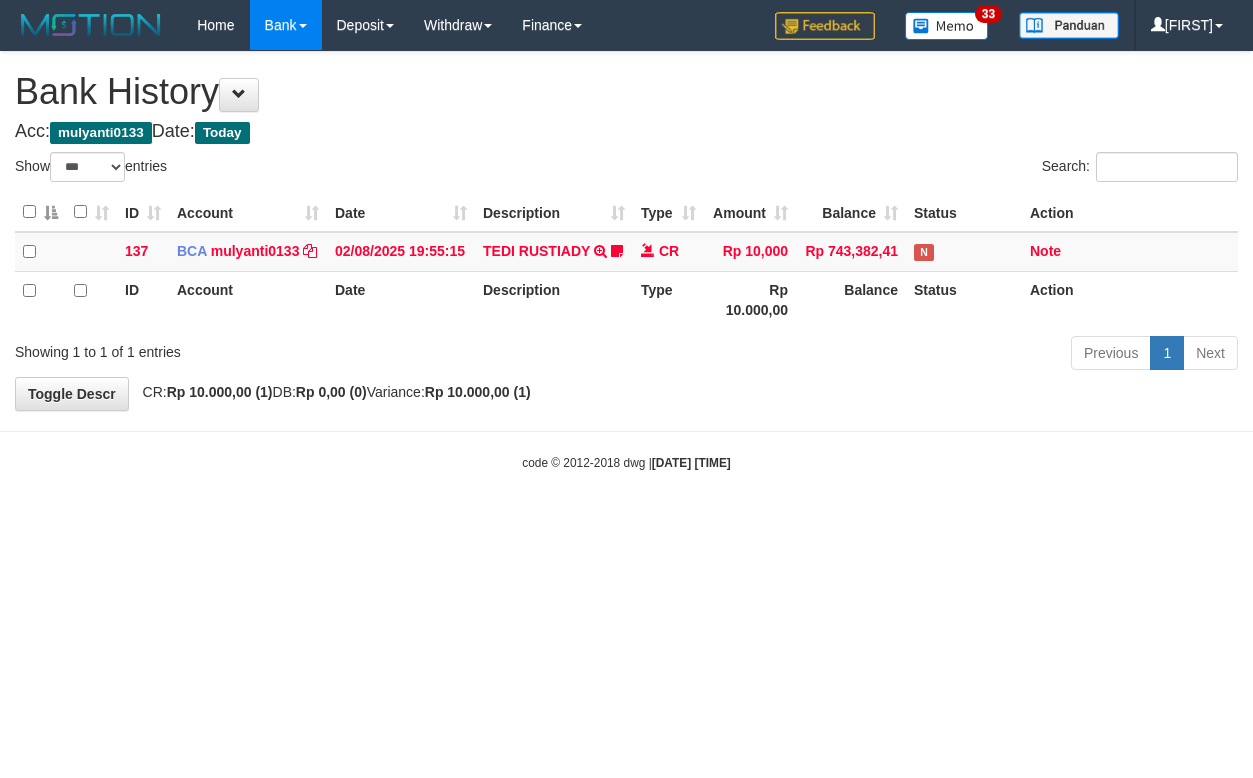 select on "***" 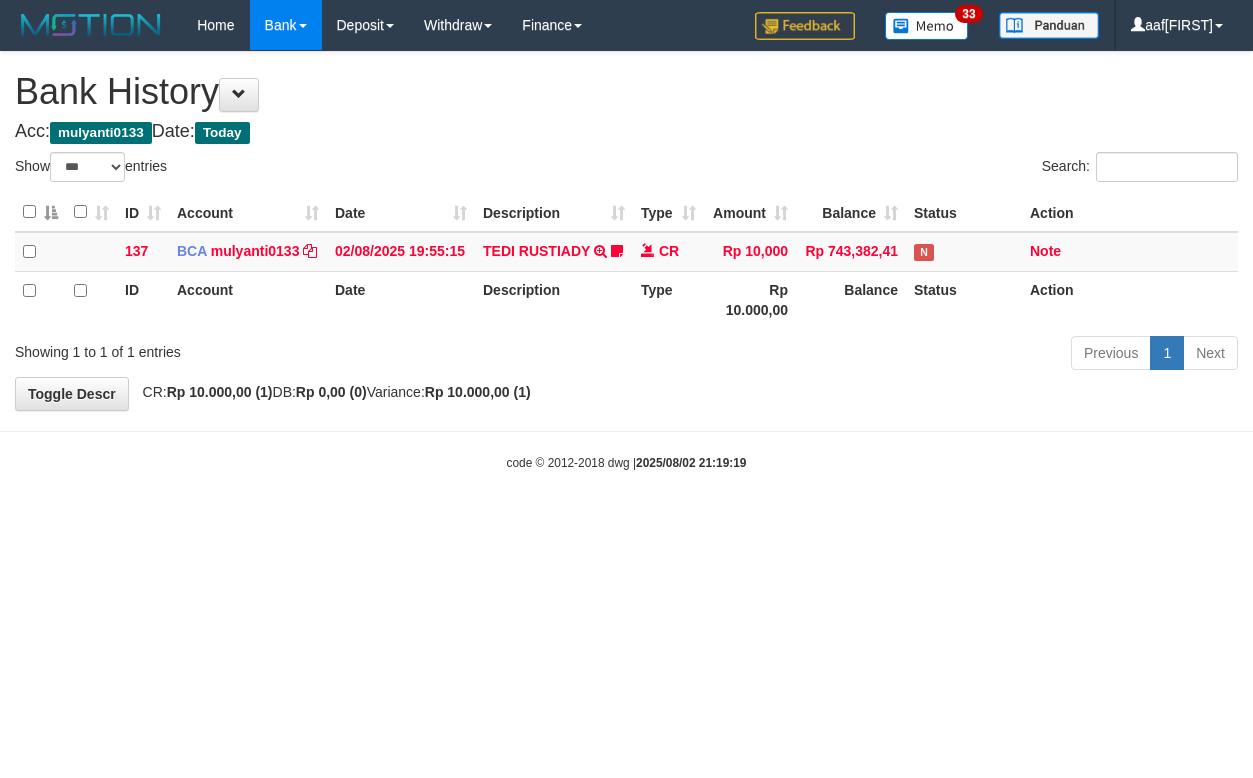 select on "***" 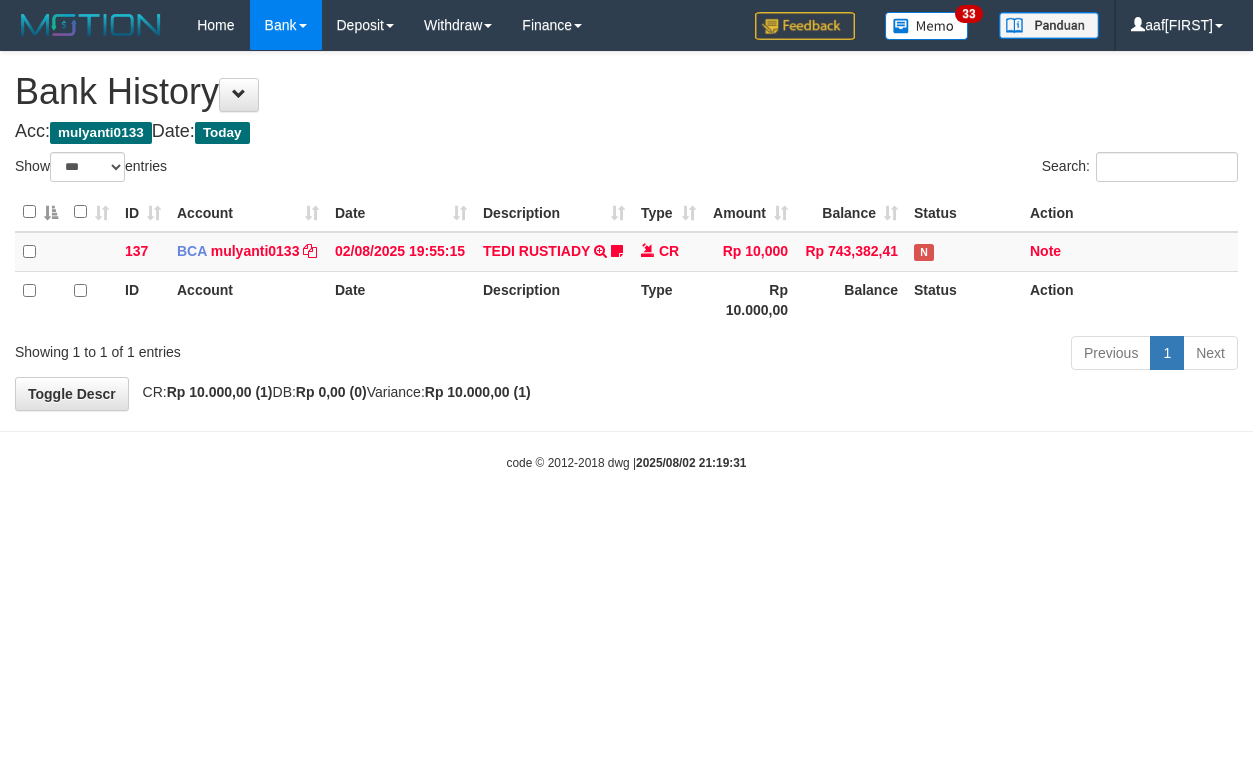 select on "***" 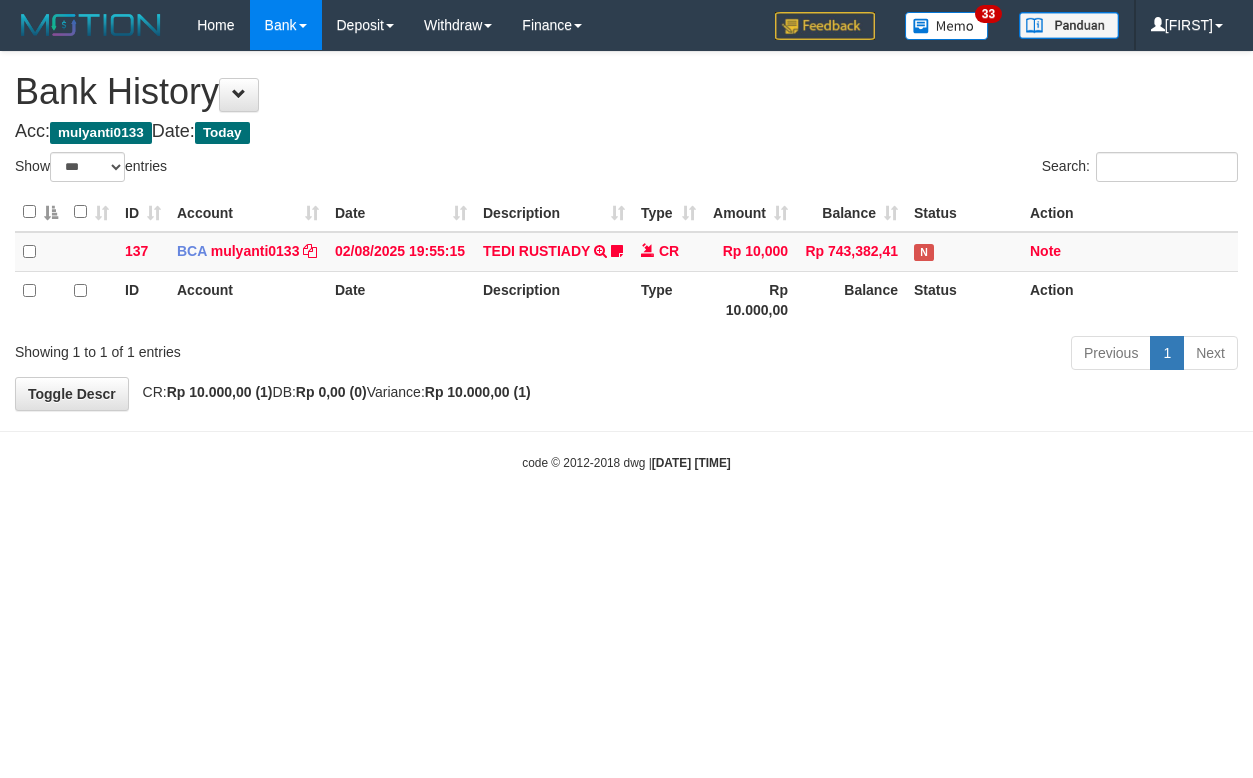 select on "***" 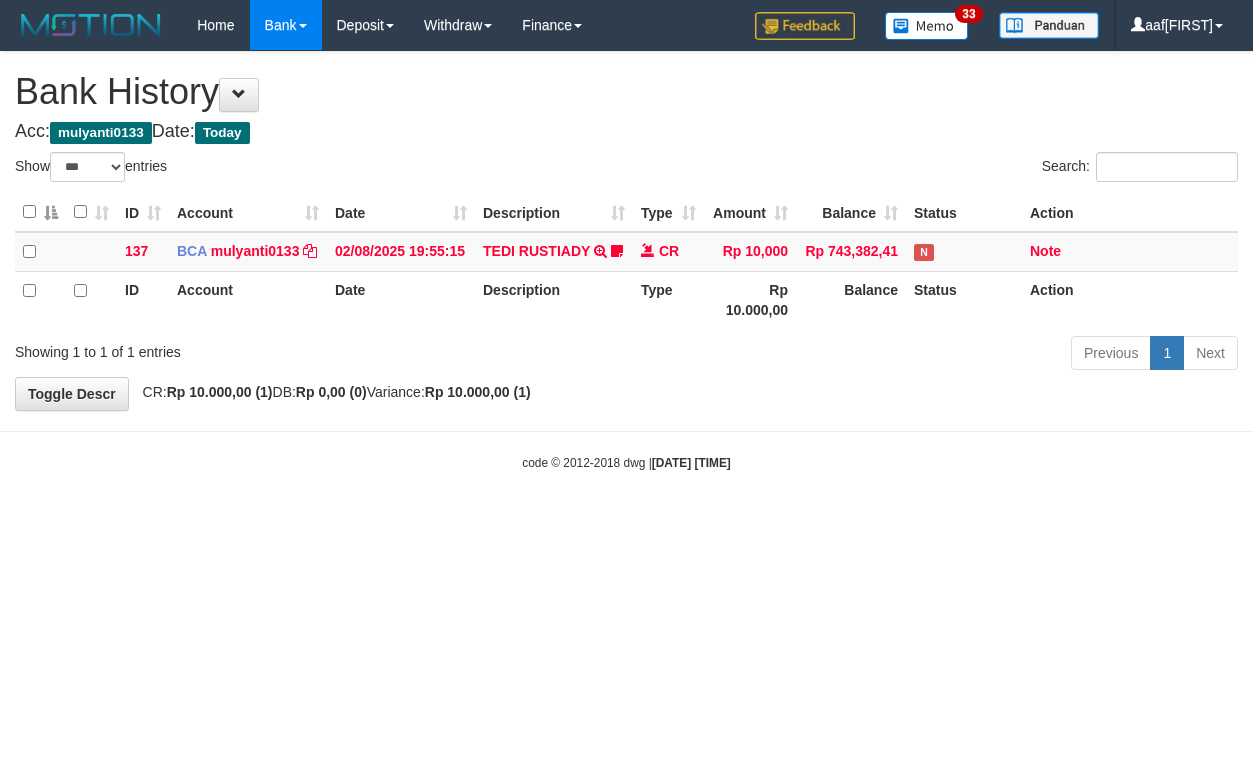 select on "***" 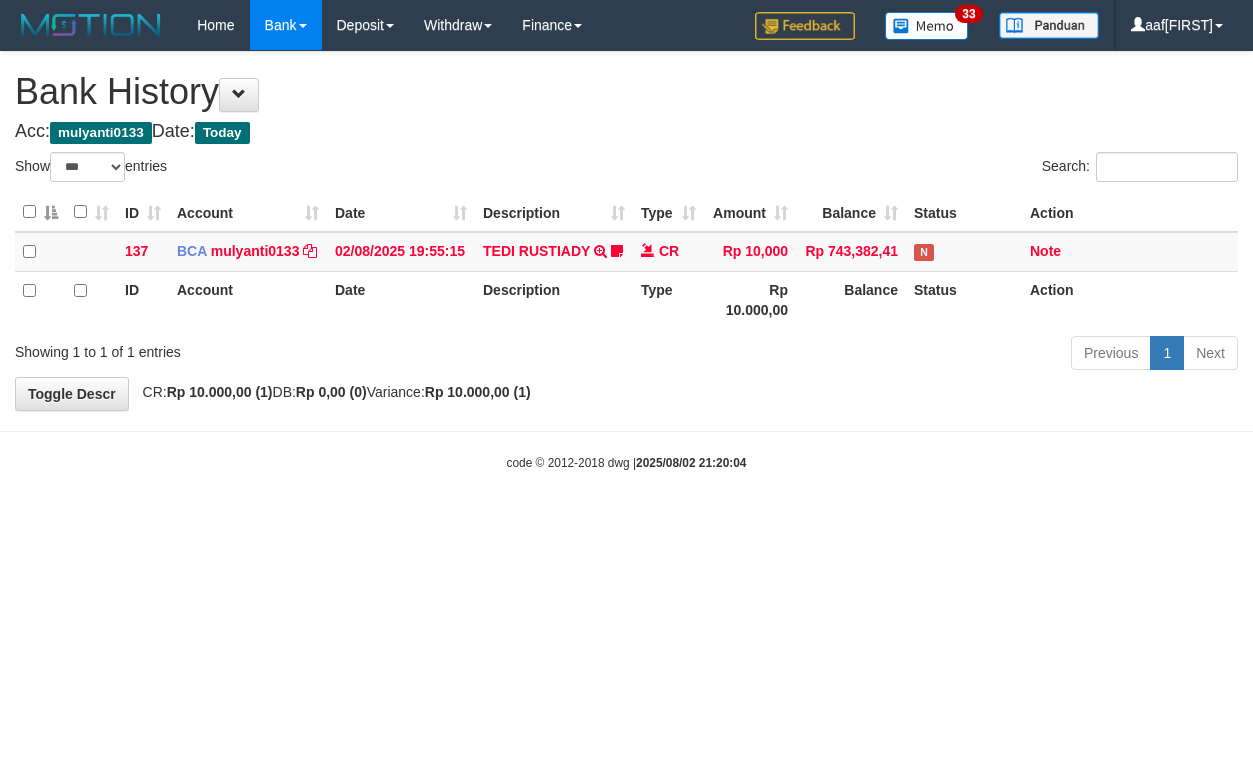 select on "***" 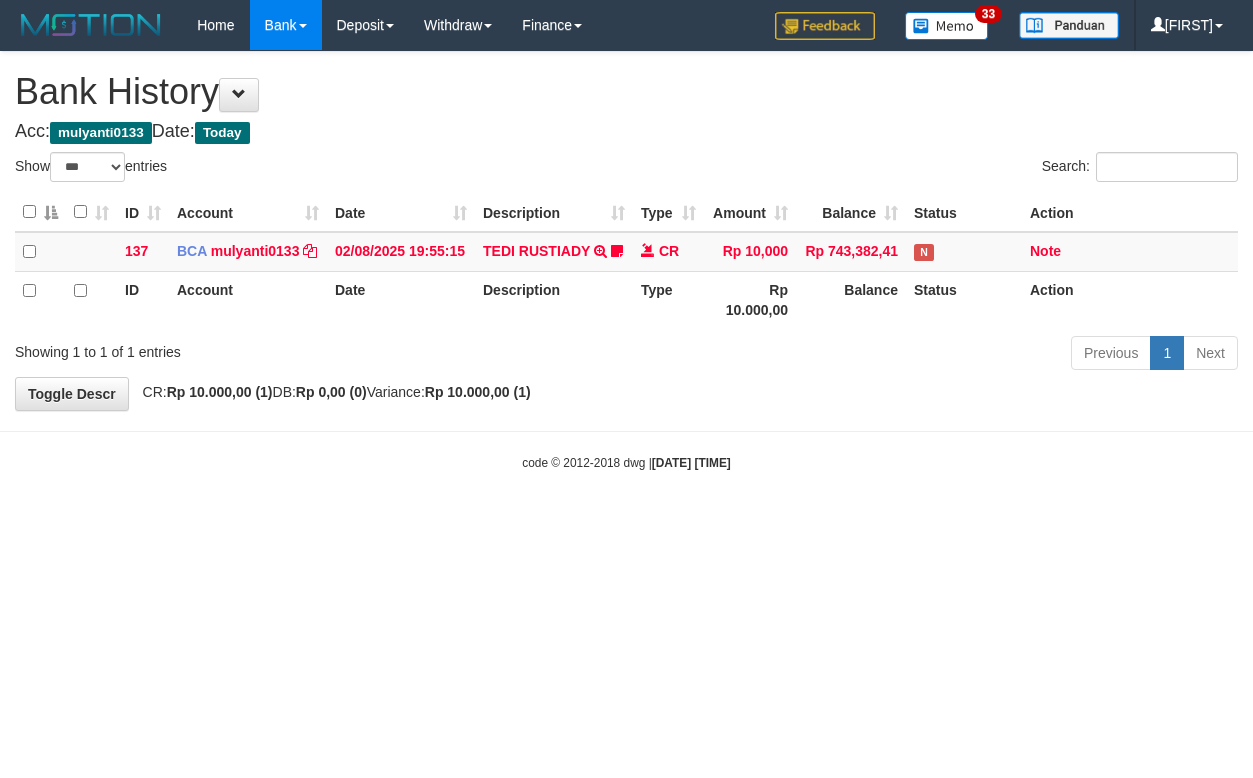 select on "***" 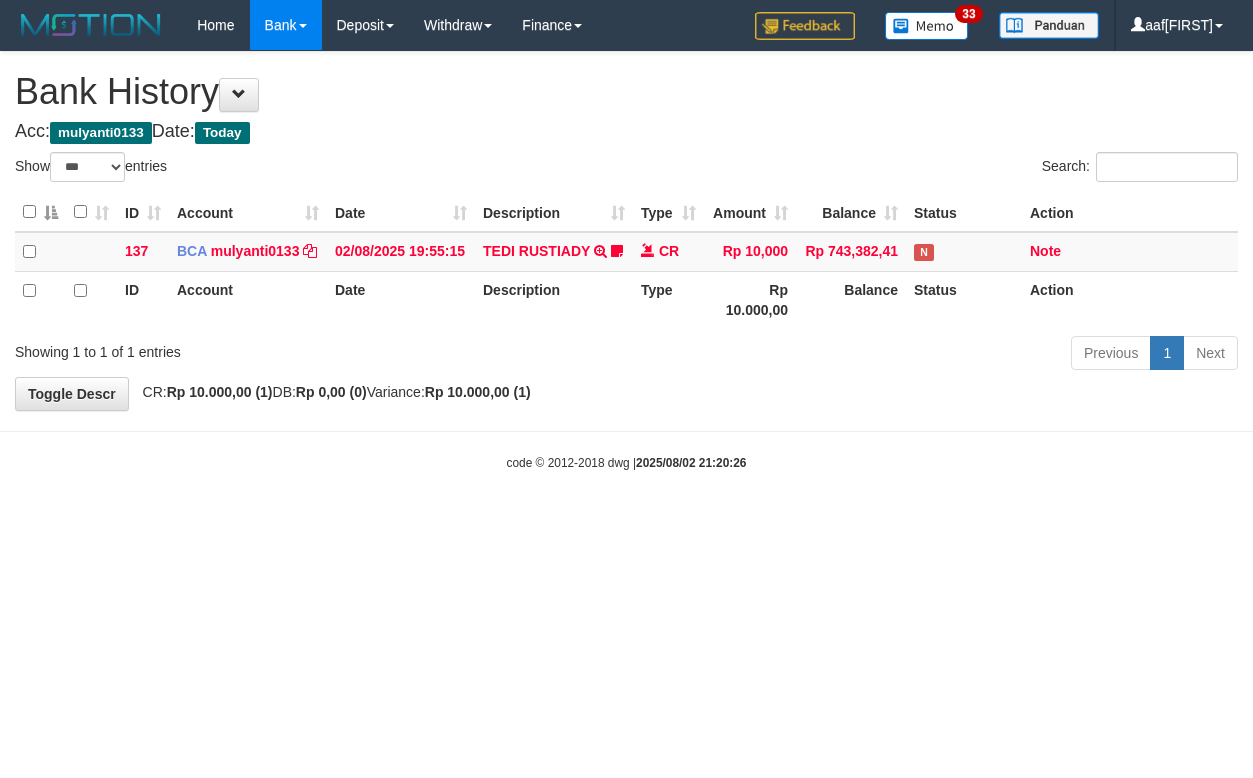 select on "***" 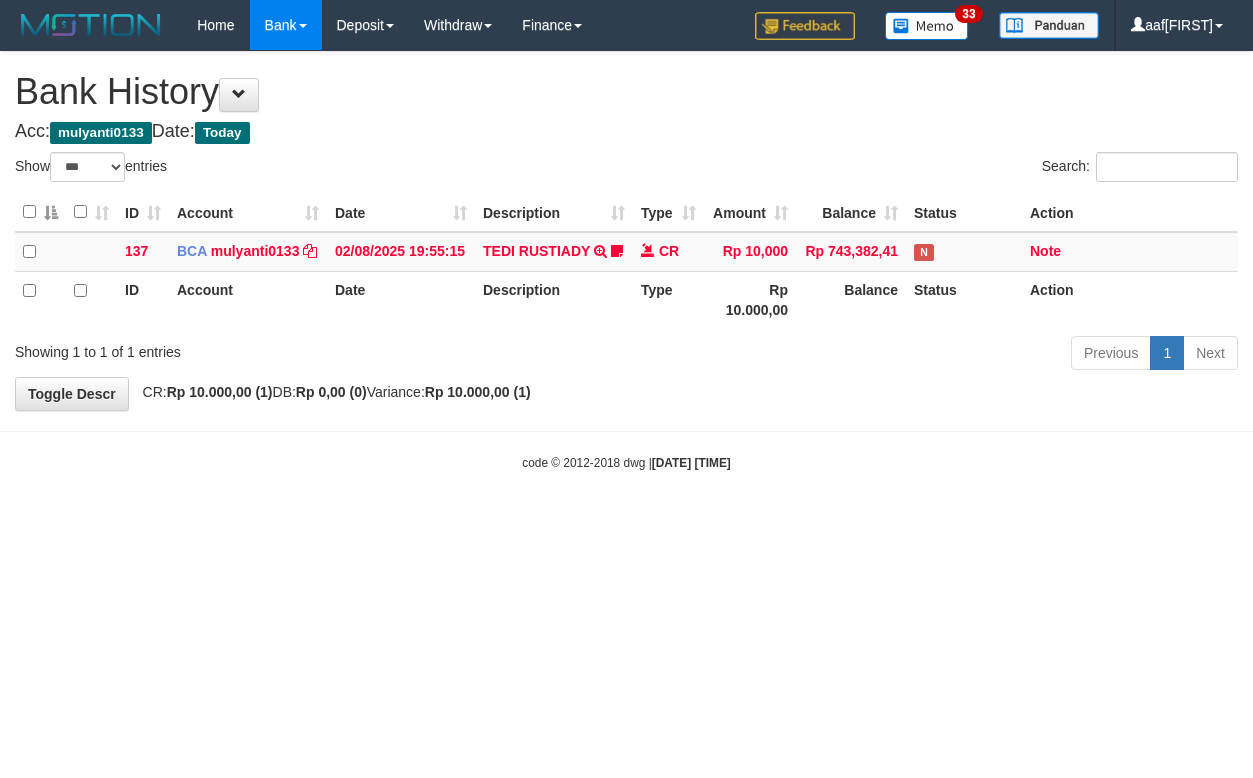 select on "***" 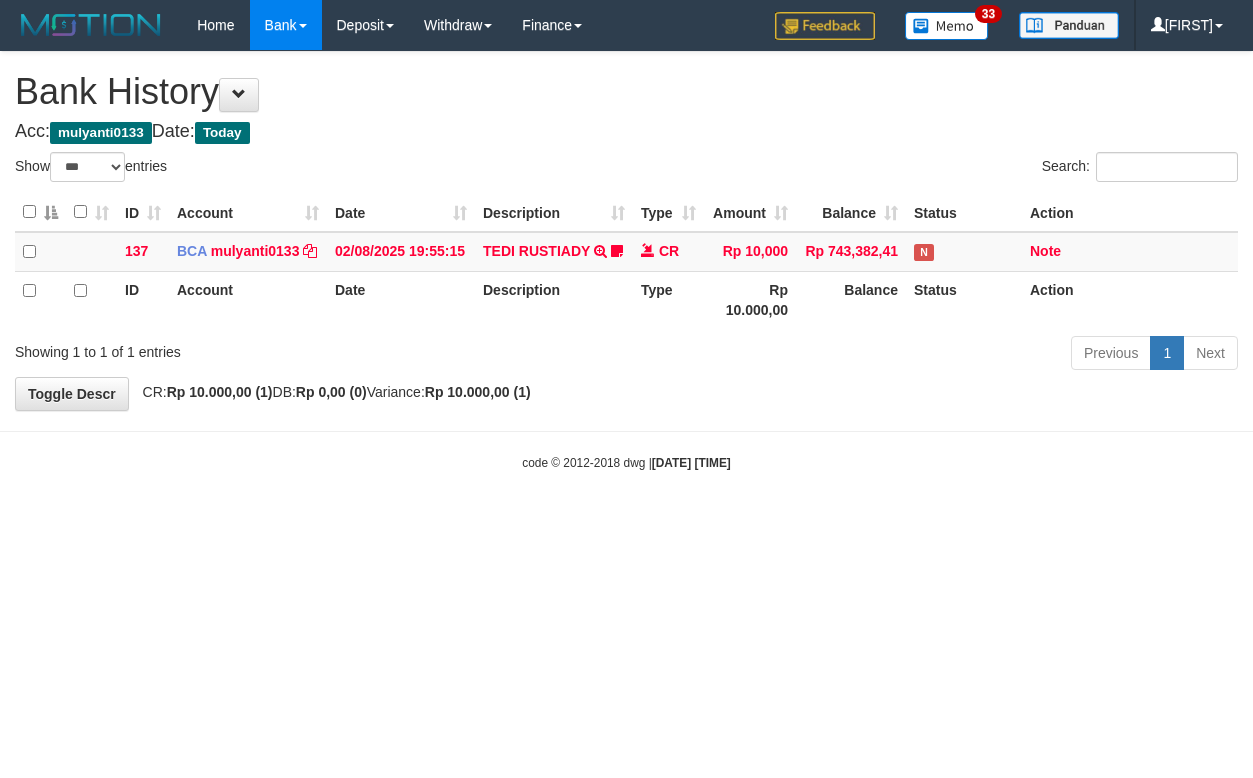 select on "***" 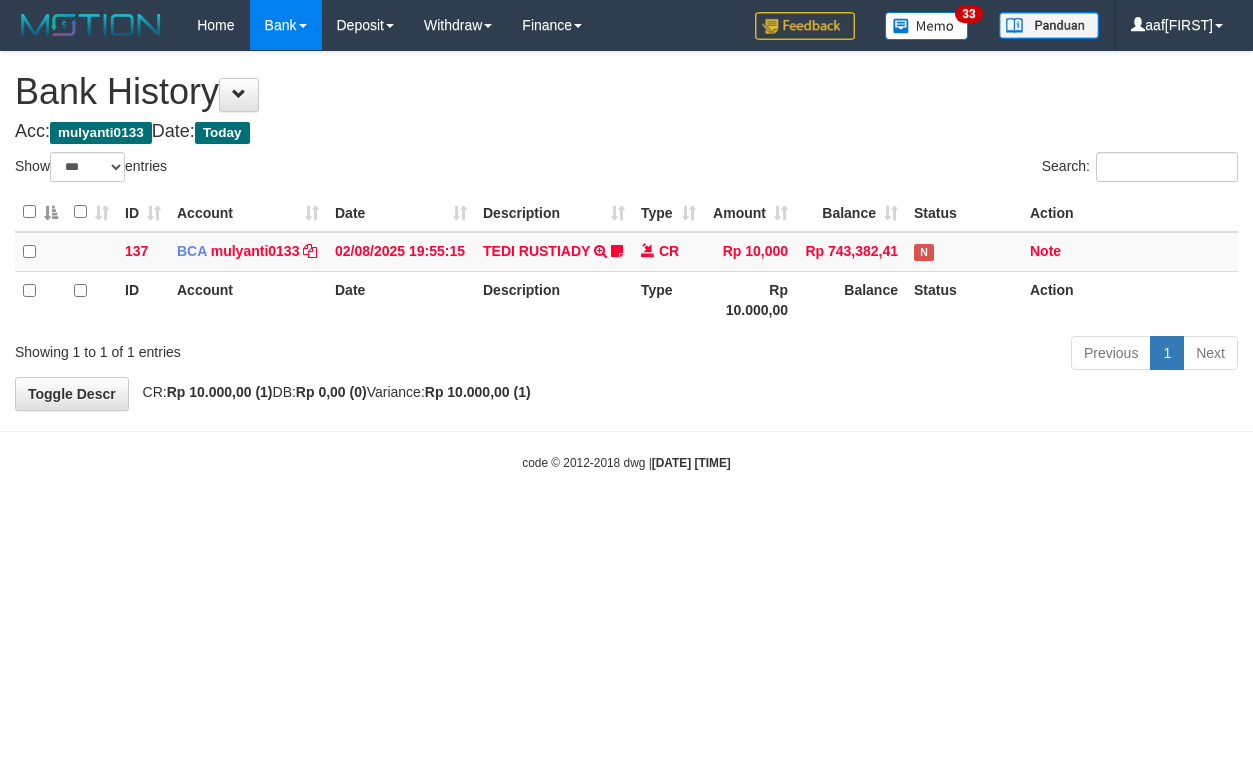 select on "***" 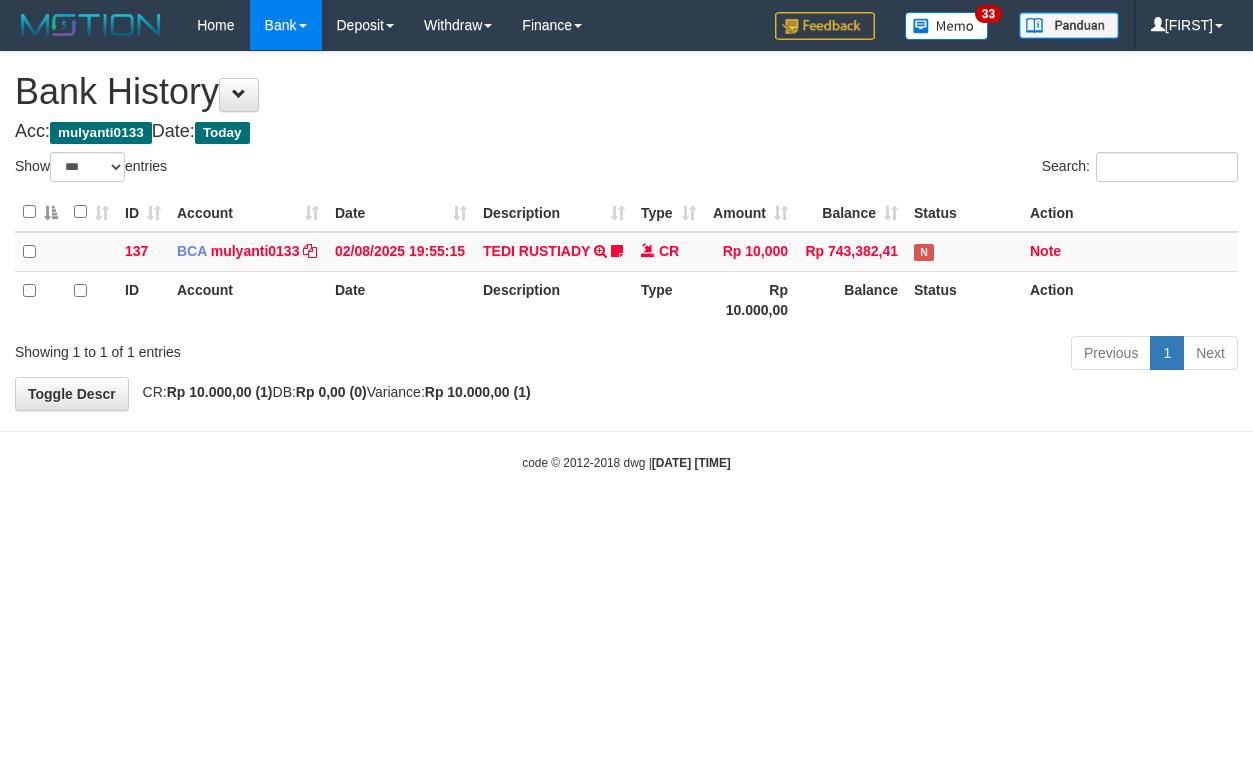 select on "***" 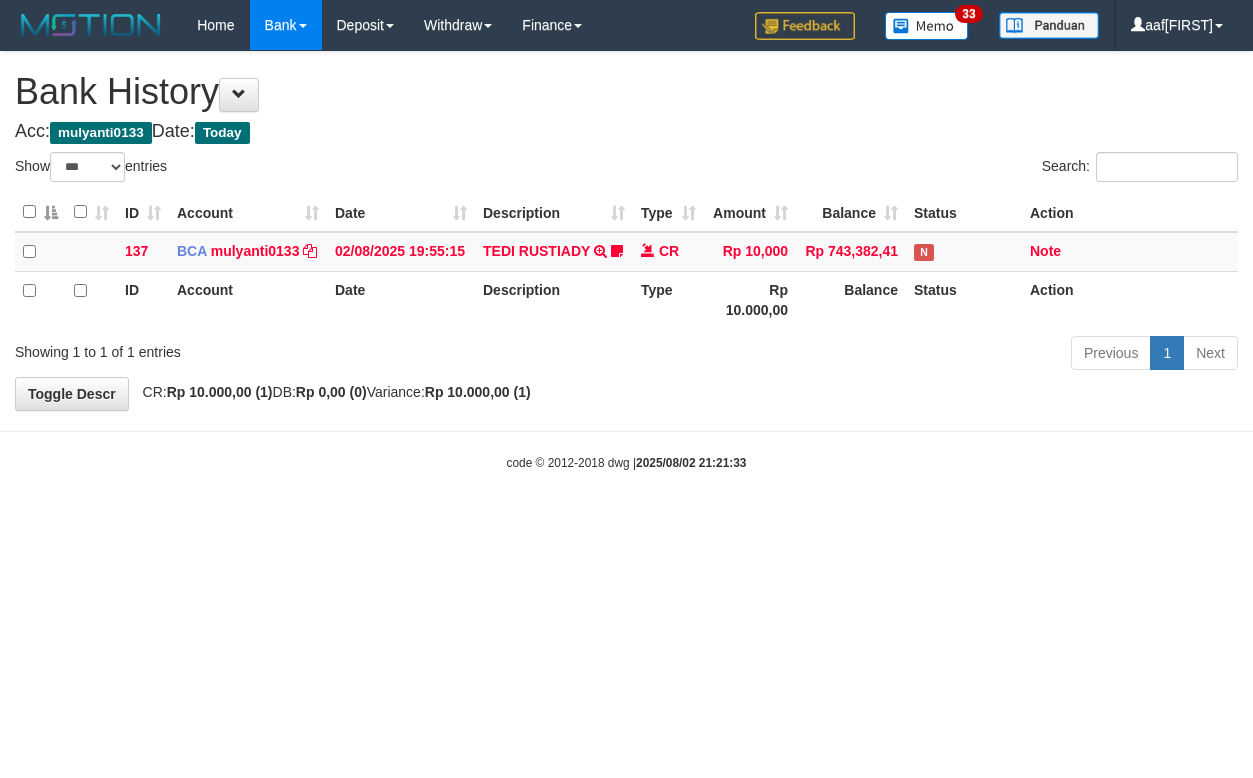 select on "***" 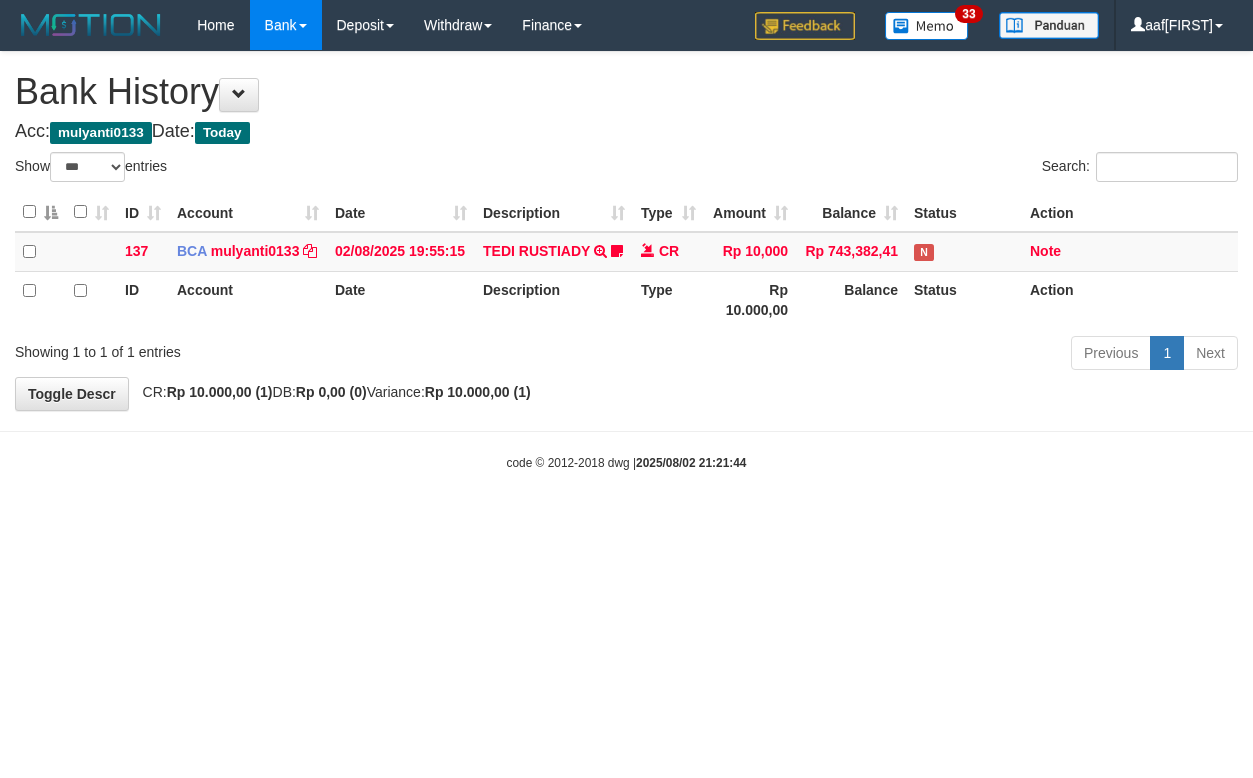 select on "***" 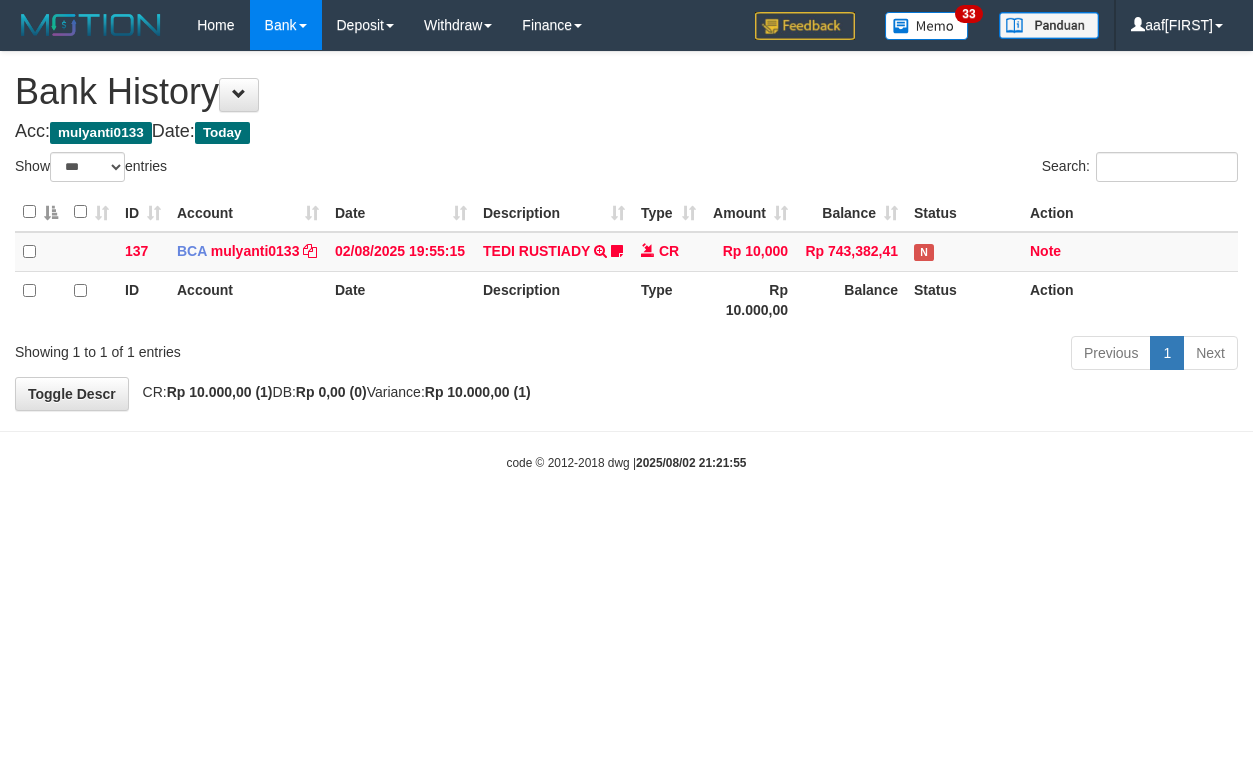 select on "***" 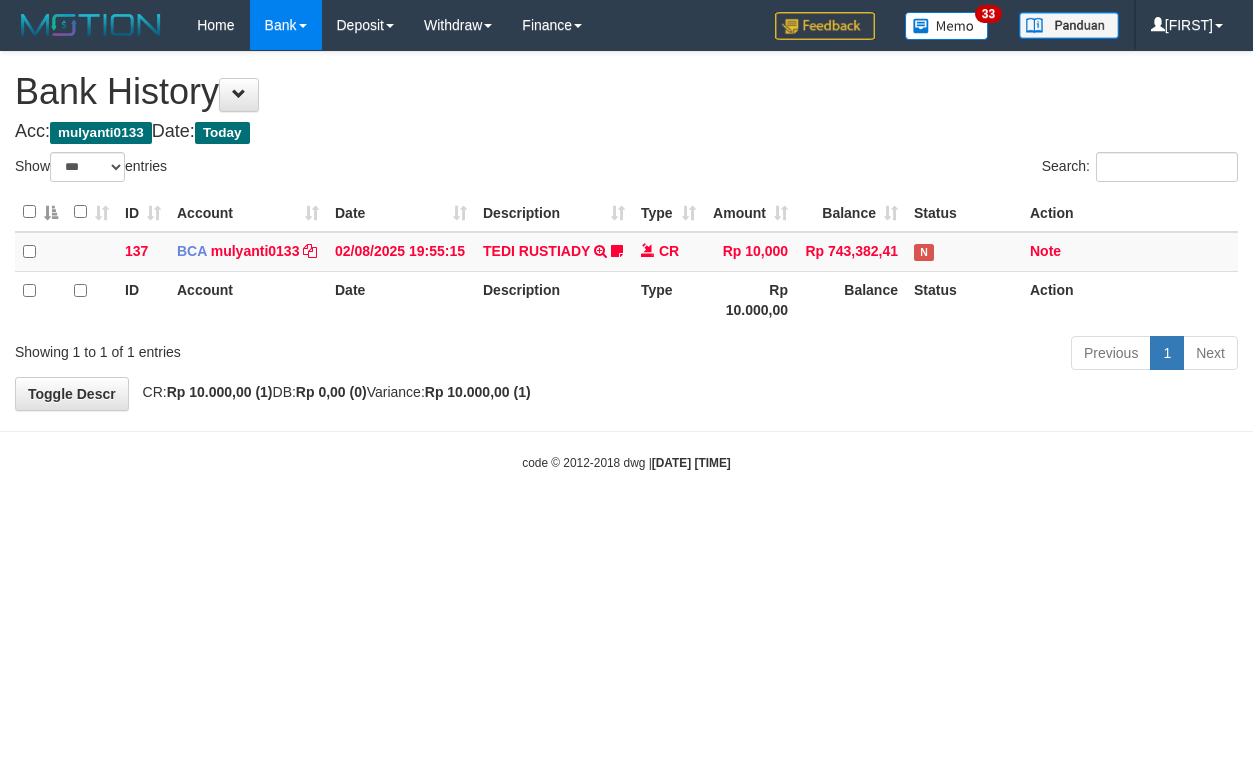 select on "***" 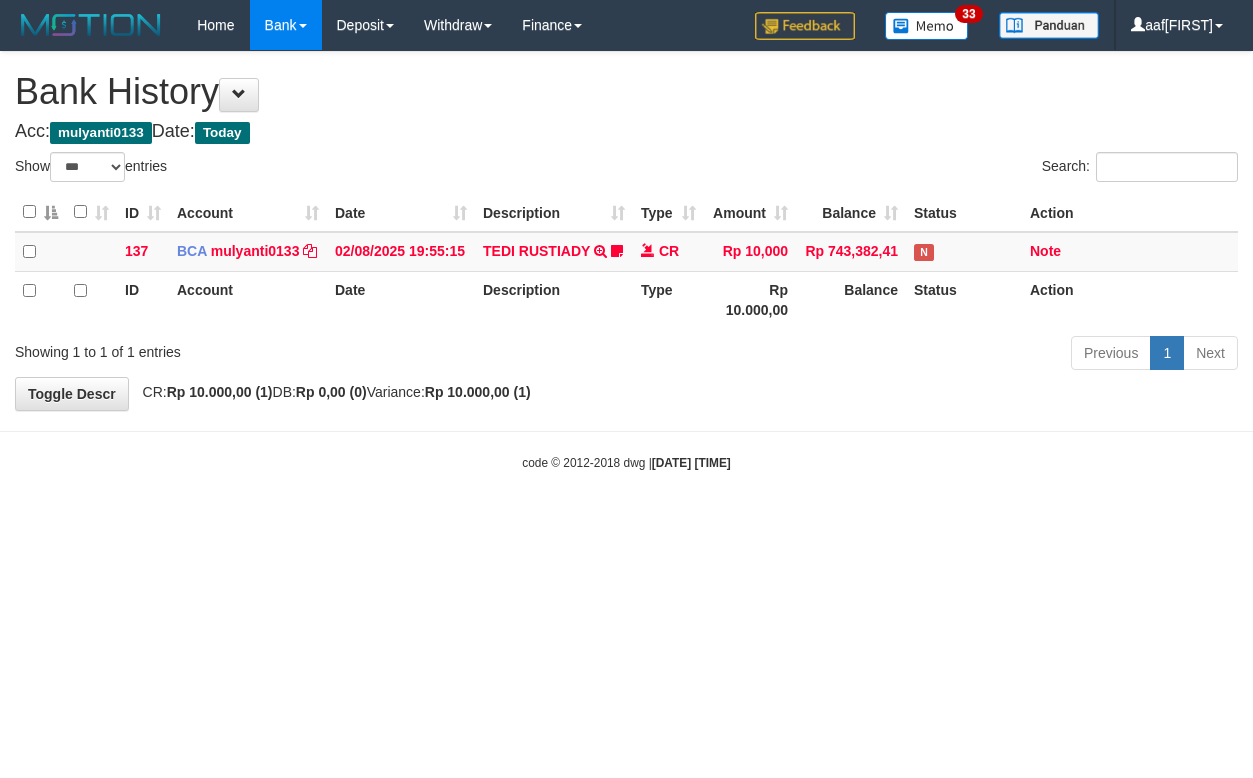 select on "***" 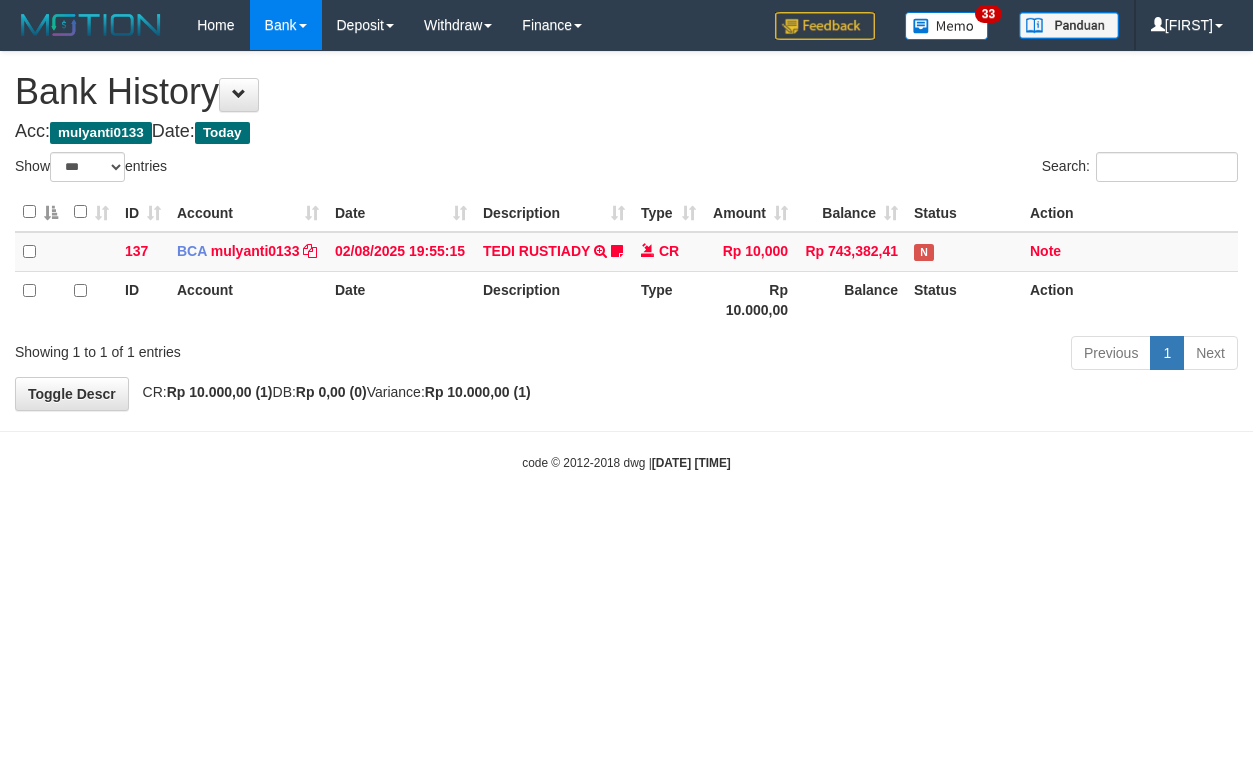 select on "***" 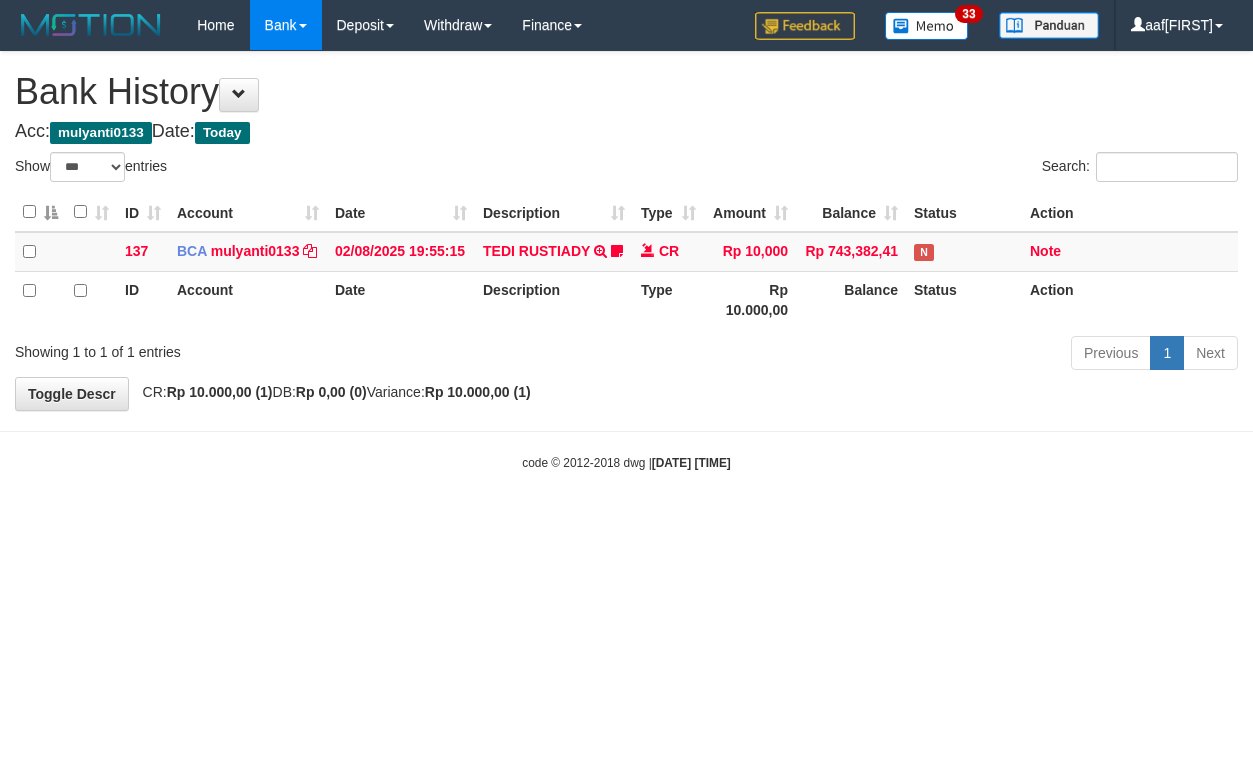 select on "***" 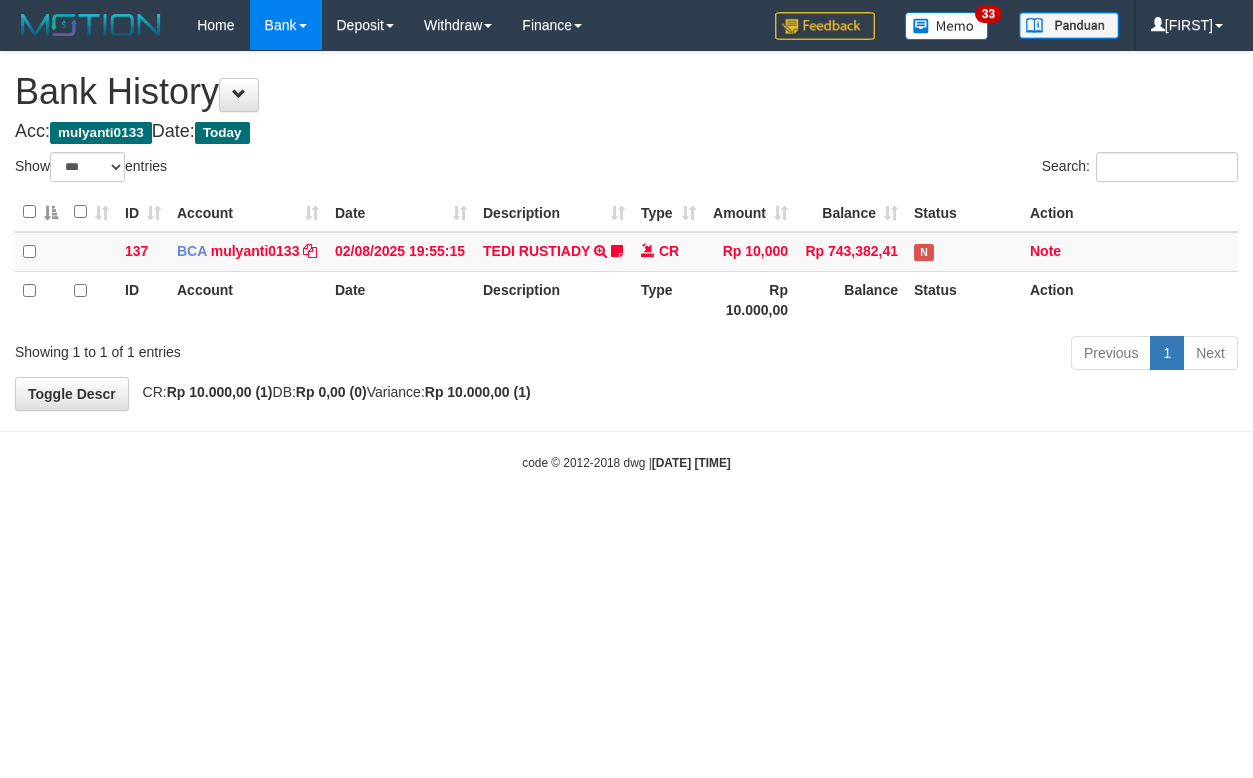 select on "***" 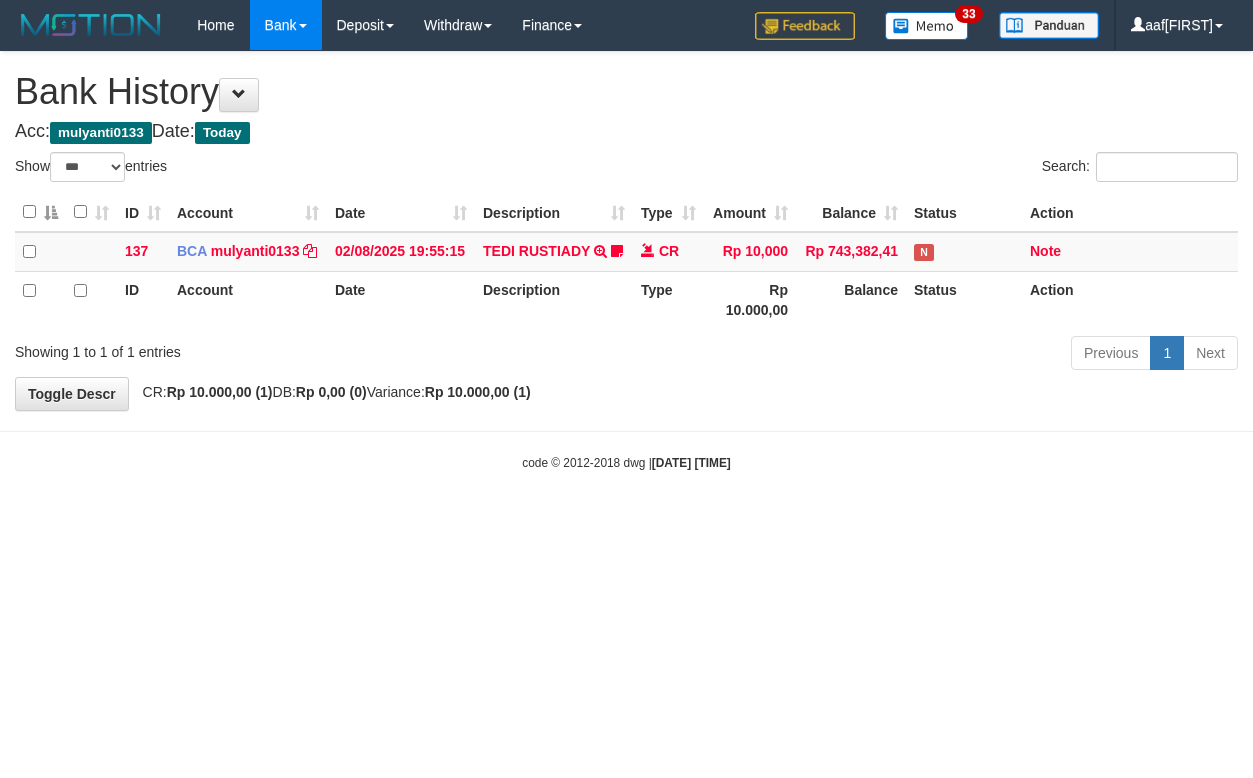 select on "***" 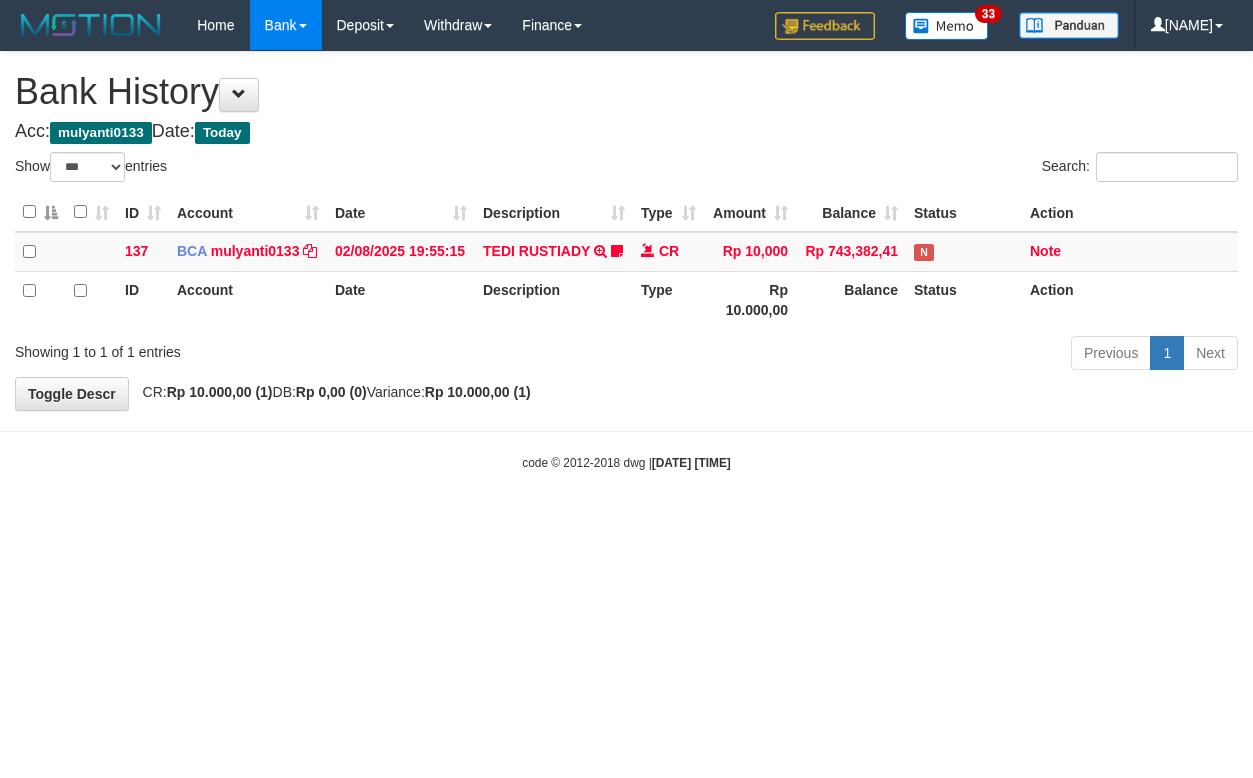 select on "***" 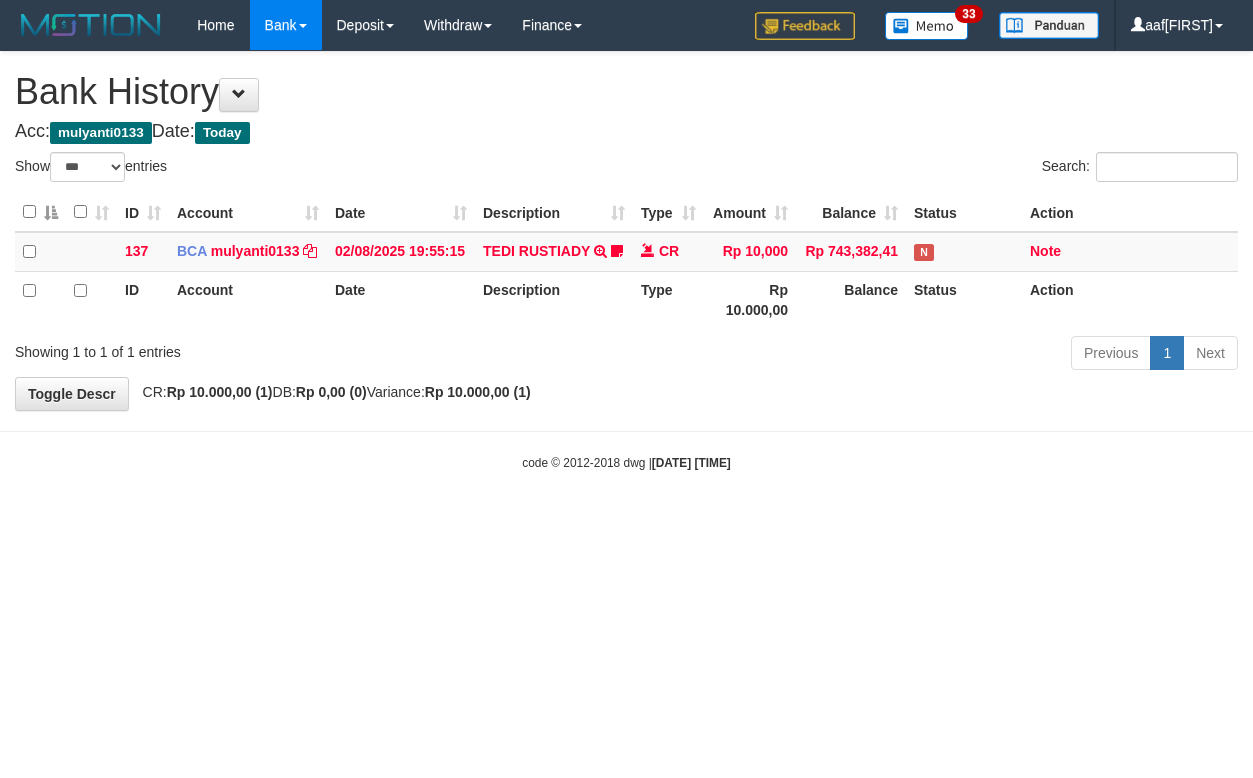 select on "***" 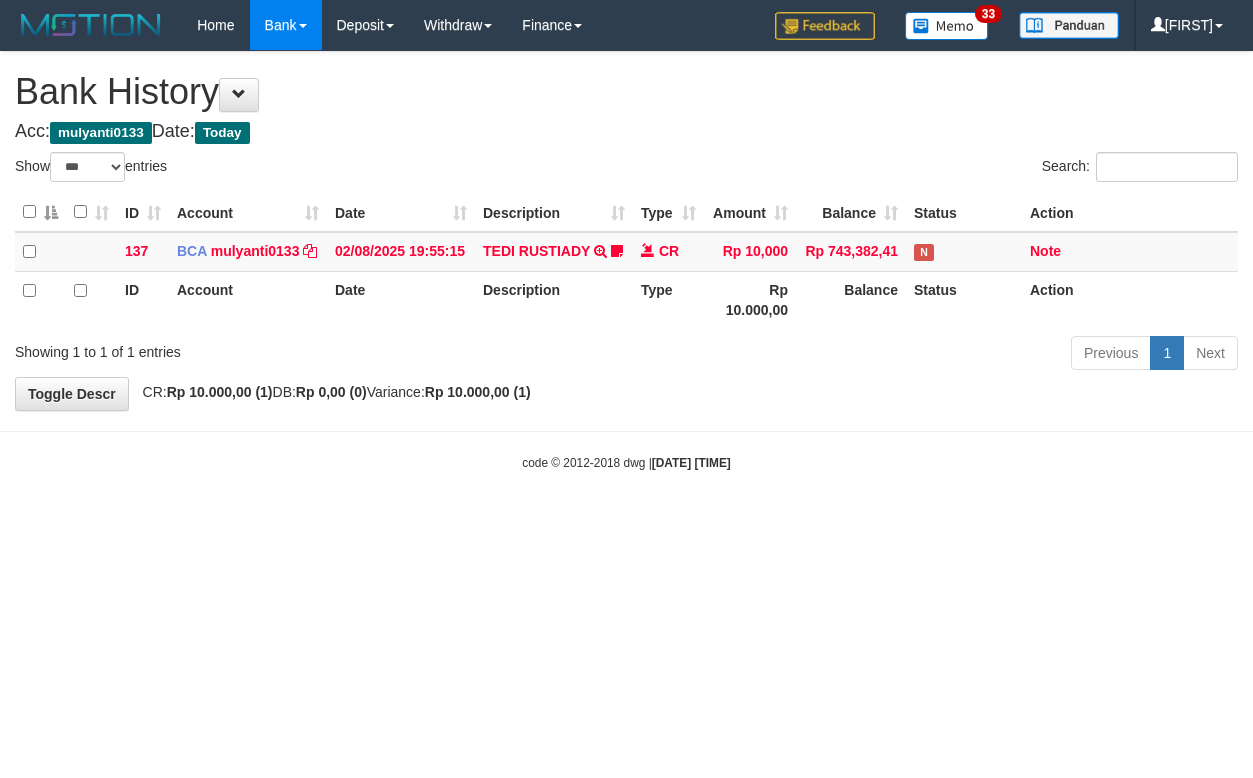 select on "***" 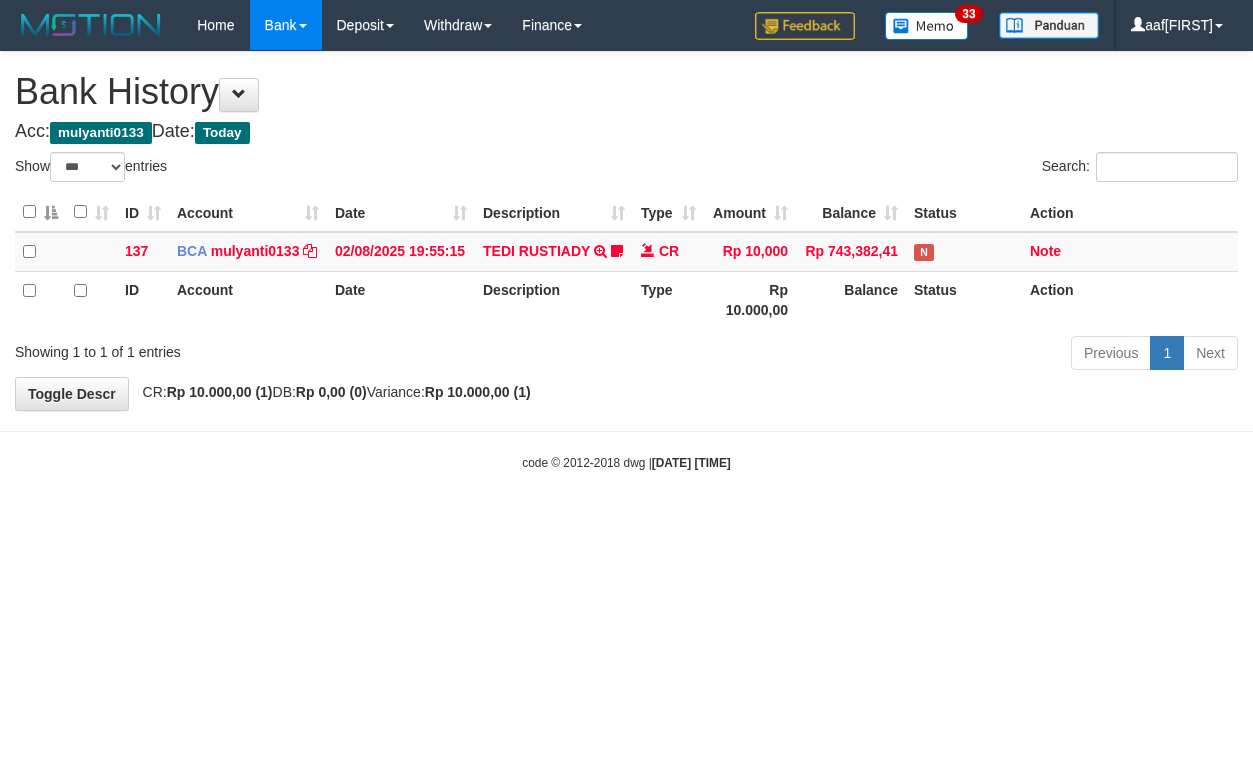 select on "***" 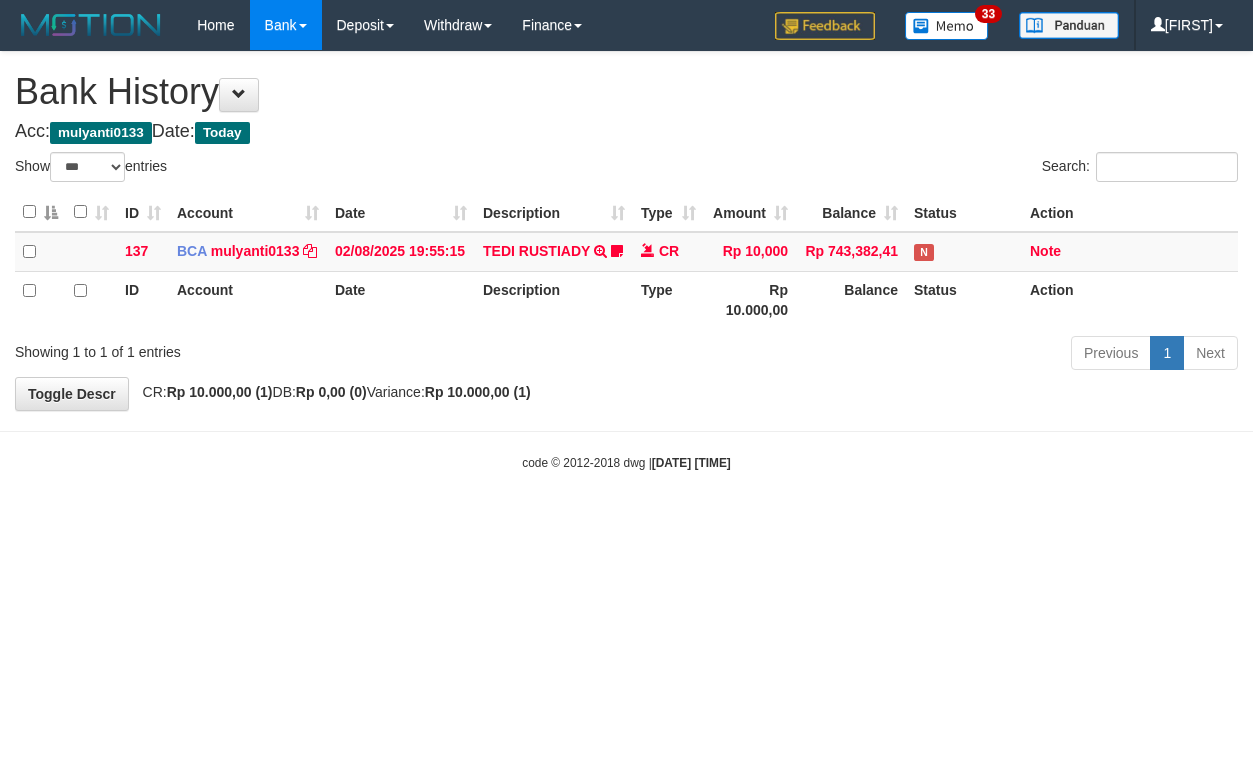 select on "***" 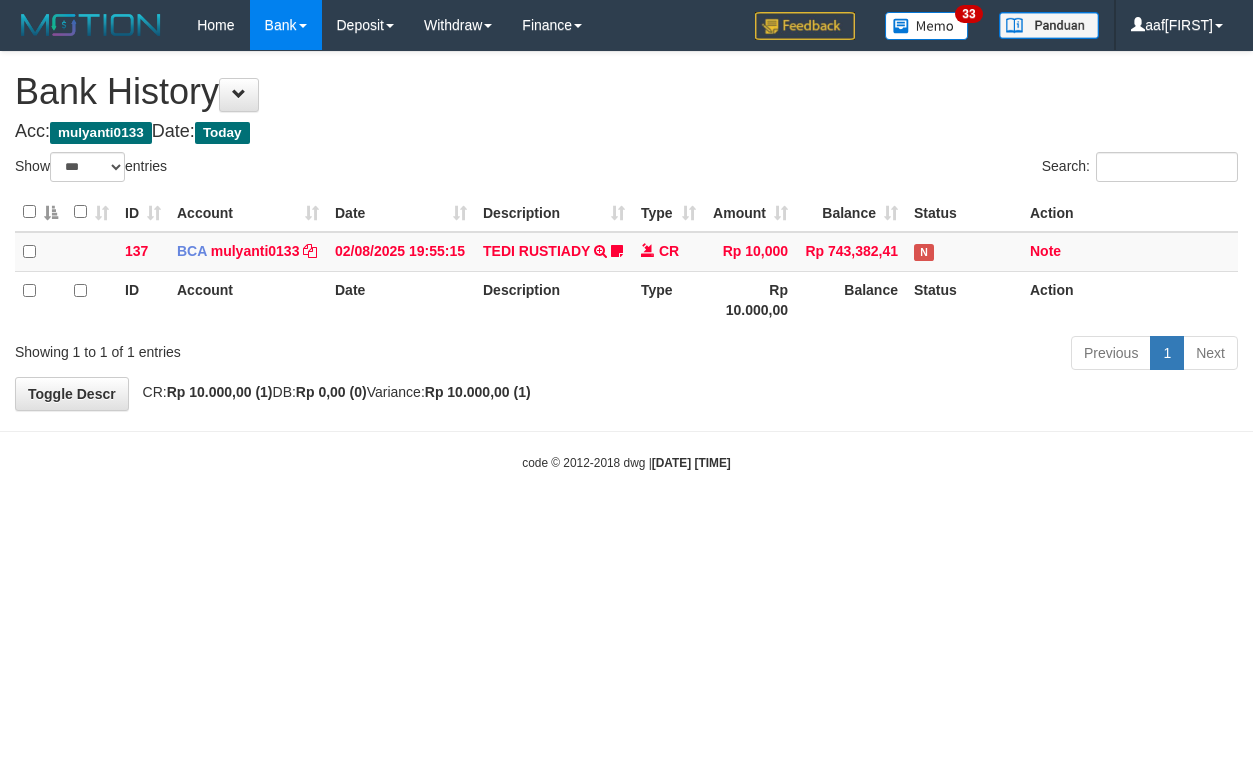 select on "***" 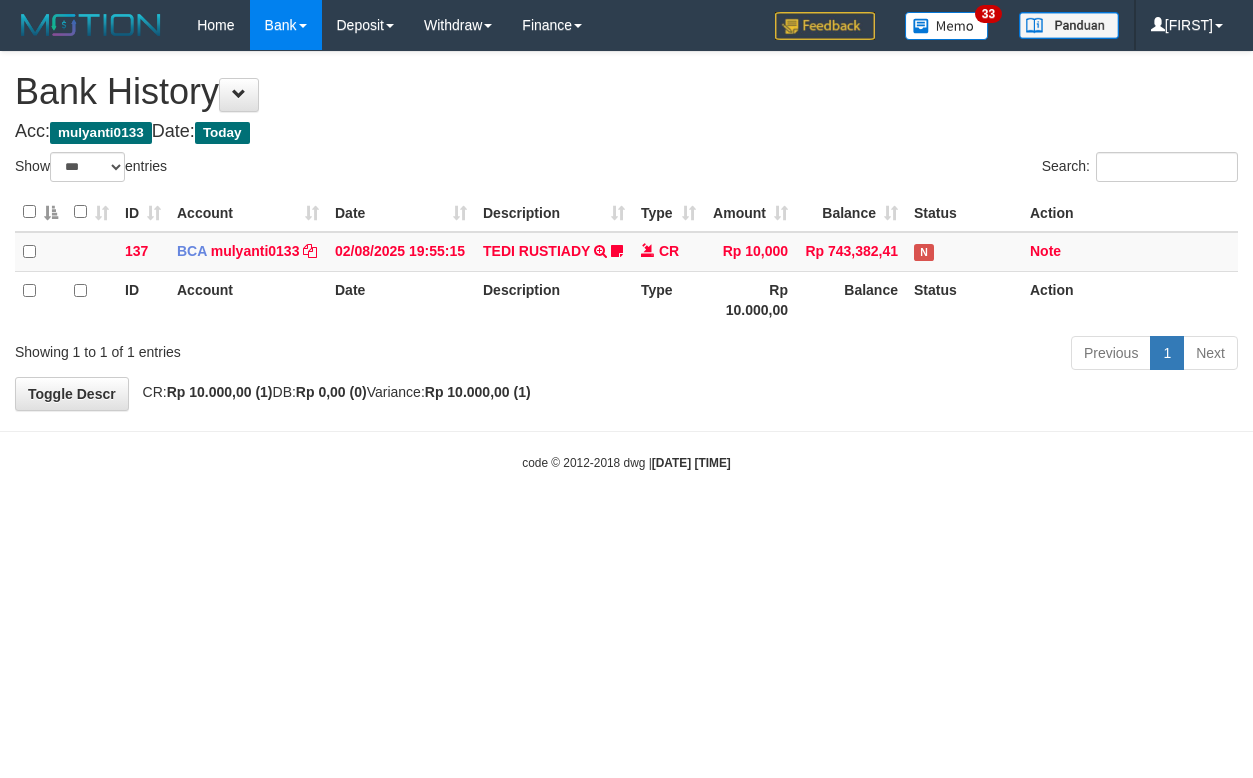 select on "***" 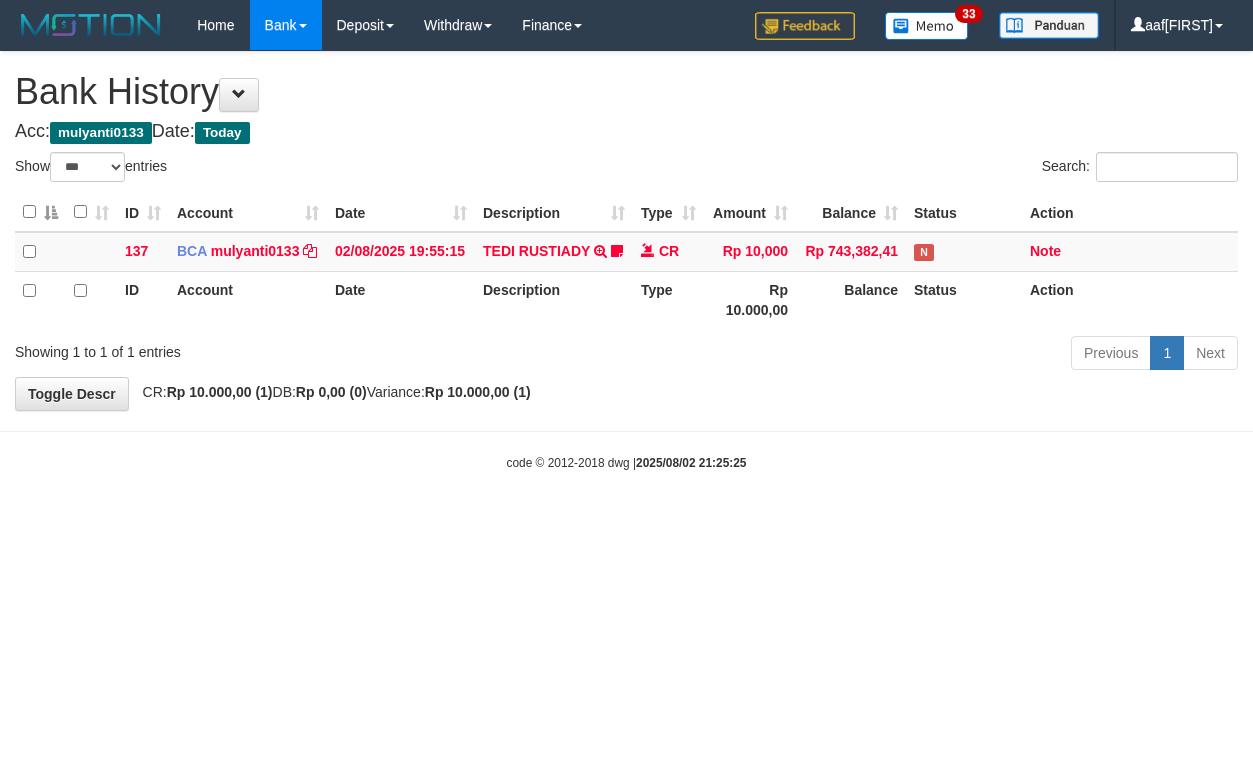 select on "***" 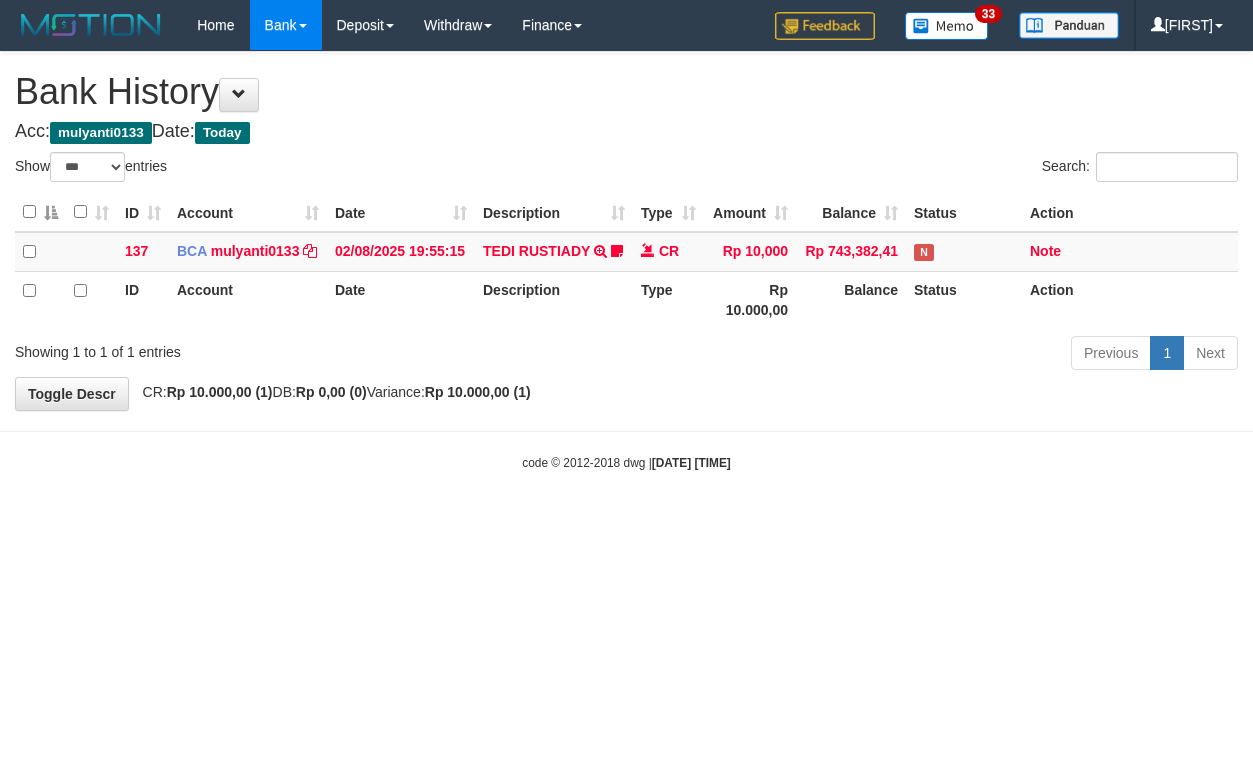 select on "***" 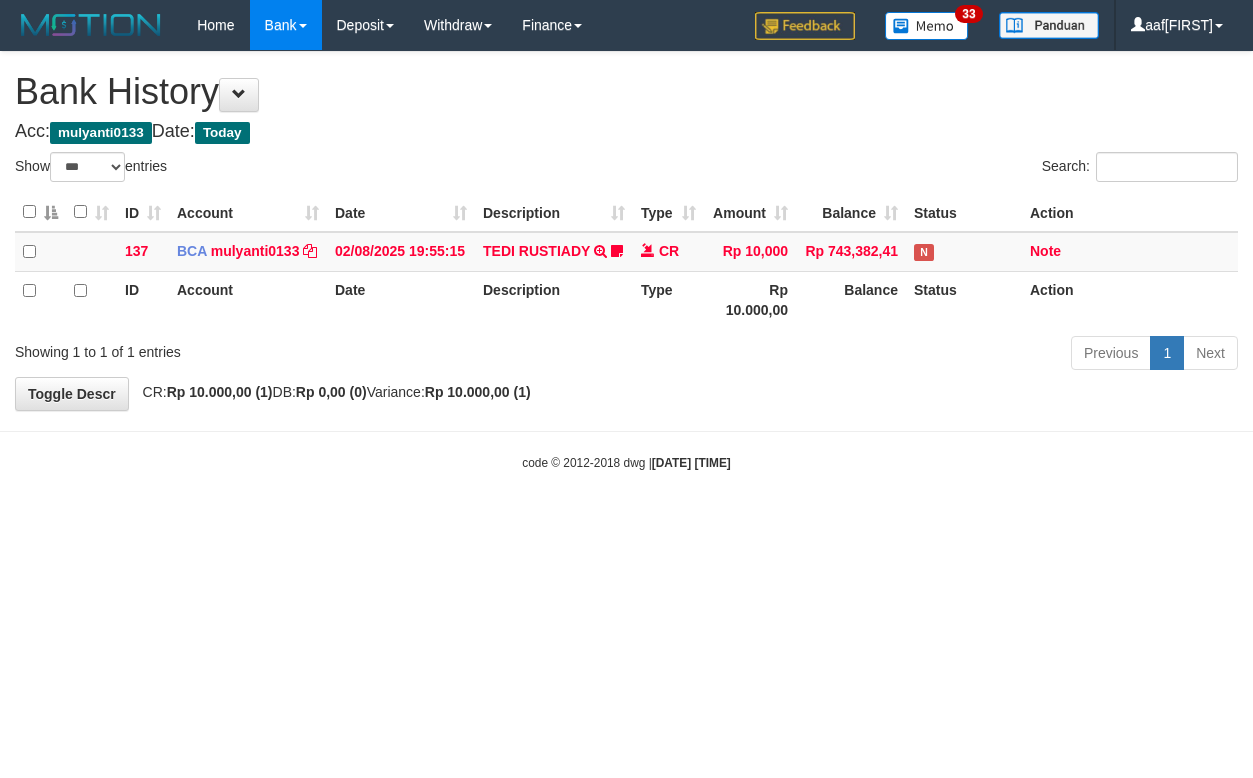 select on "***" 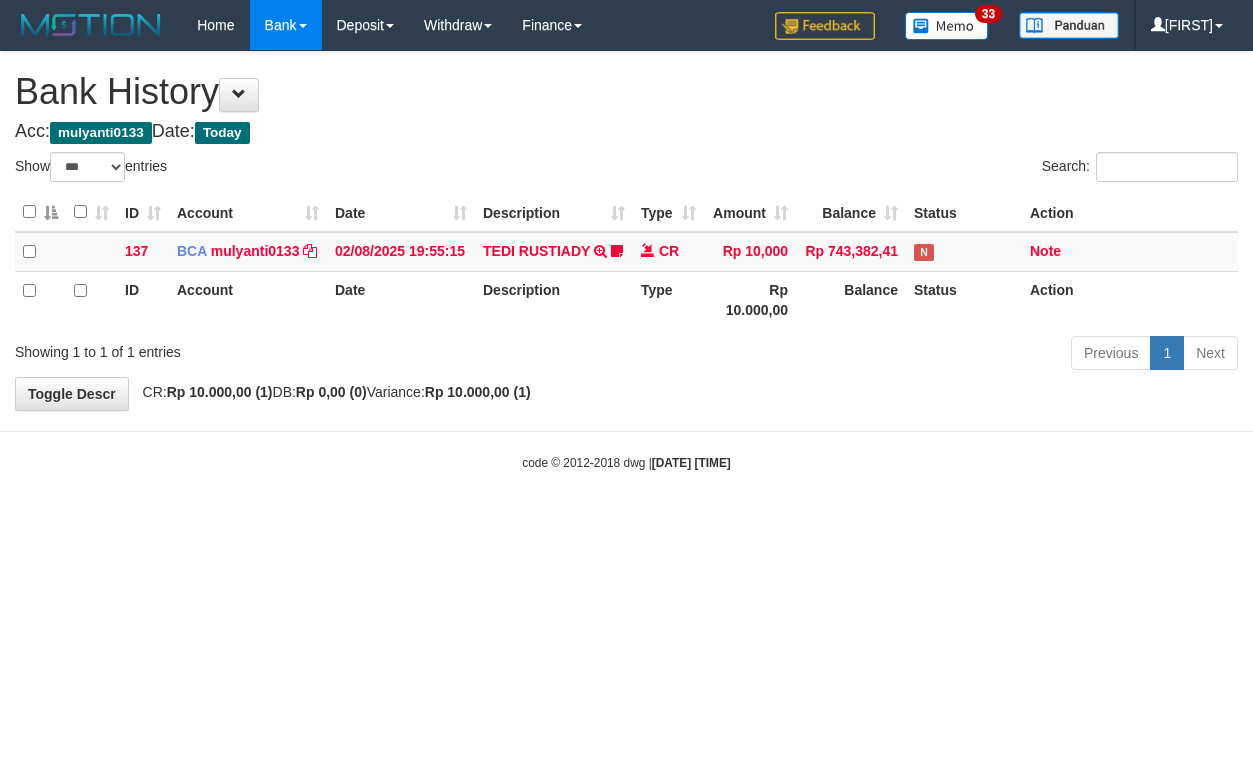 select on "***" 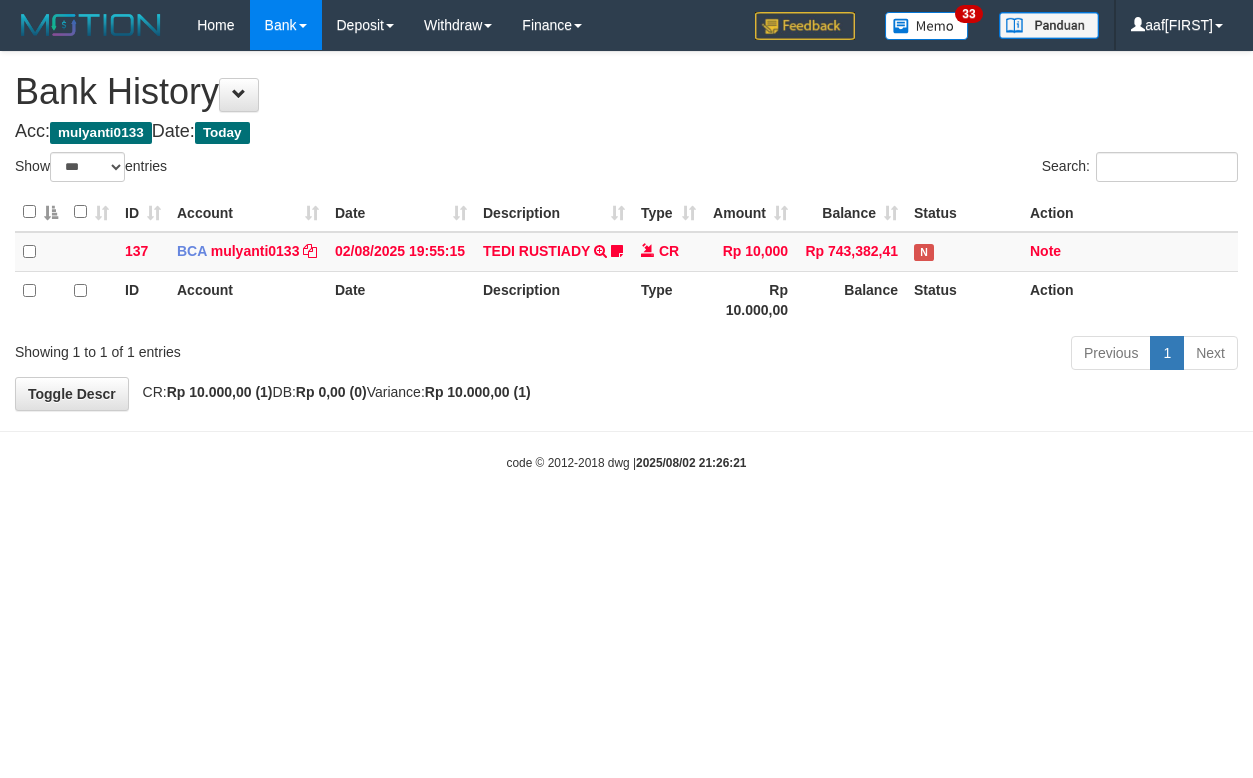 select on "***" 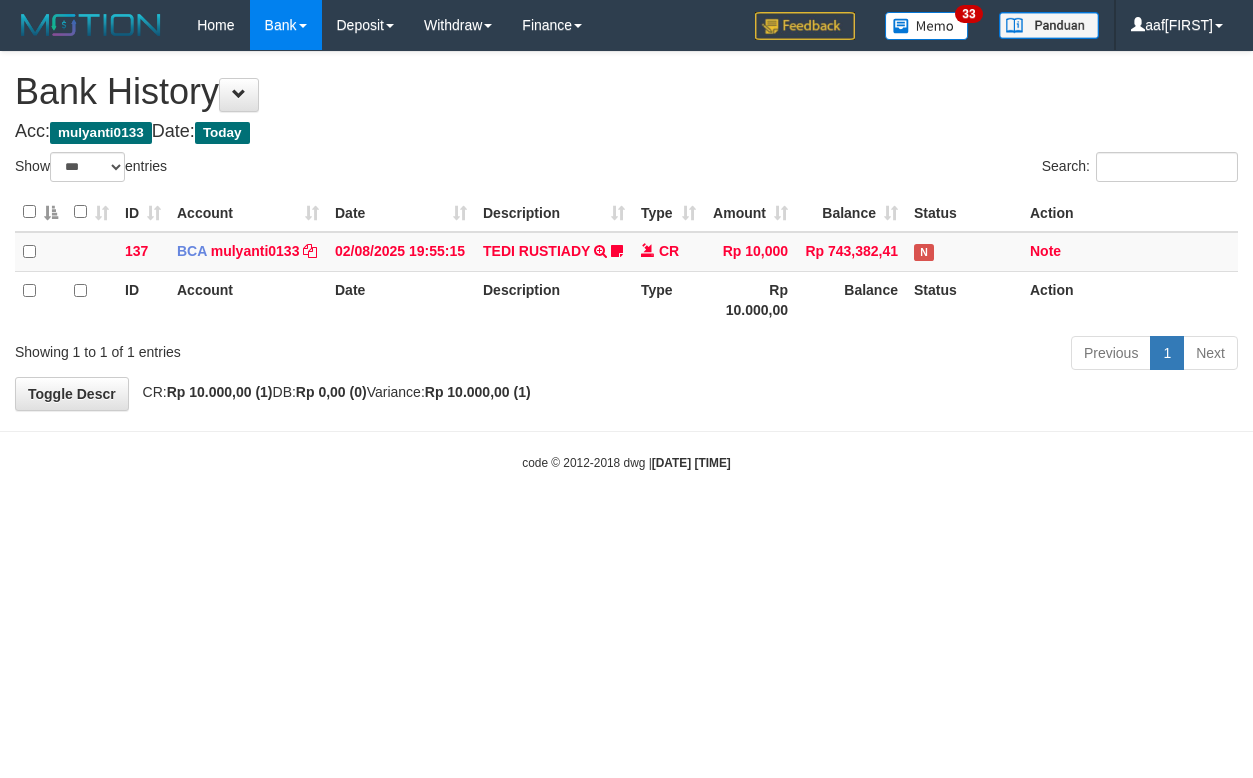 select on "***" 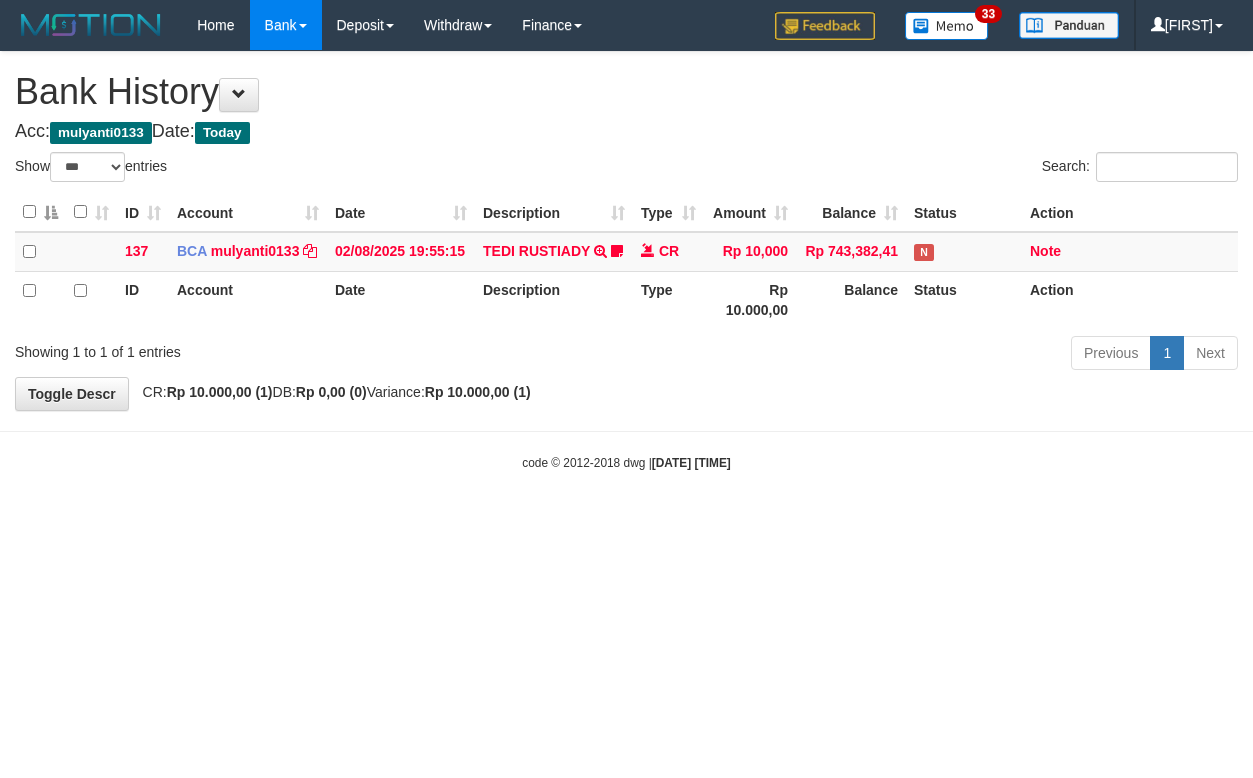 select on "***" 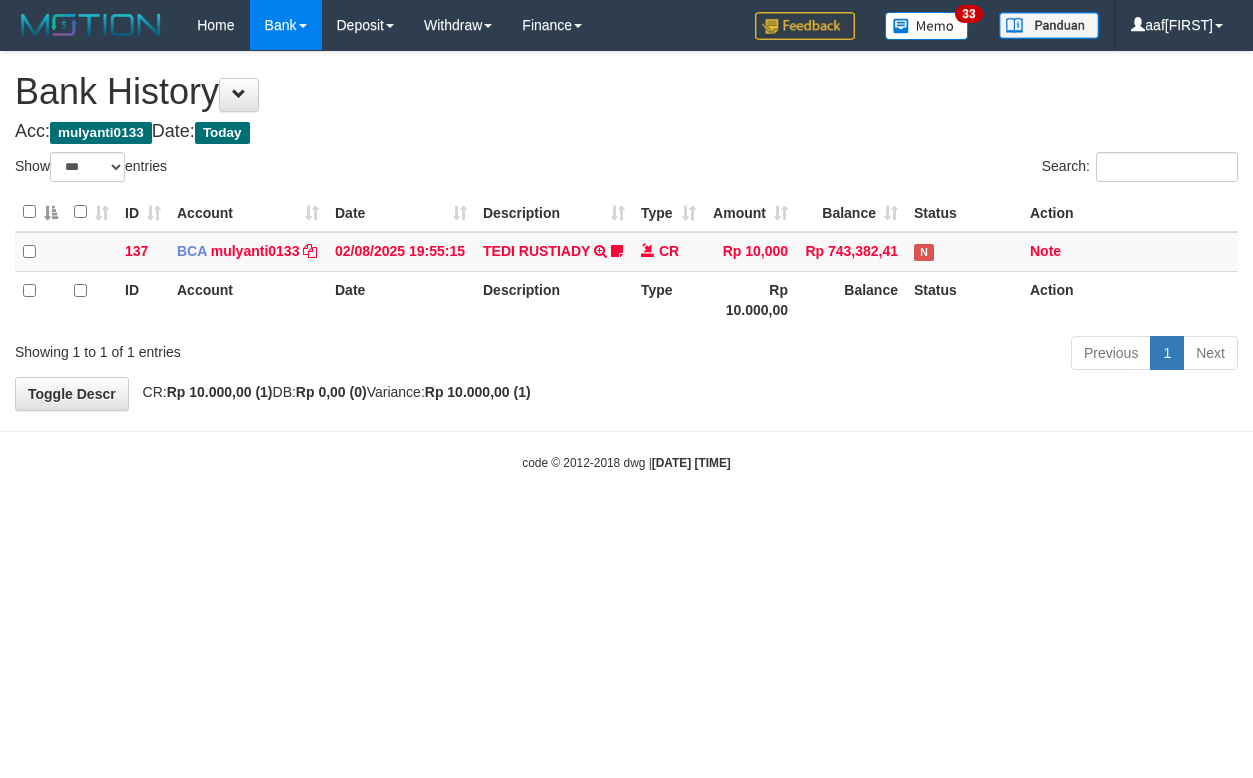 select on "***" 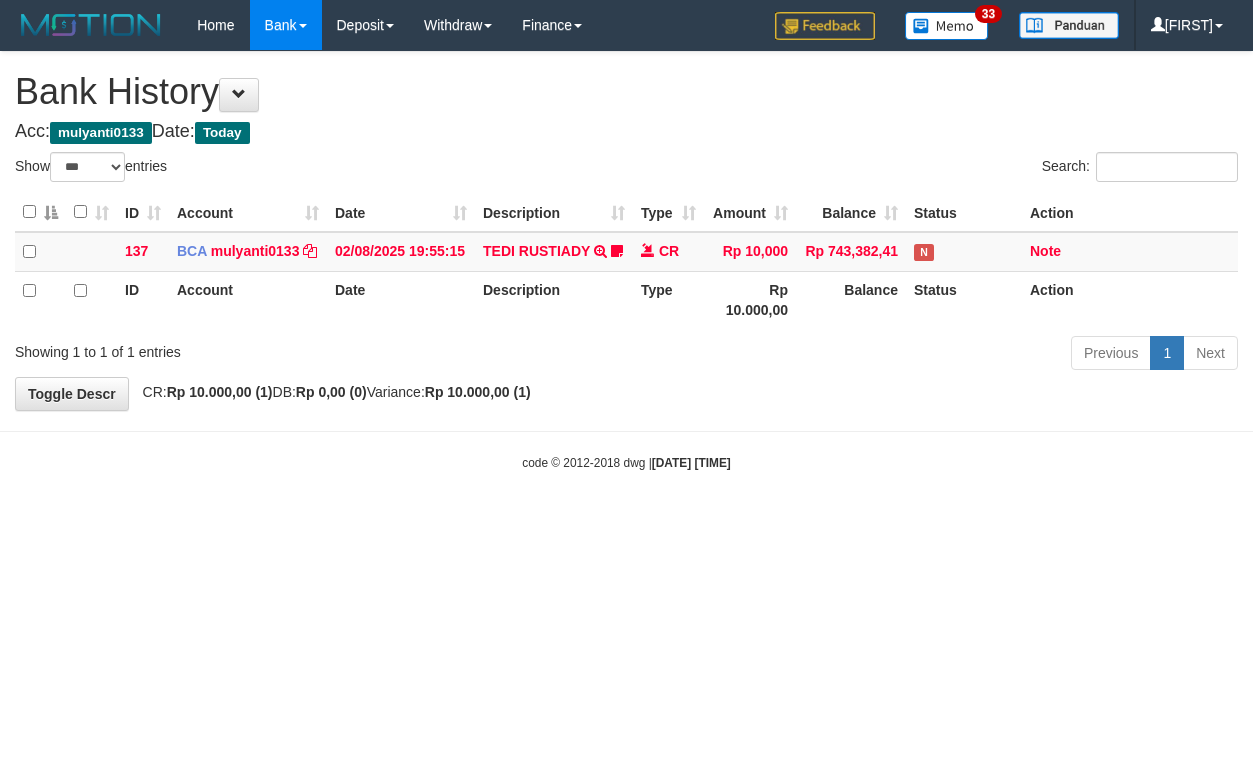 select on "***" 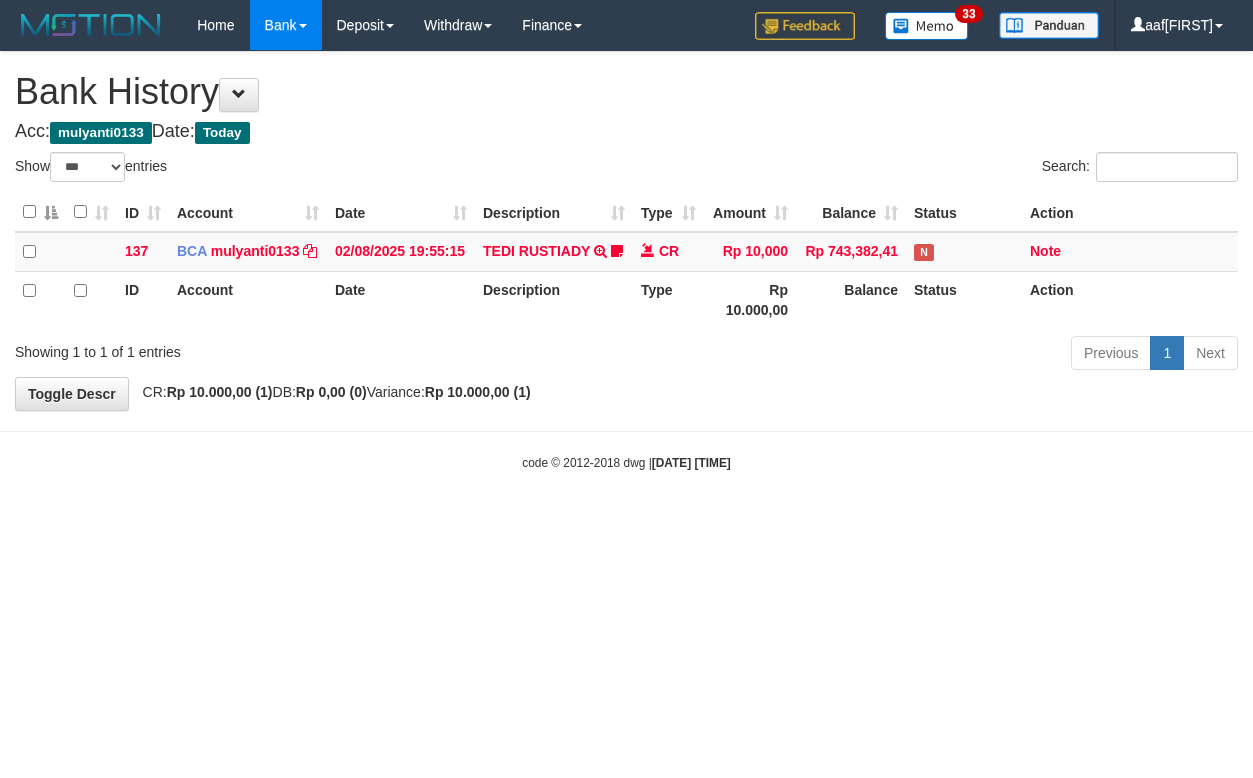 select on "***" 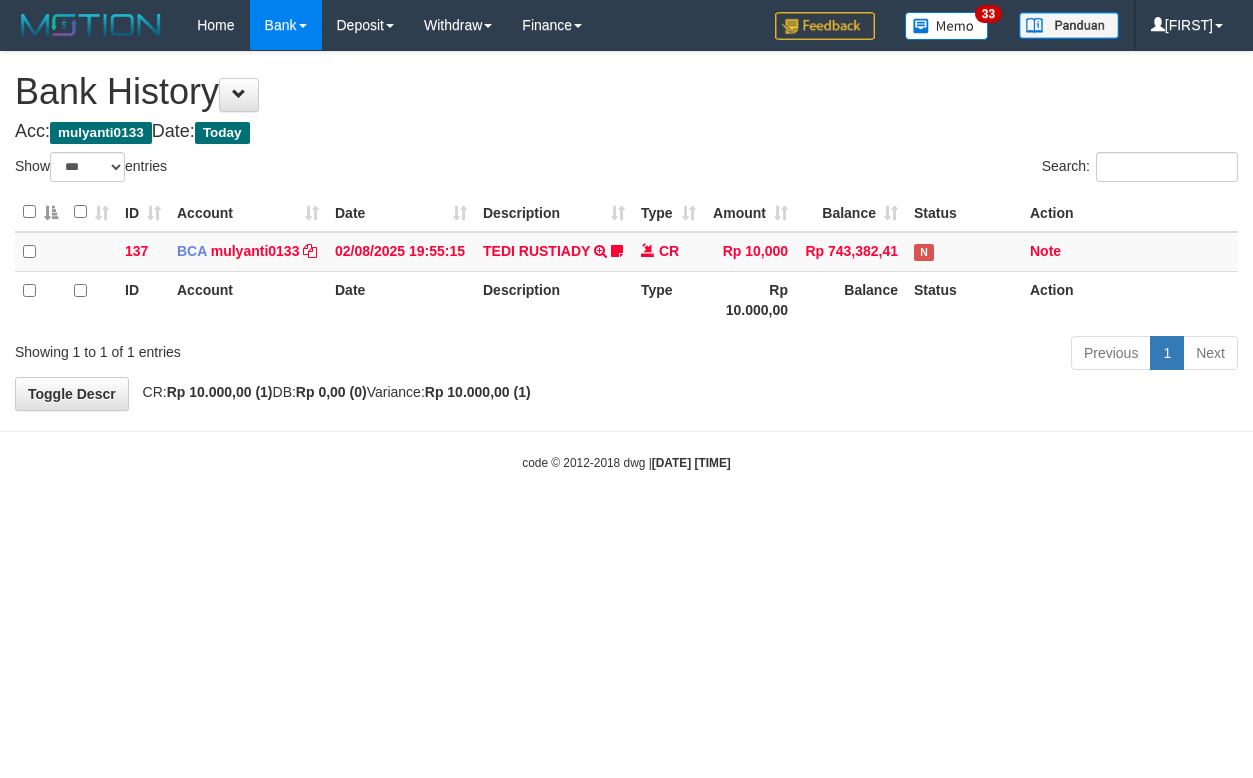 select on "***" 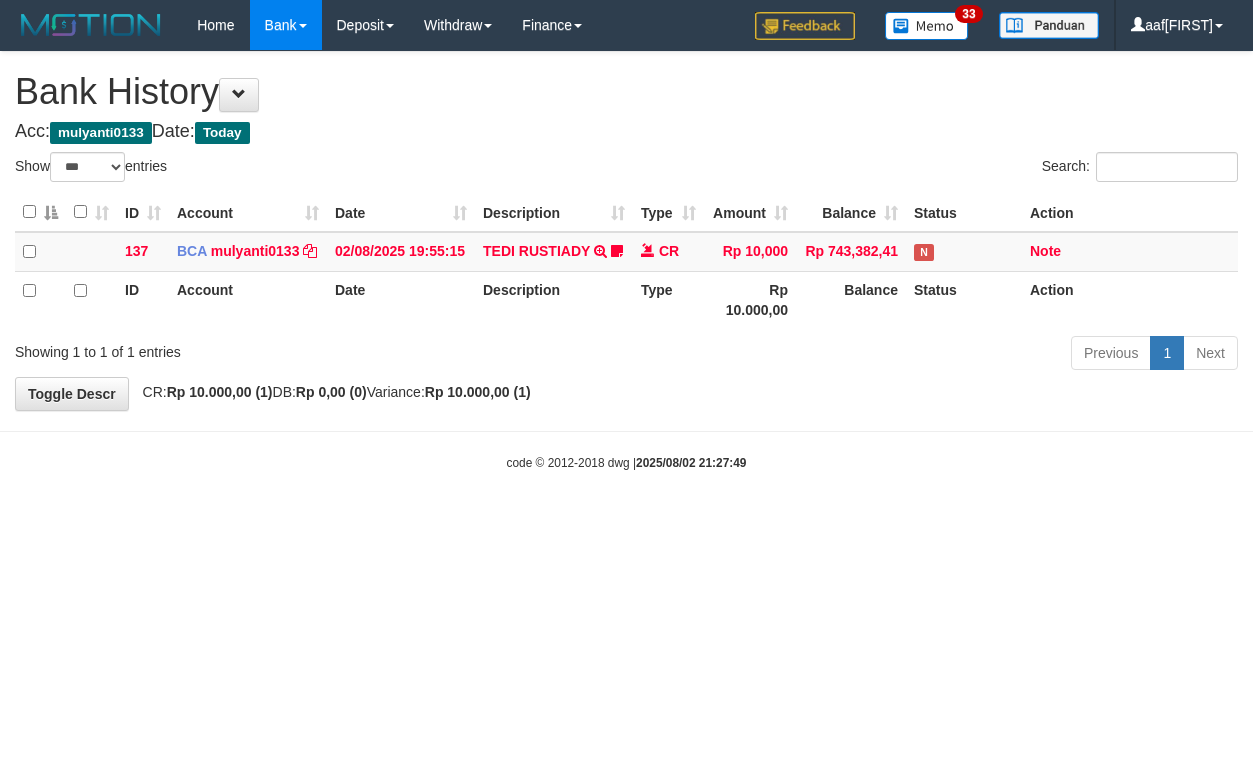 select on "***" 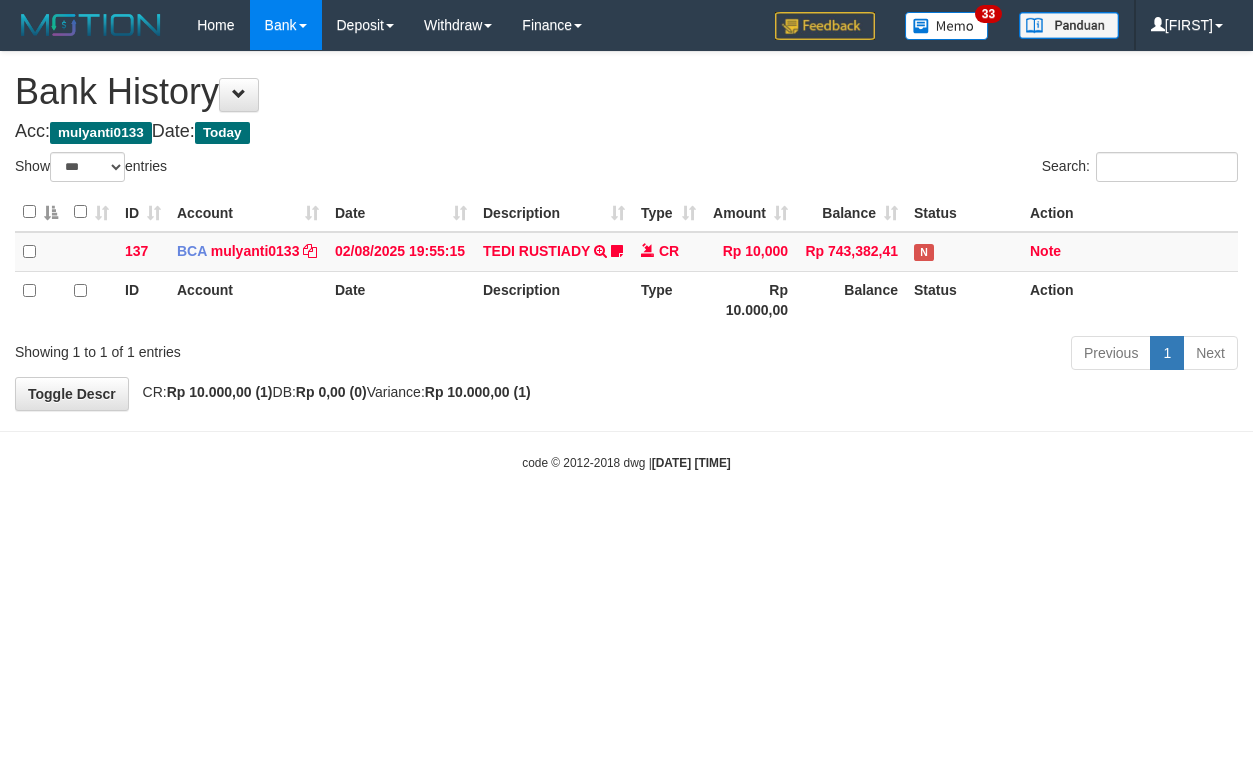 select on "***" 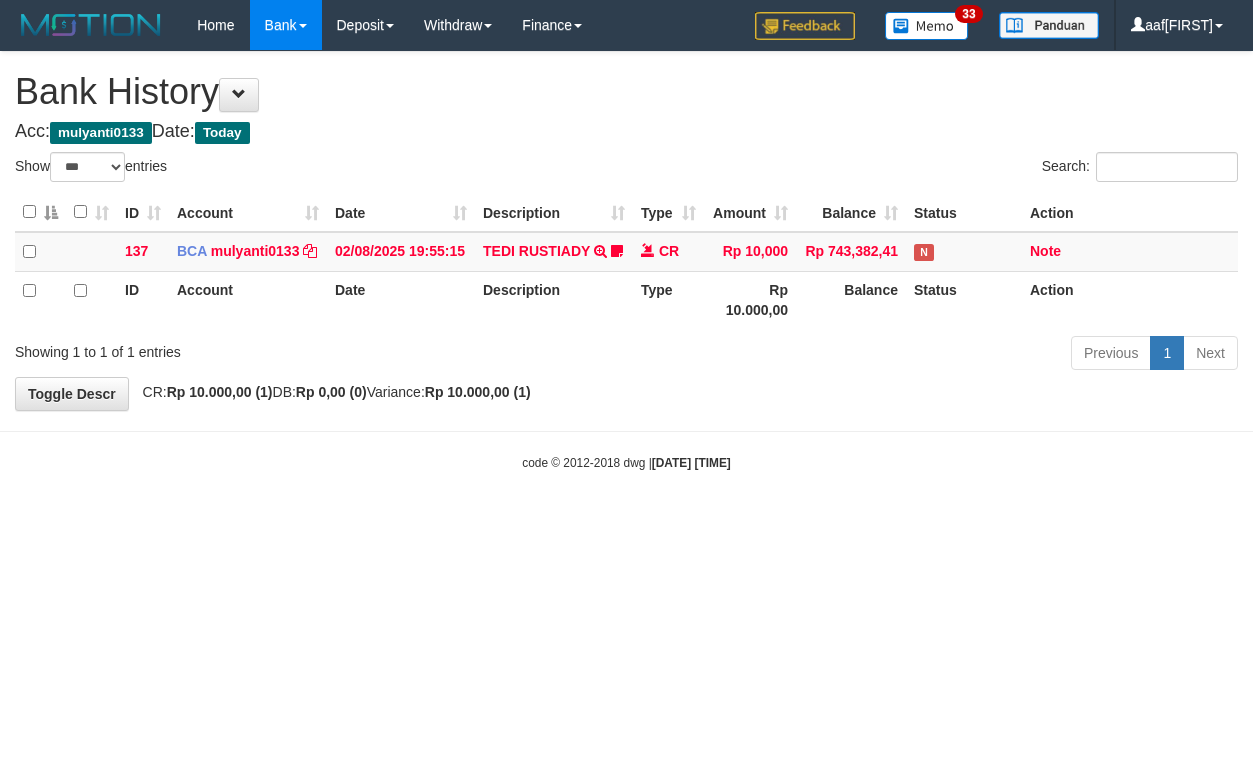 select on "***" 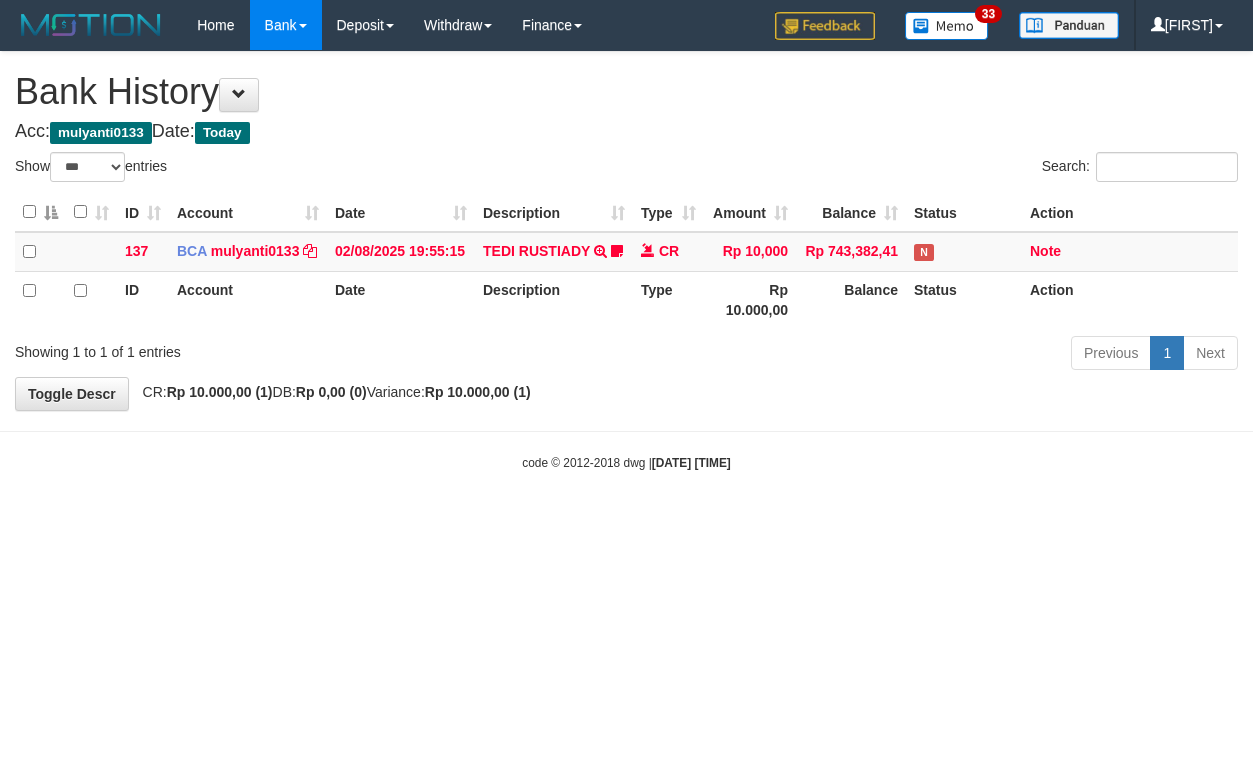select on "***" 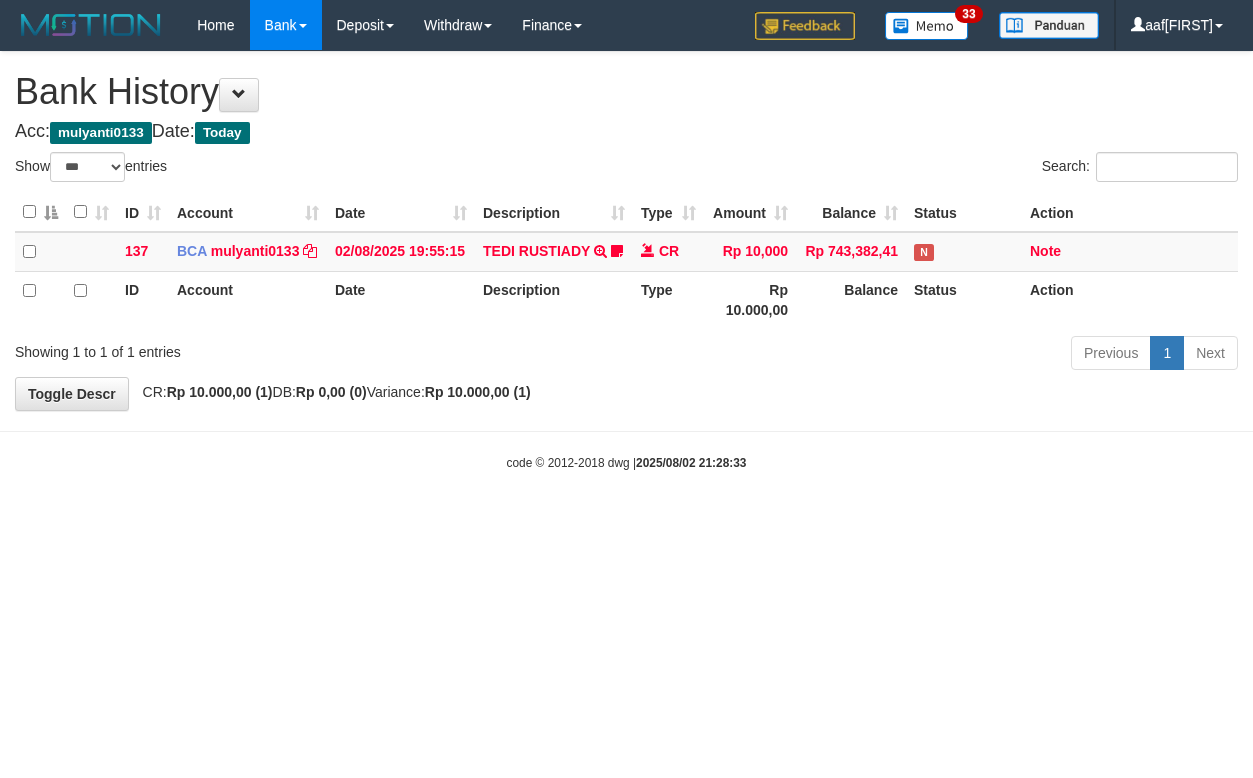 select on "***" 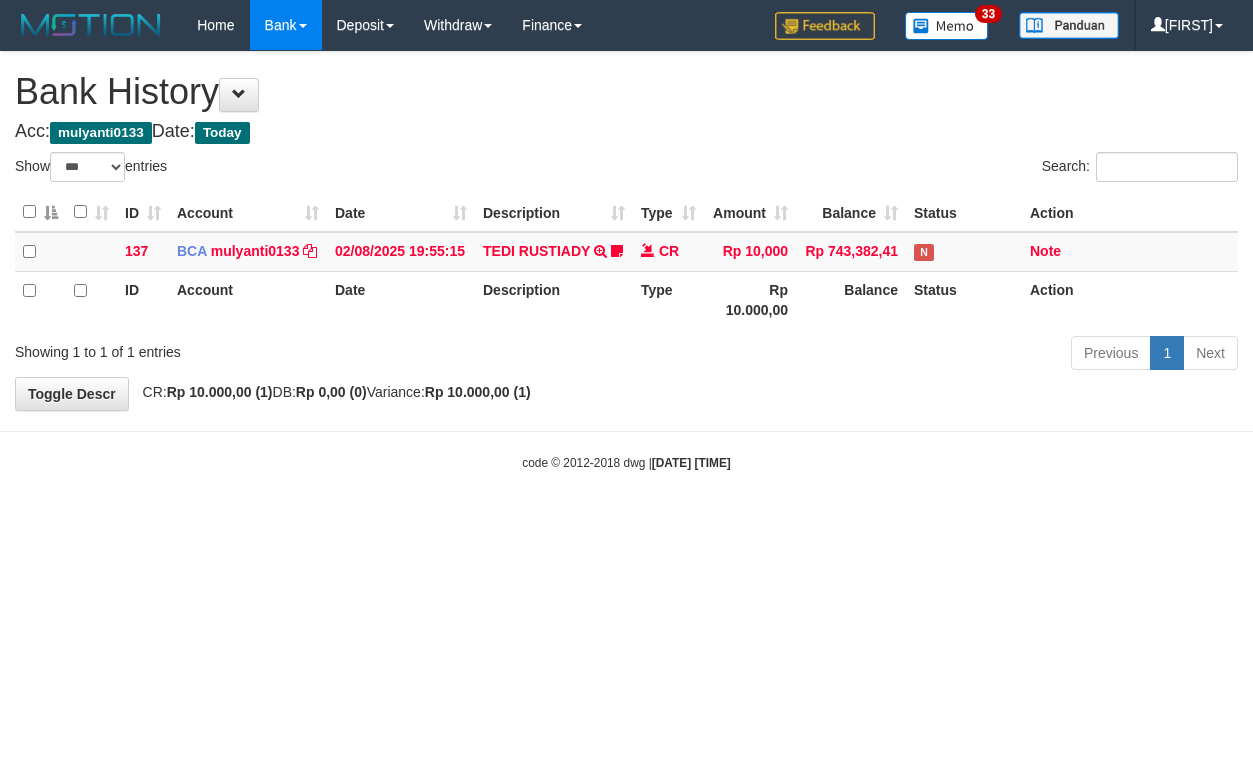 select on "***" 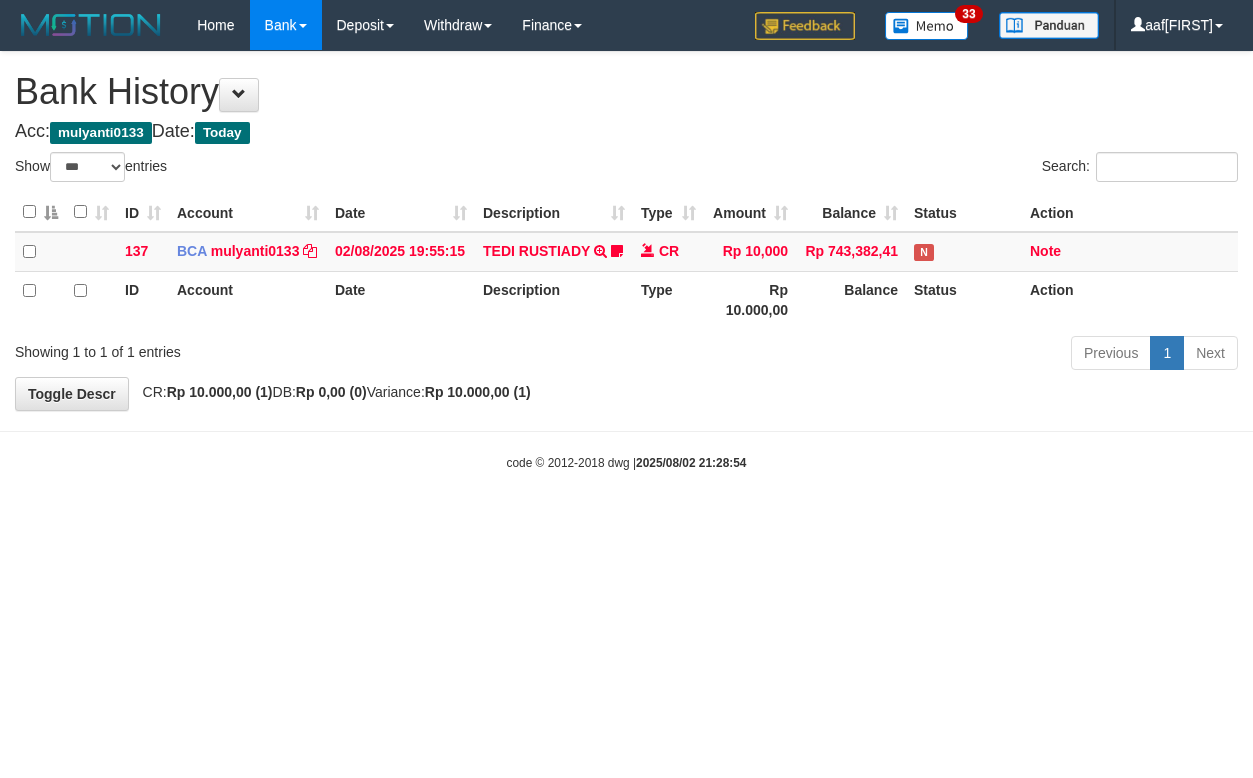 select on "***" 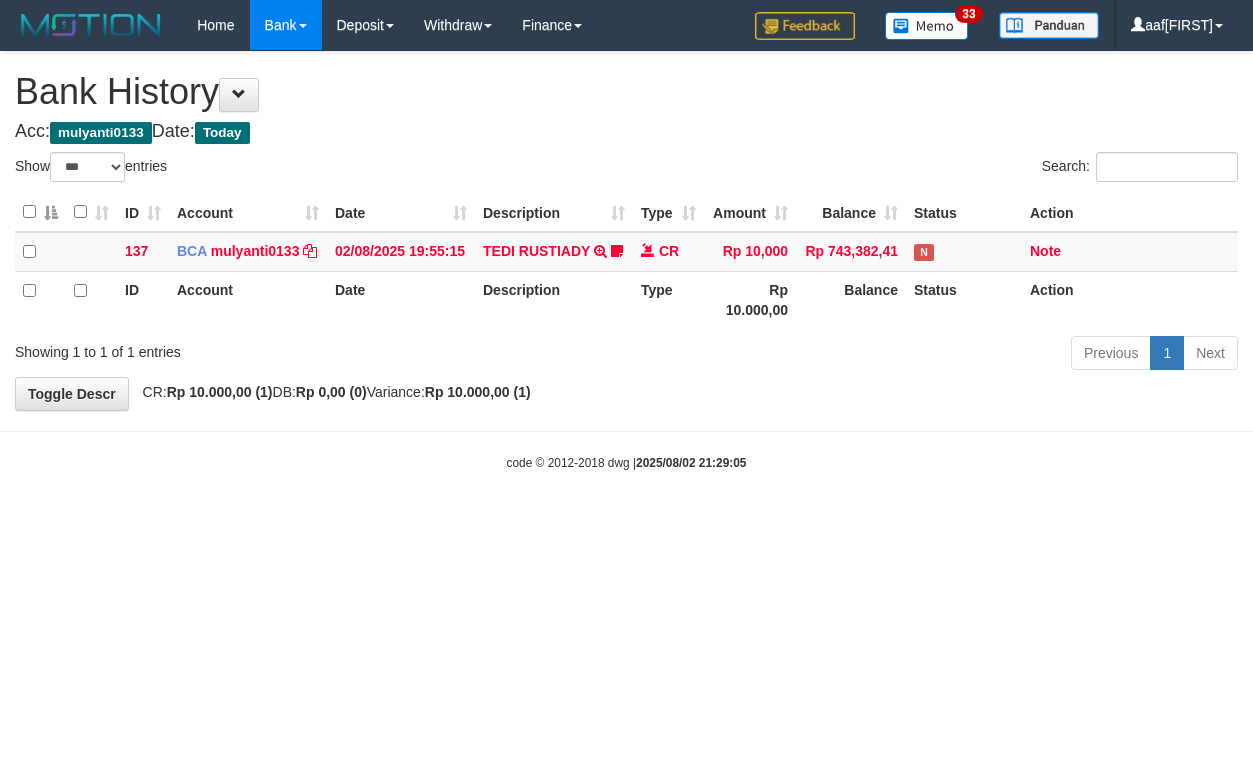 select on "***" 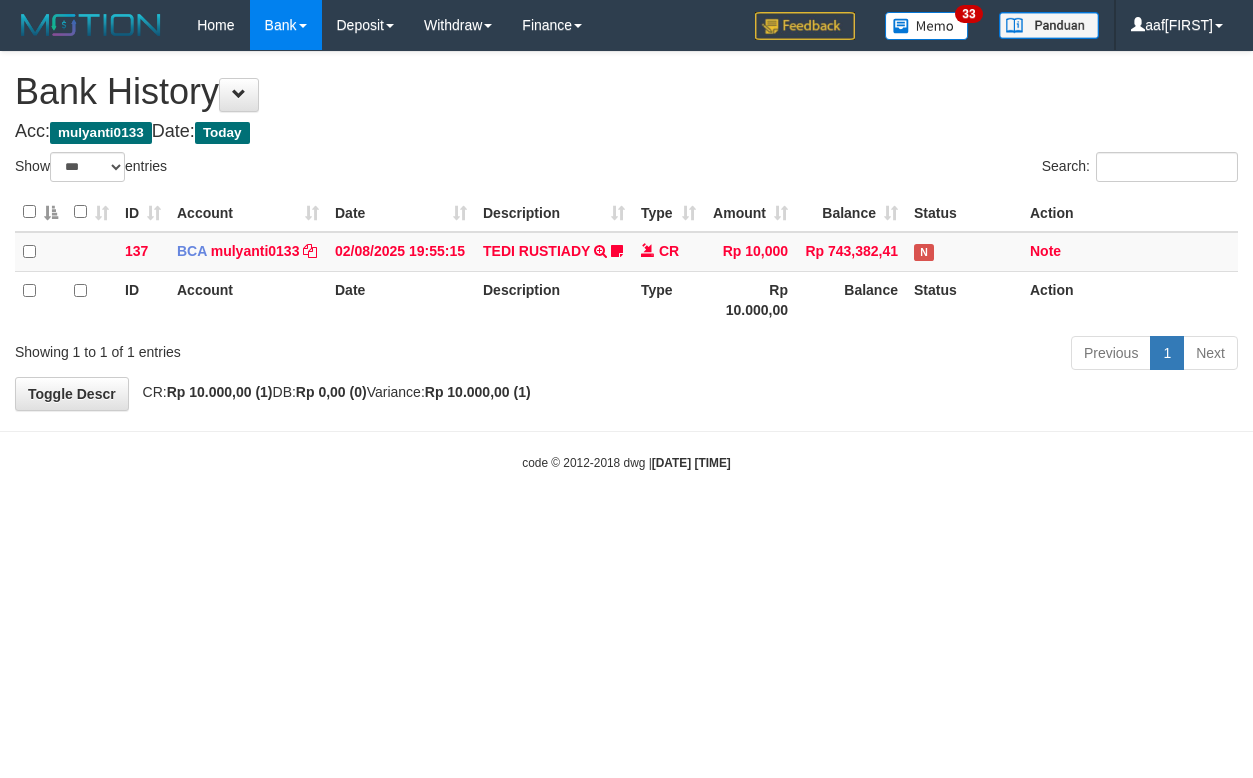 select on "***" 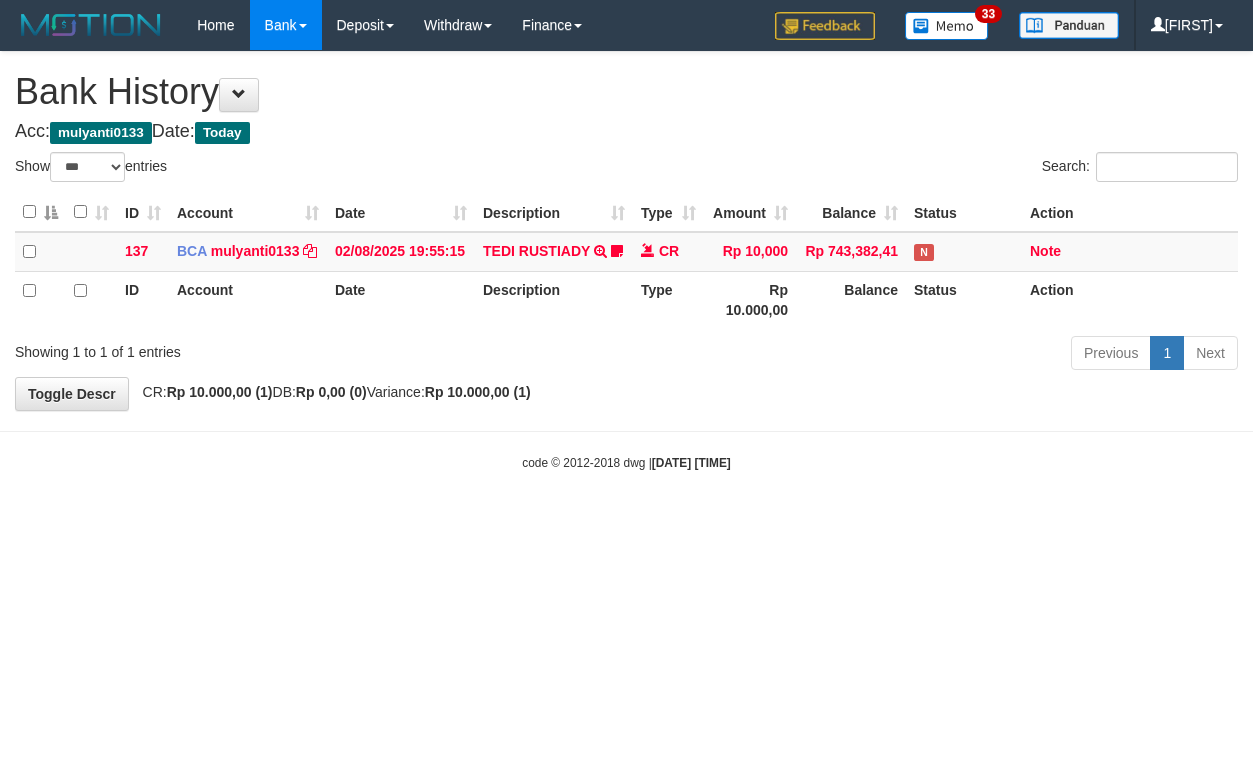 select on "***" 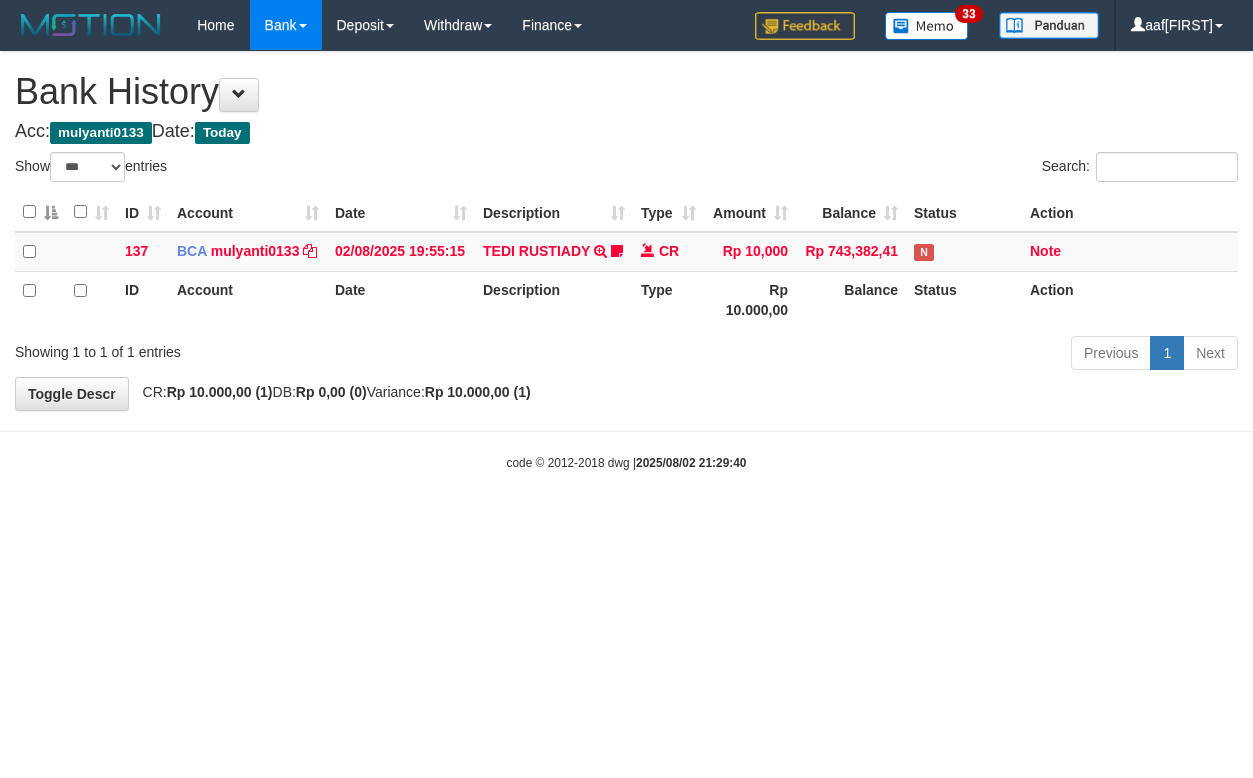 select on "***" 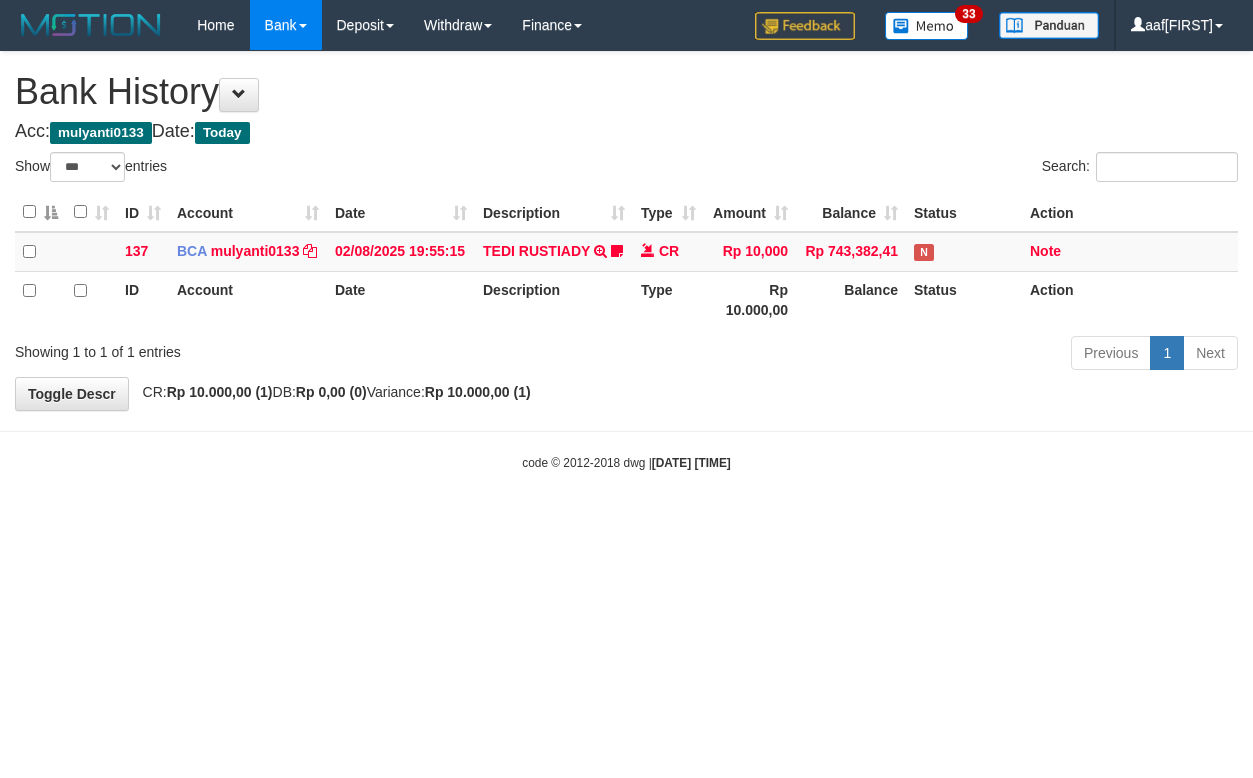 select on "***" 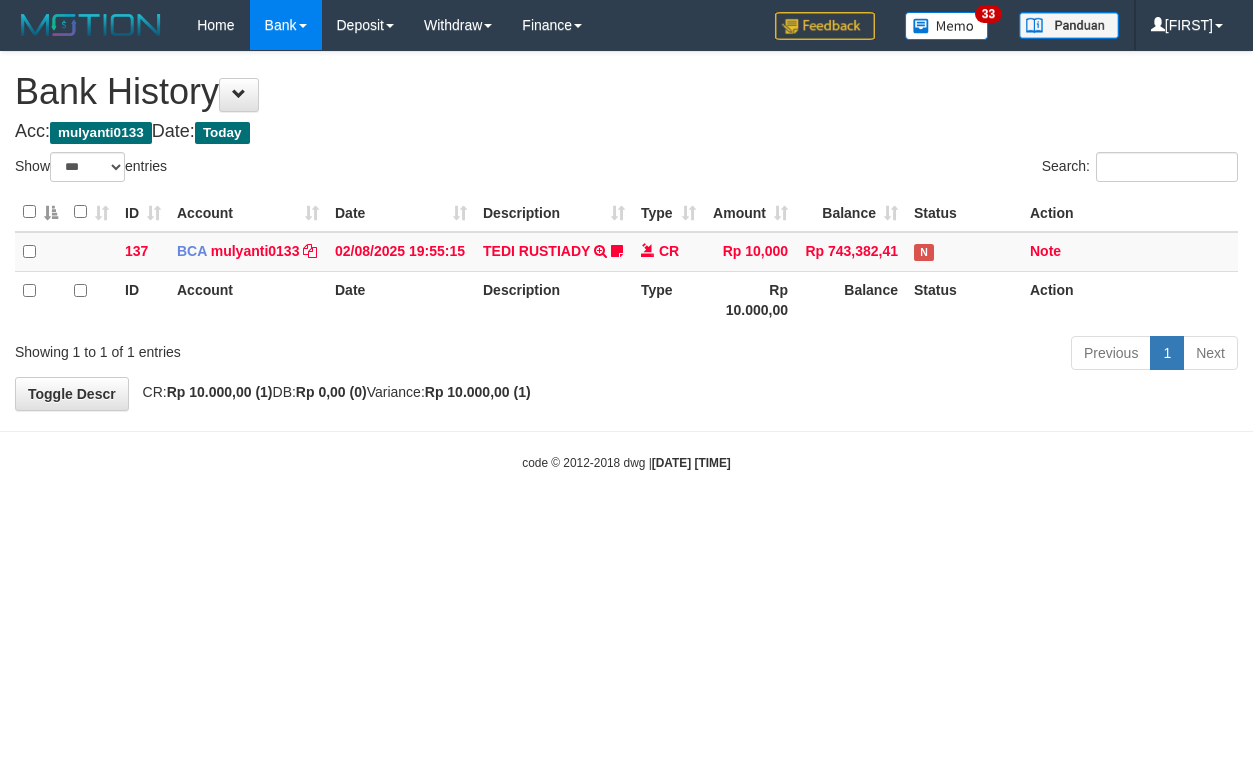 select on "***" 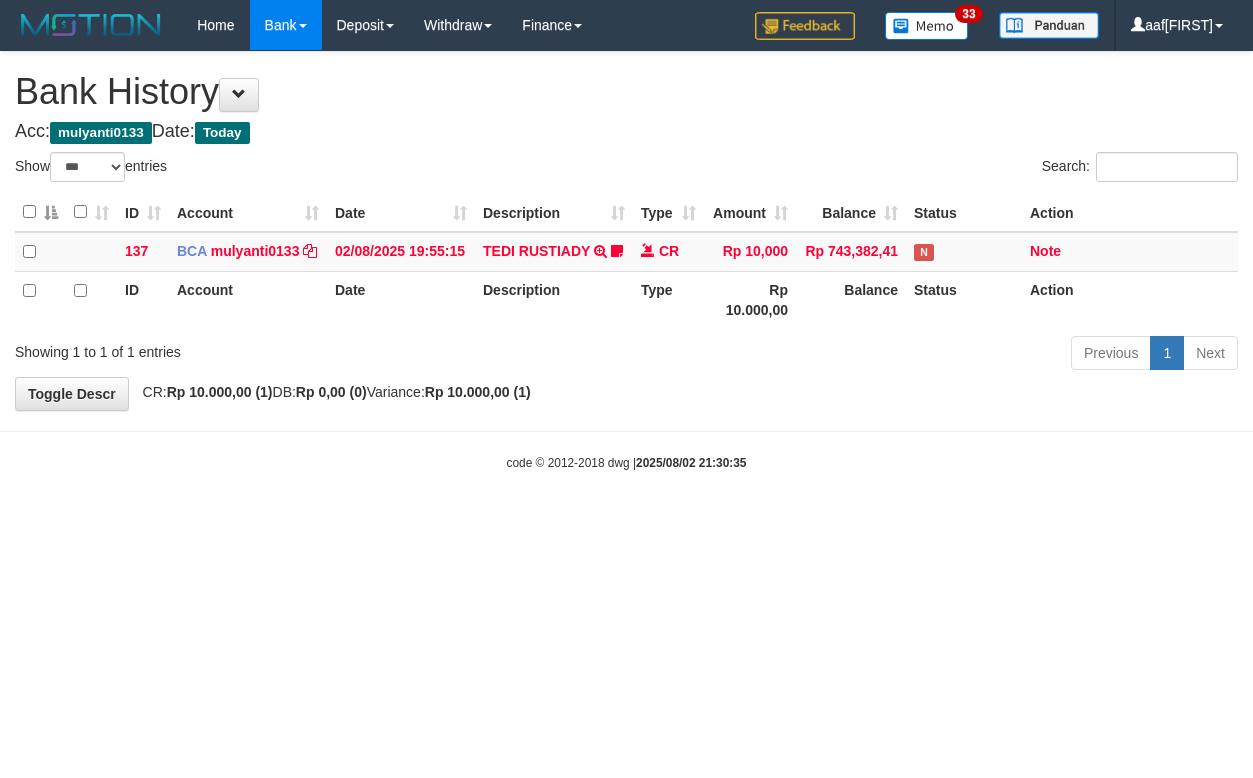 select on "***" 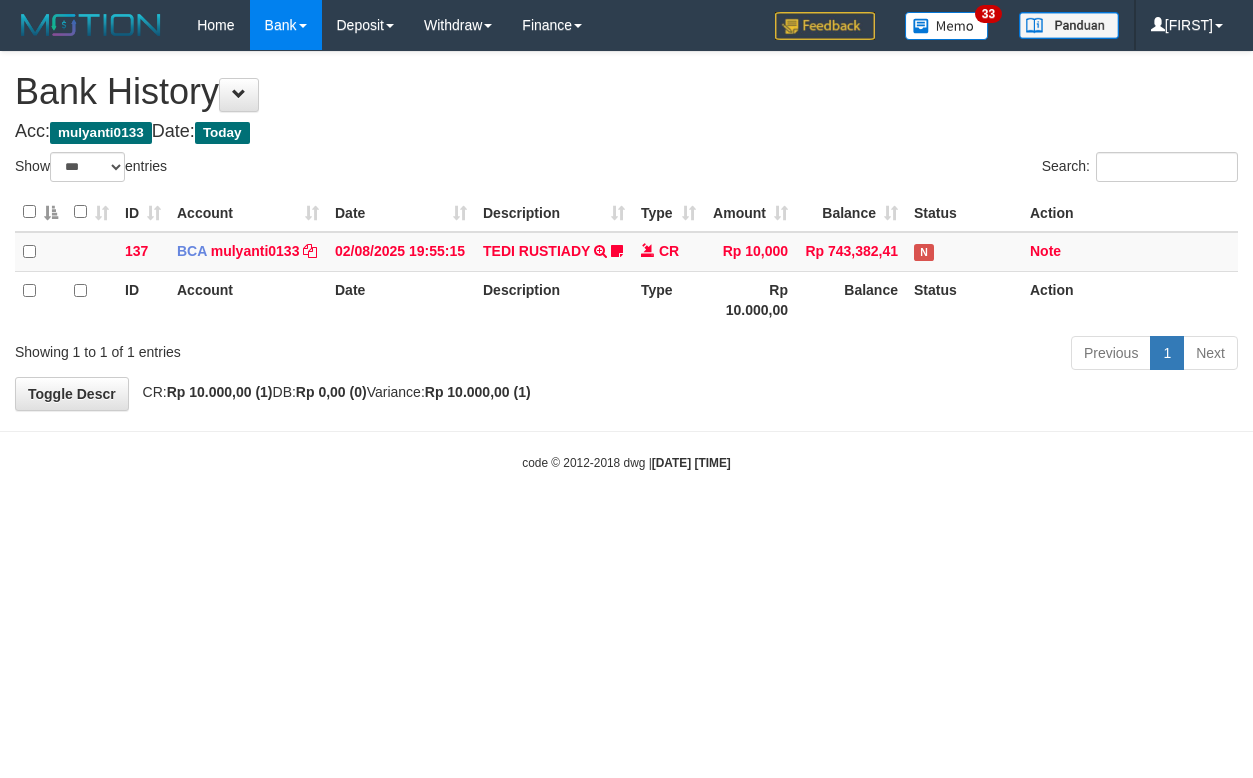 select on "***" 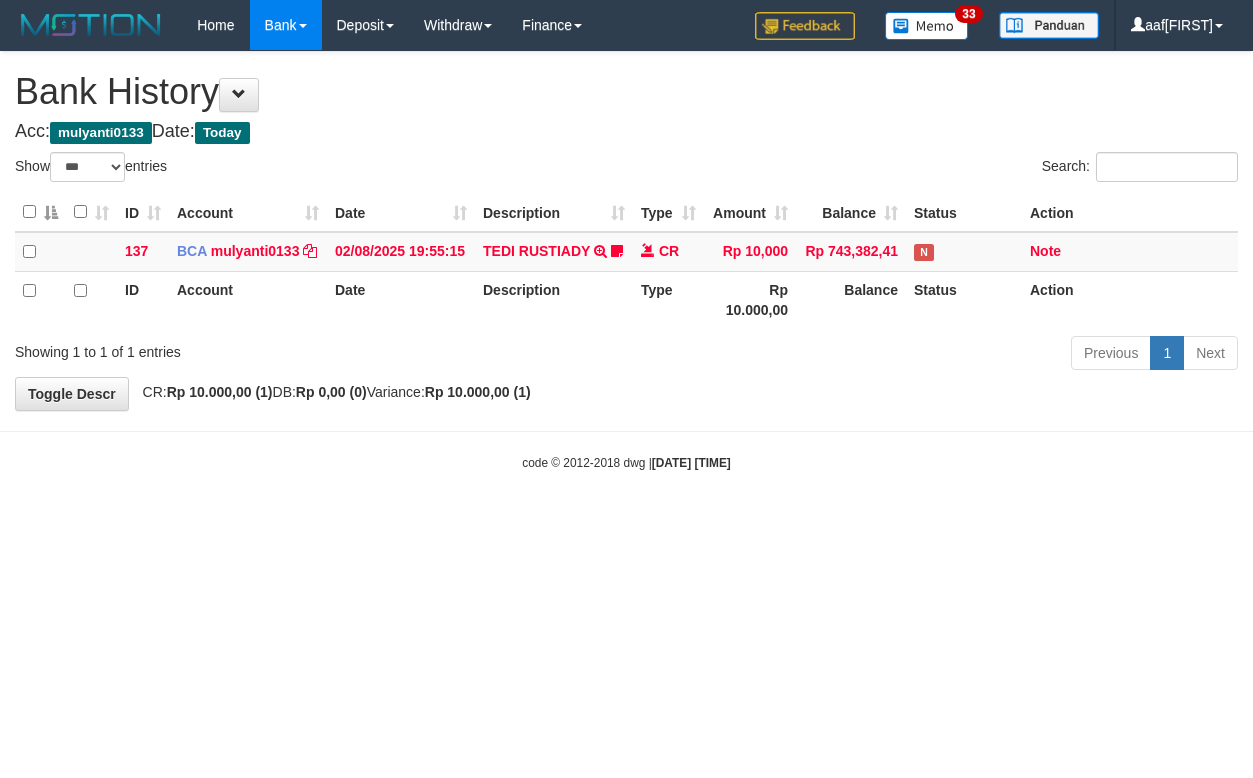 select on "***" 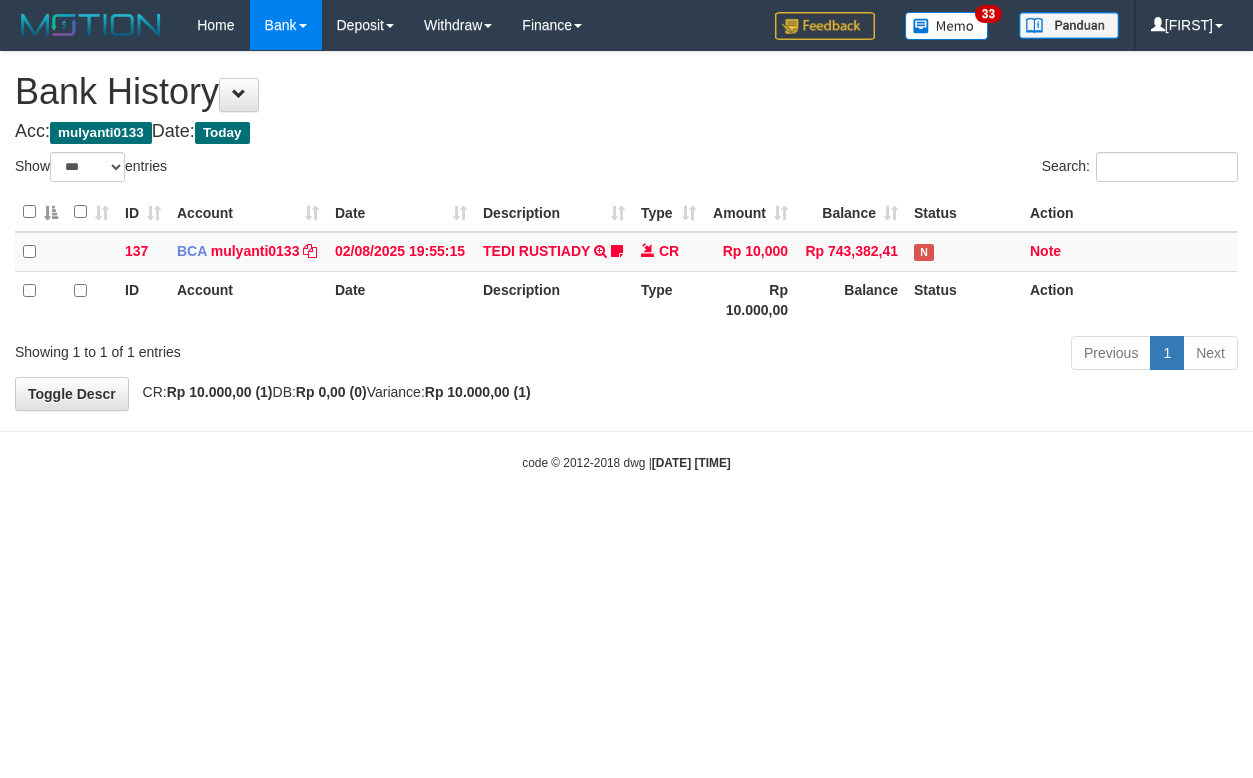 select on "***" 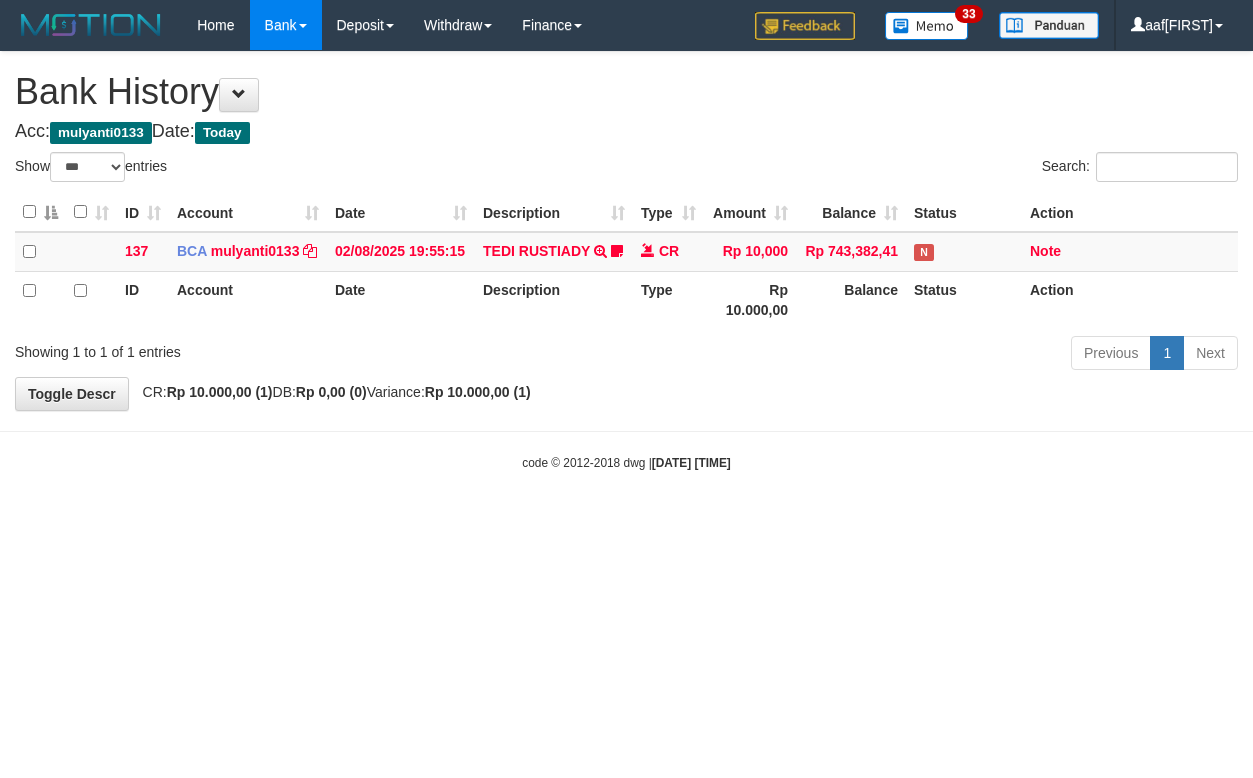select on "***" 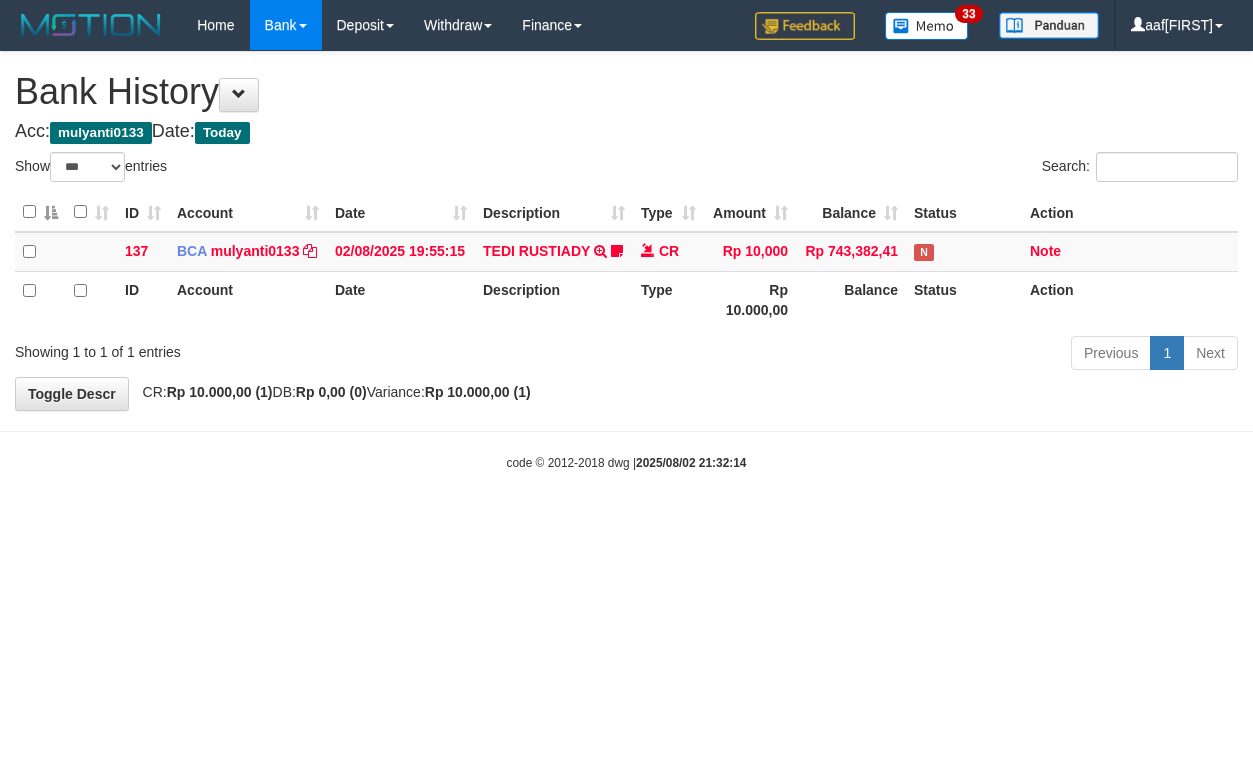 select on "***" 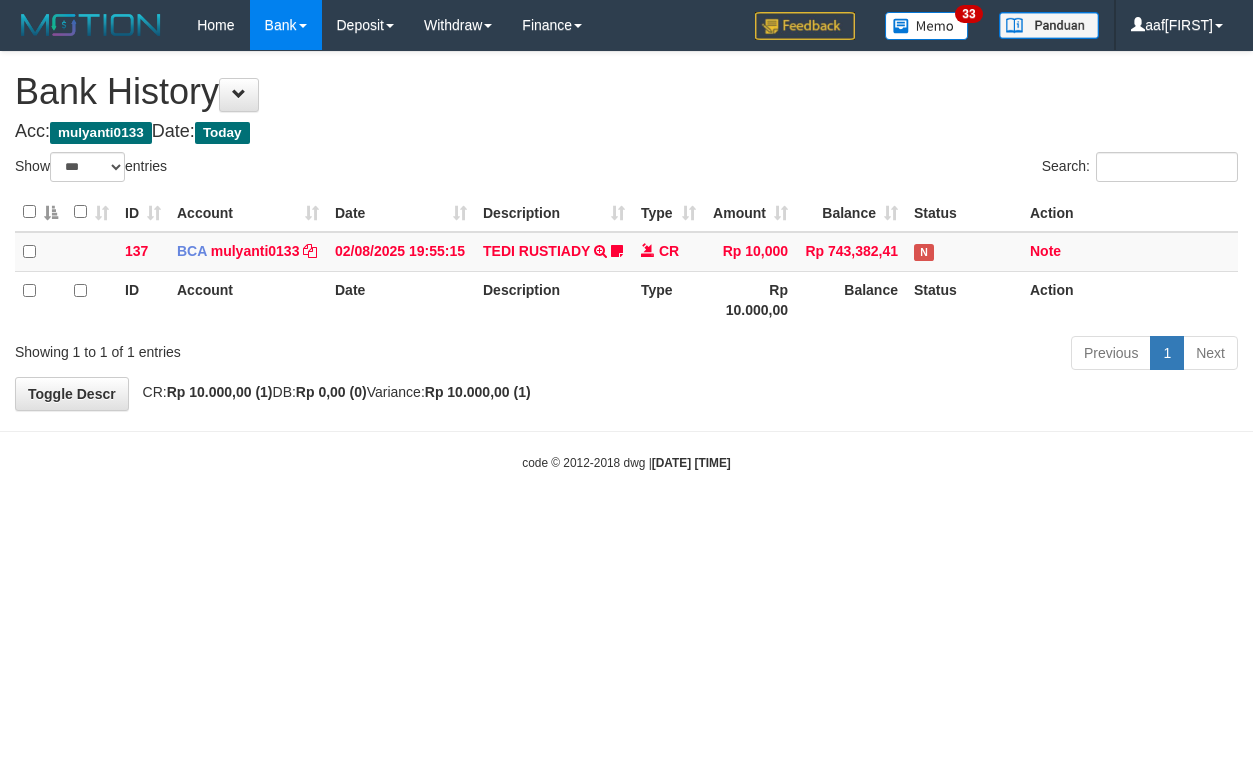 select on "***" 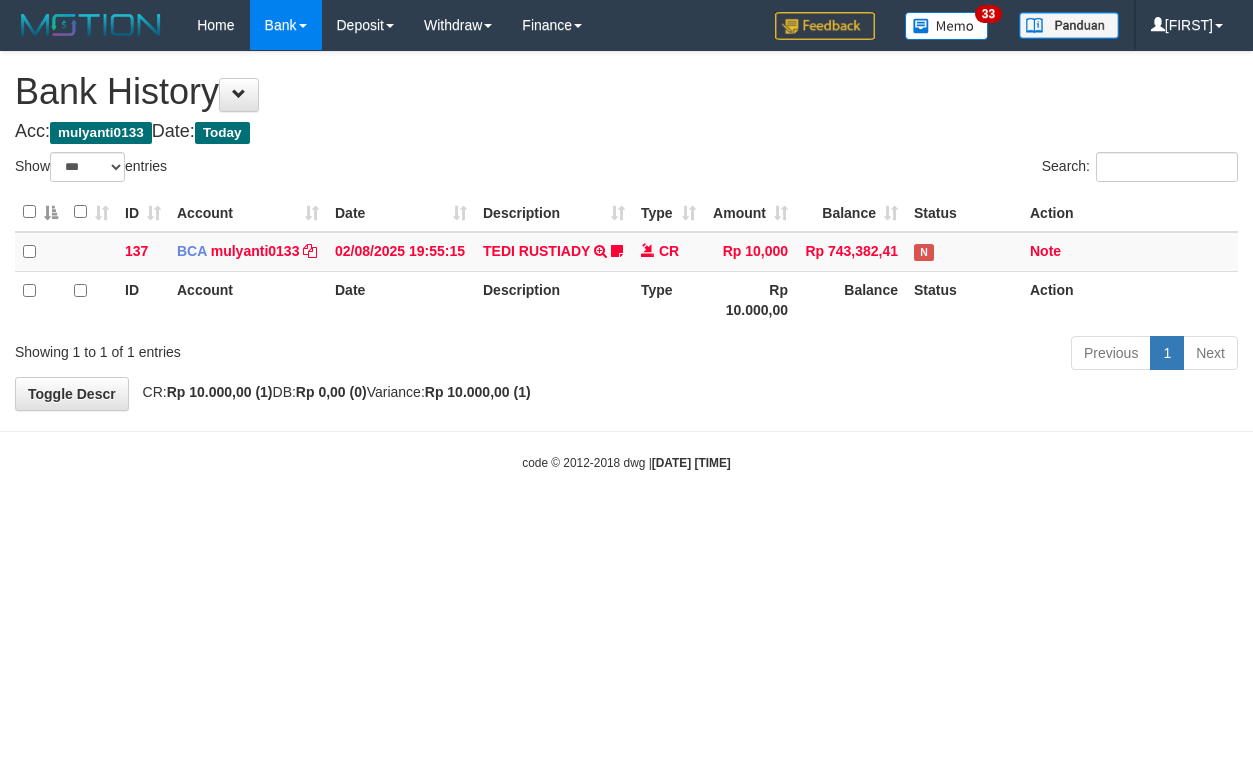select on "***" 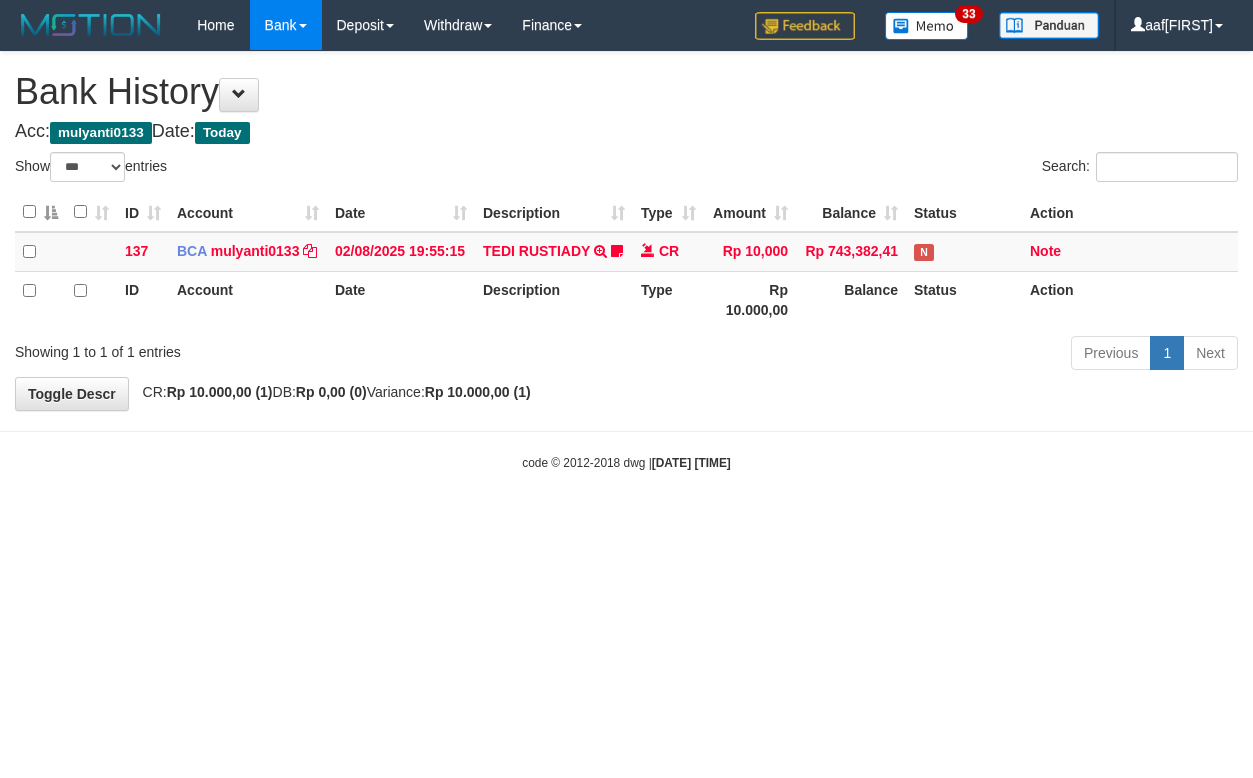 select on "***" 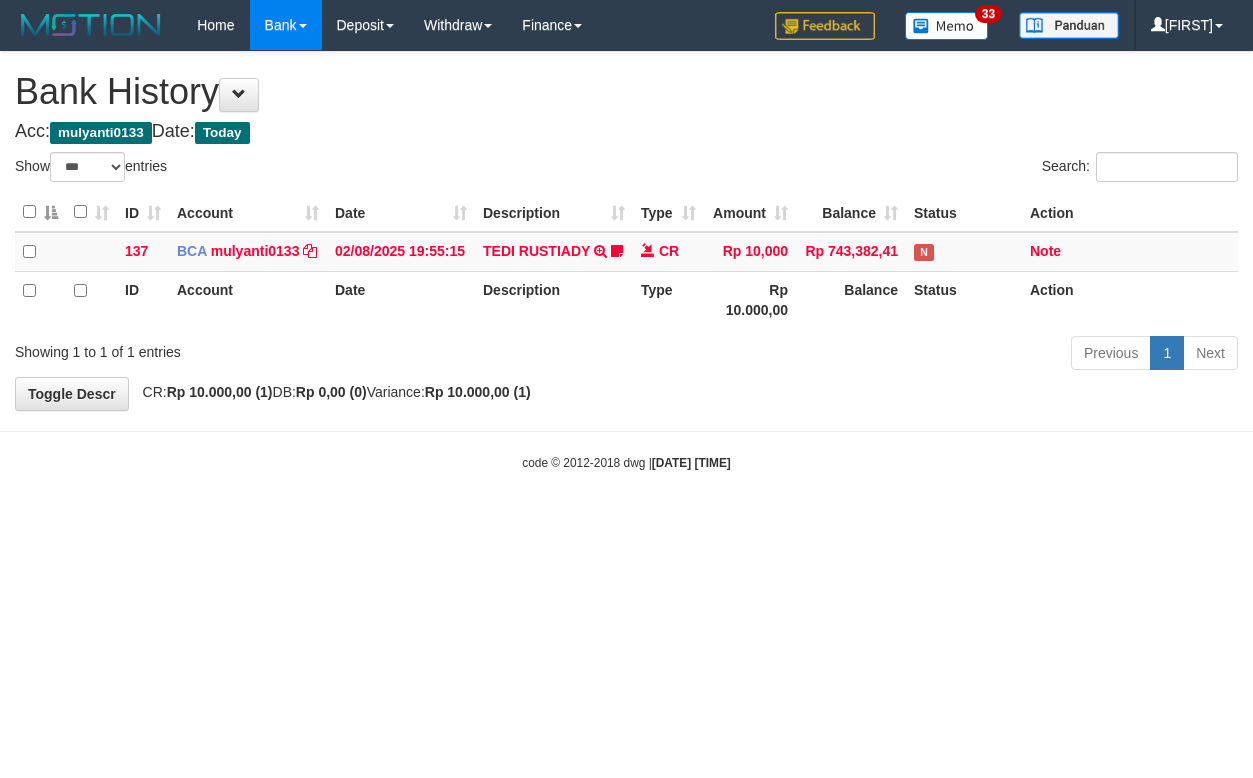select on "***" 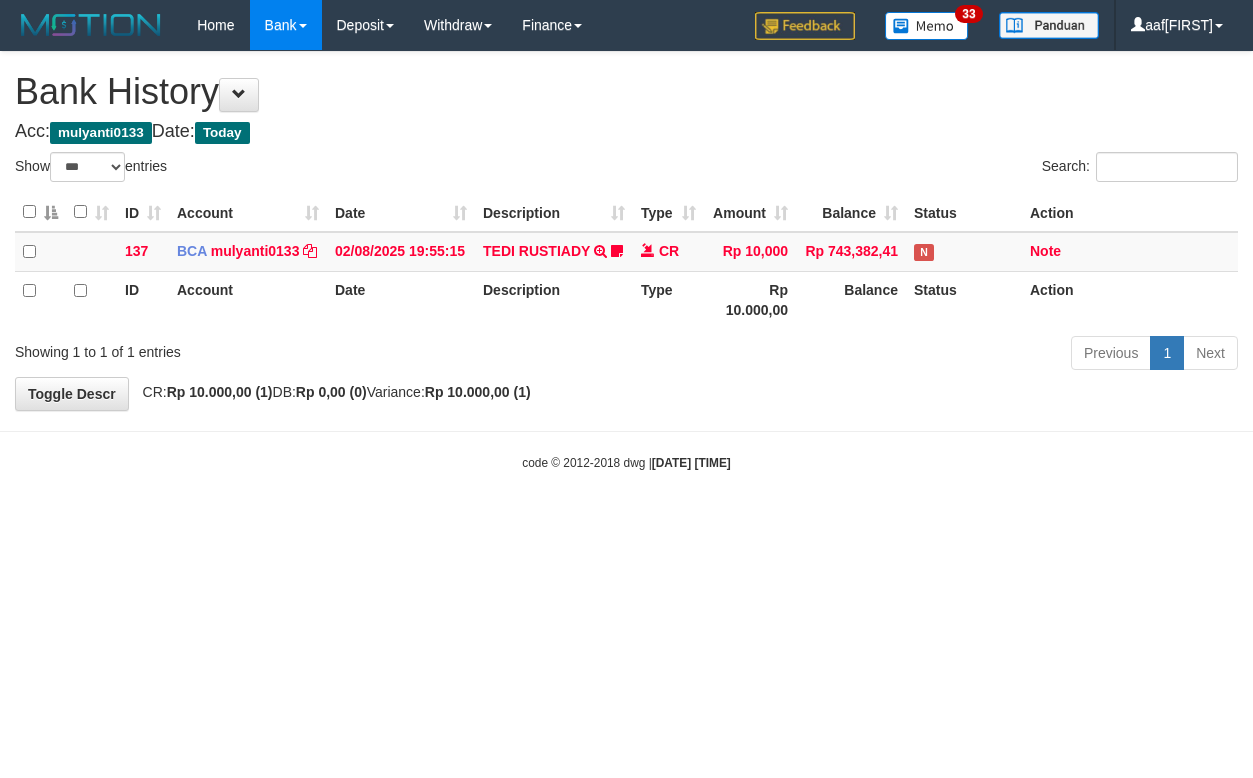 select on "***" 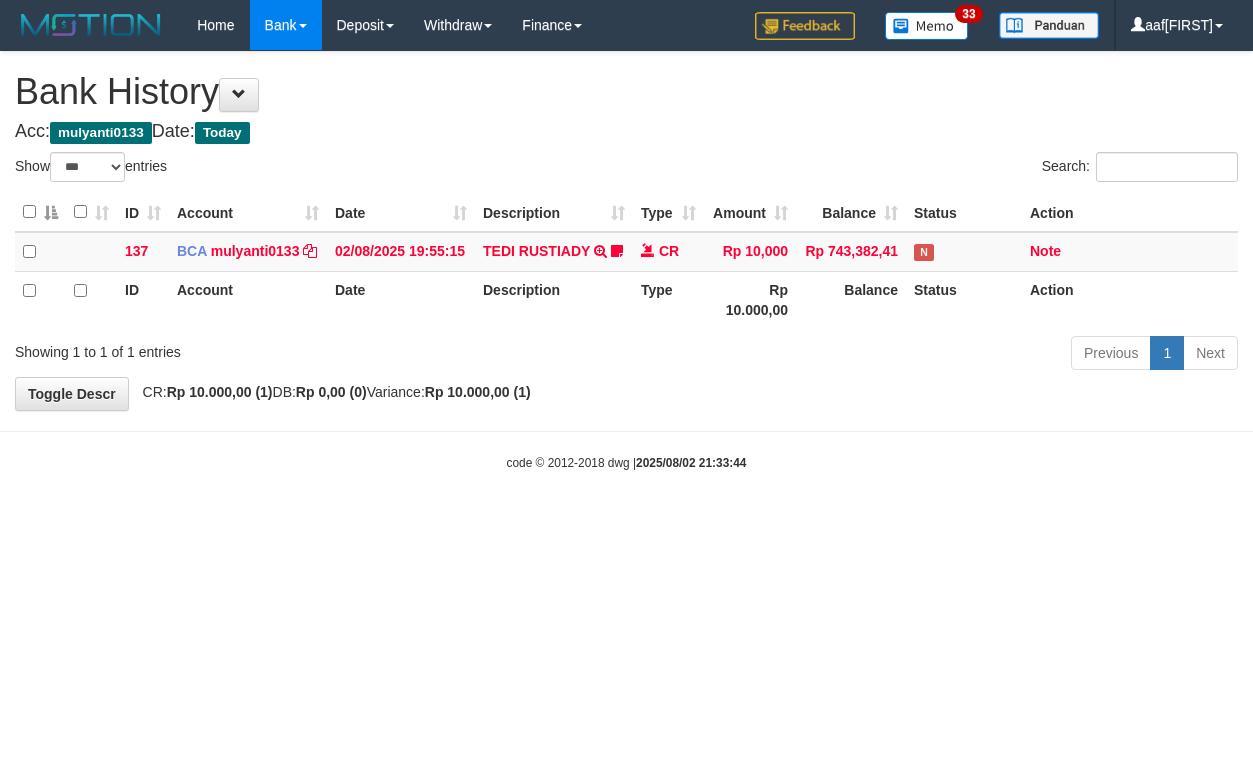 select on "***" 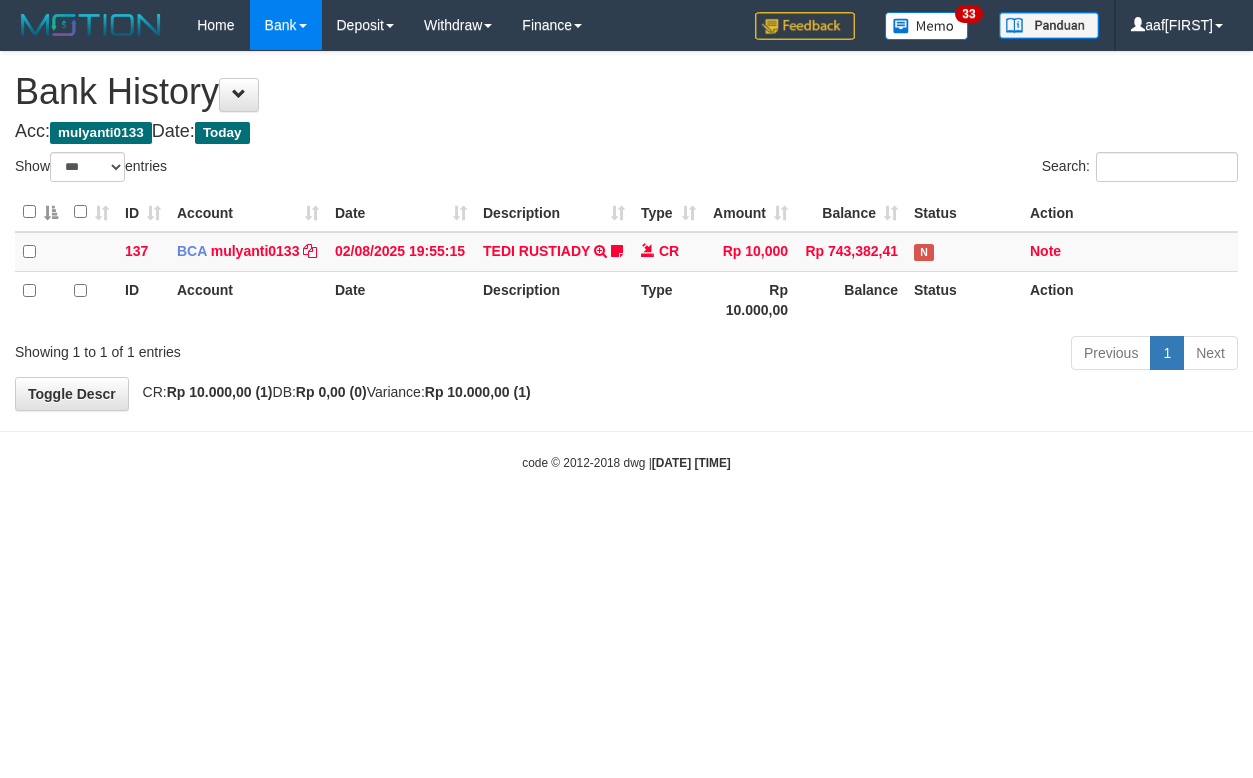 select on "***" 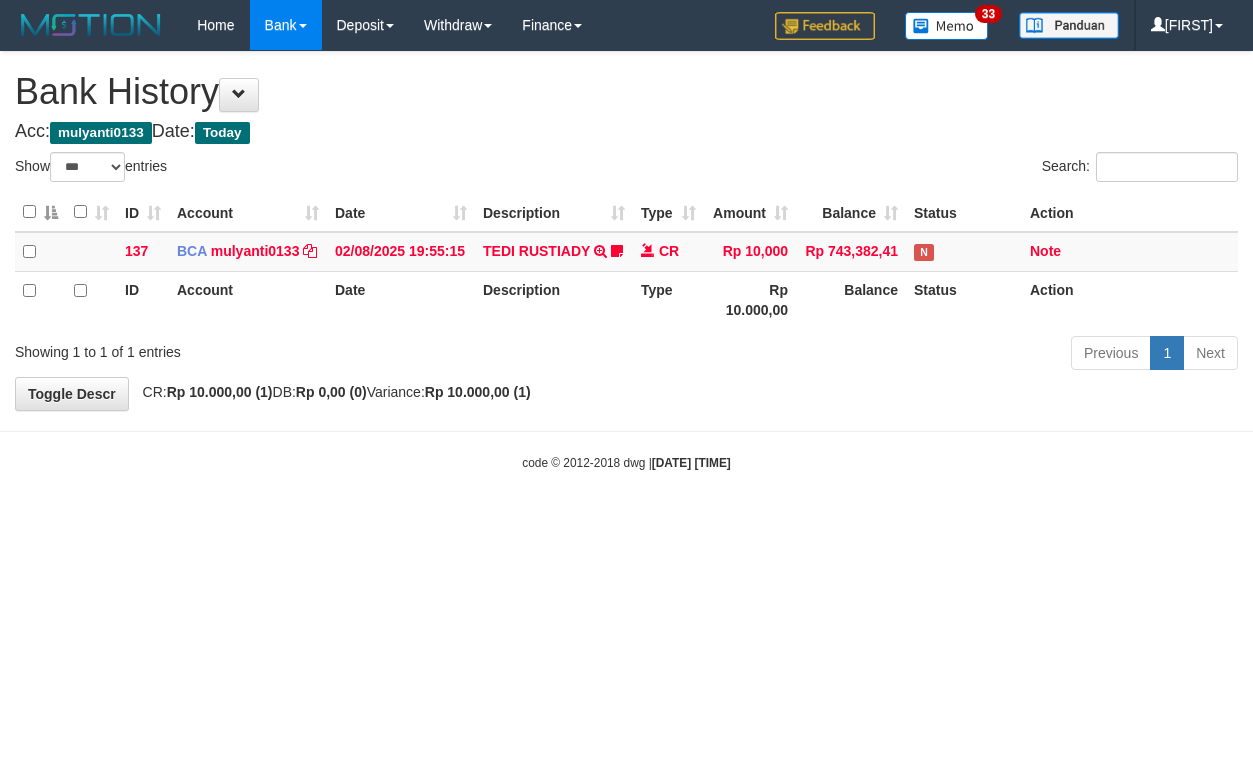 select on "***" 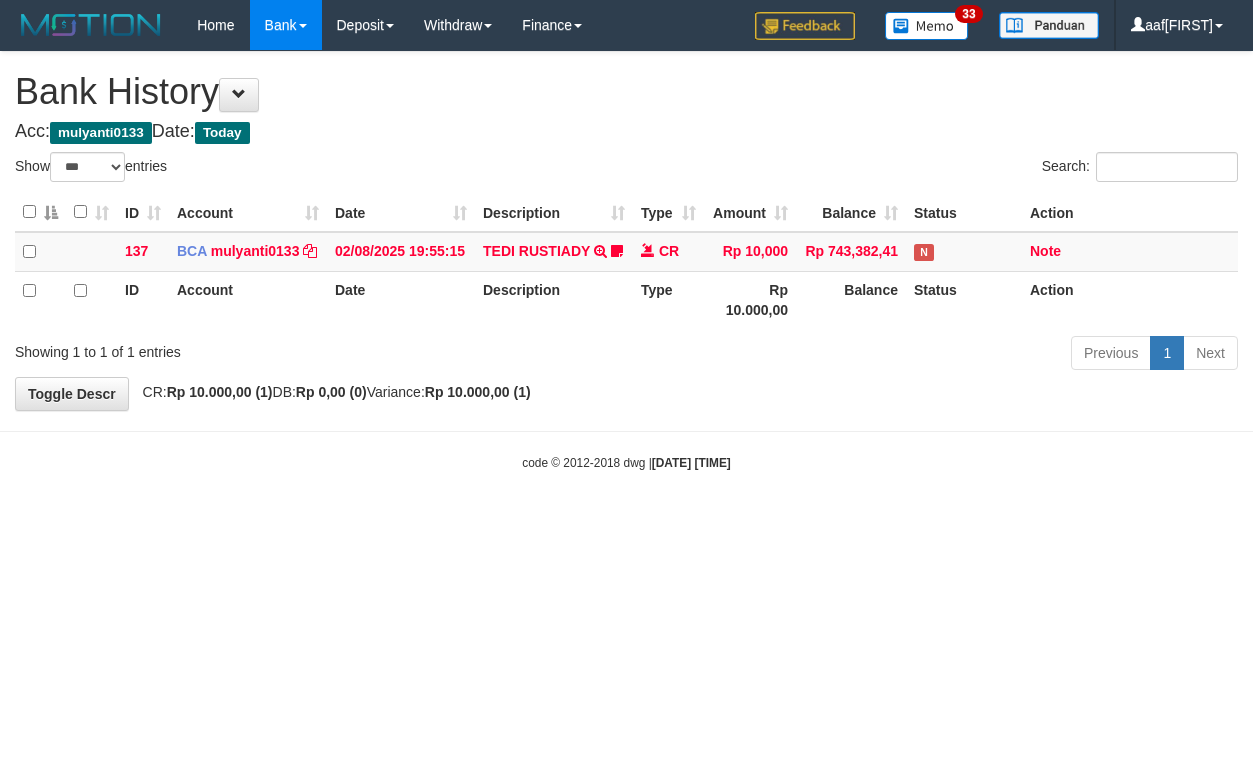 select on "***" 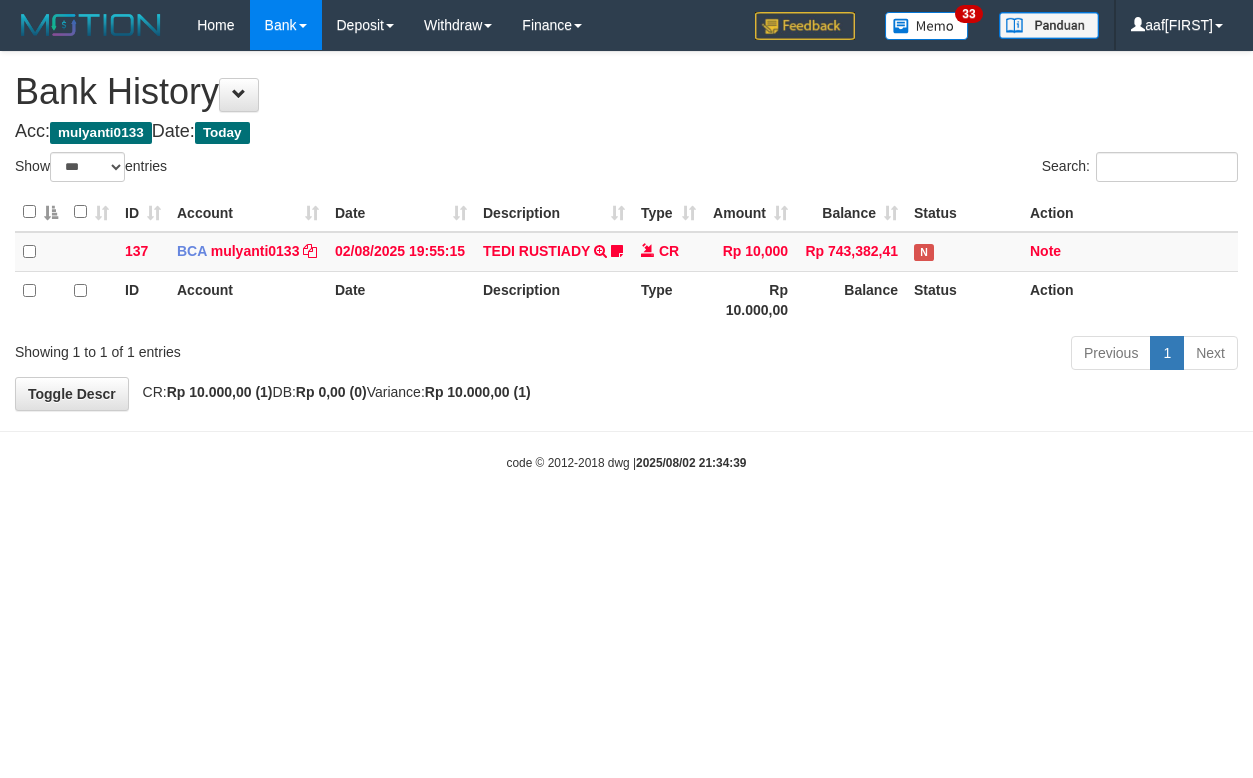 select on "***" 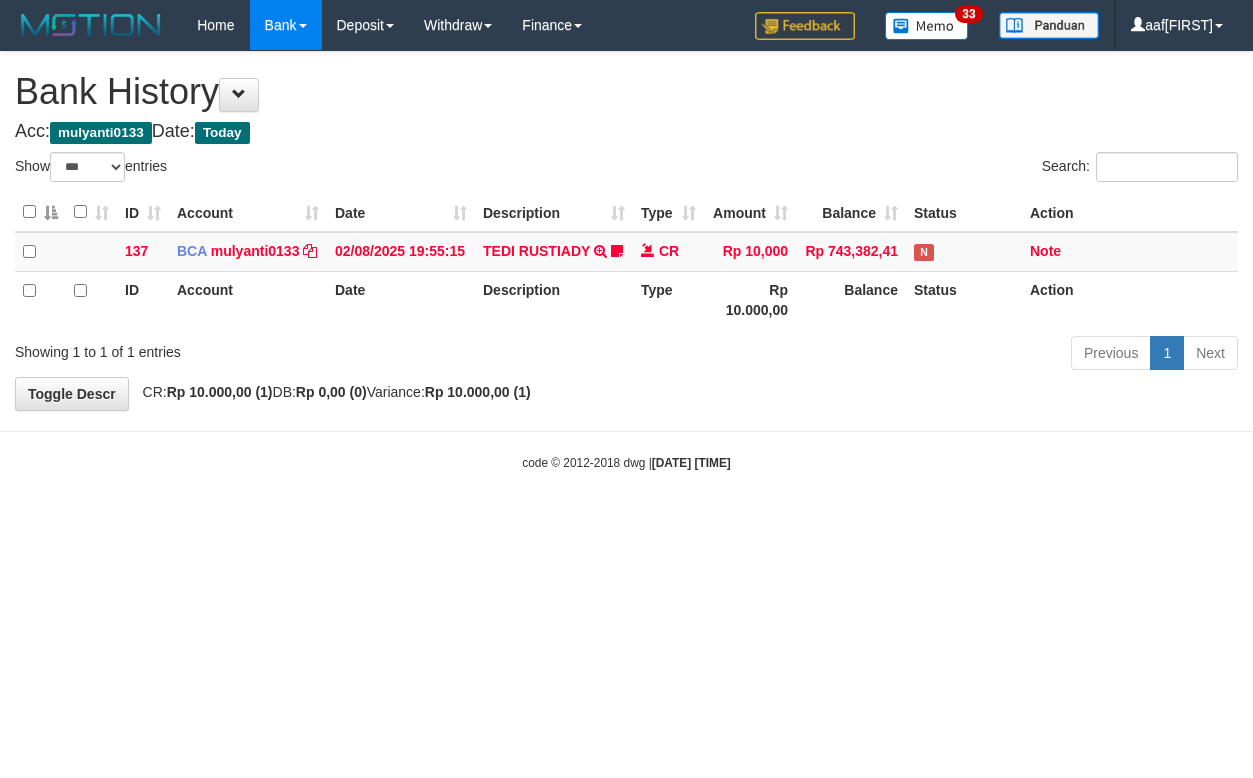 select on "***" 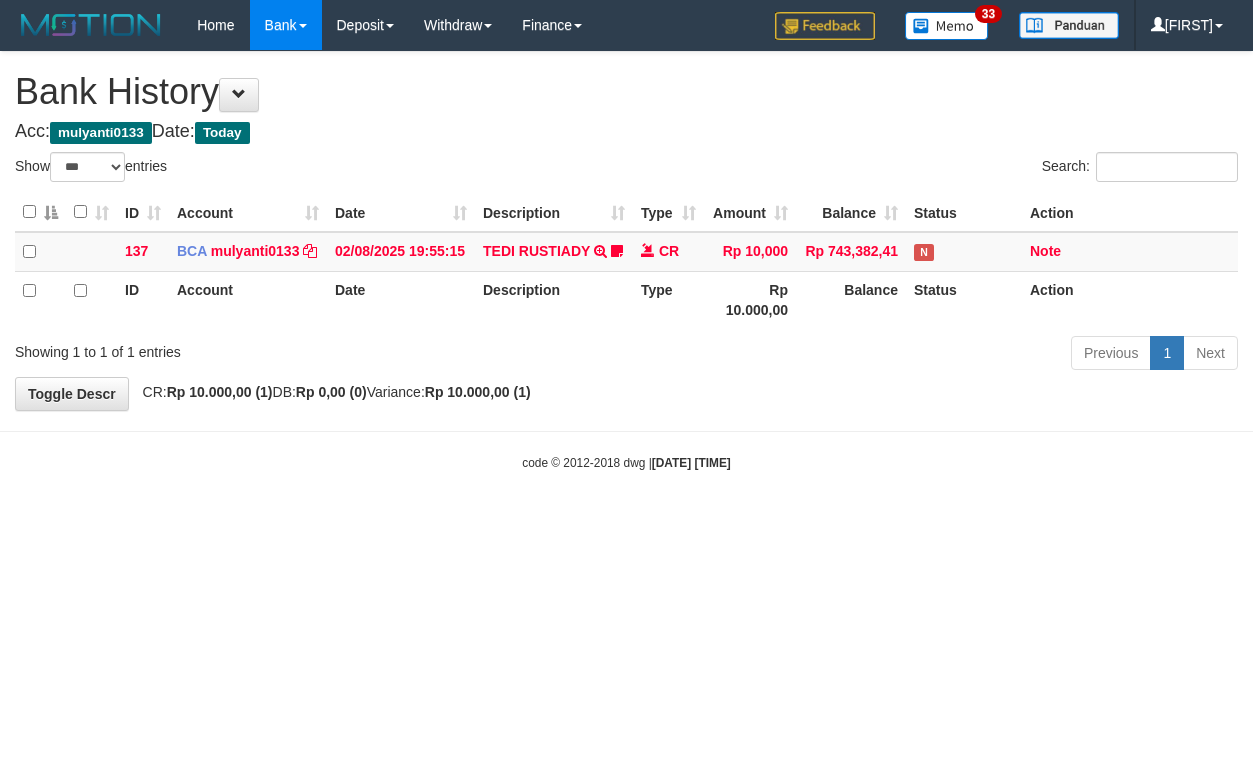 select on "***" 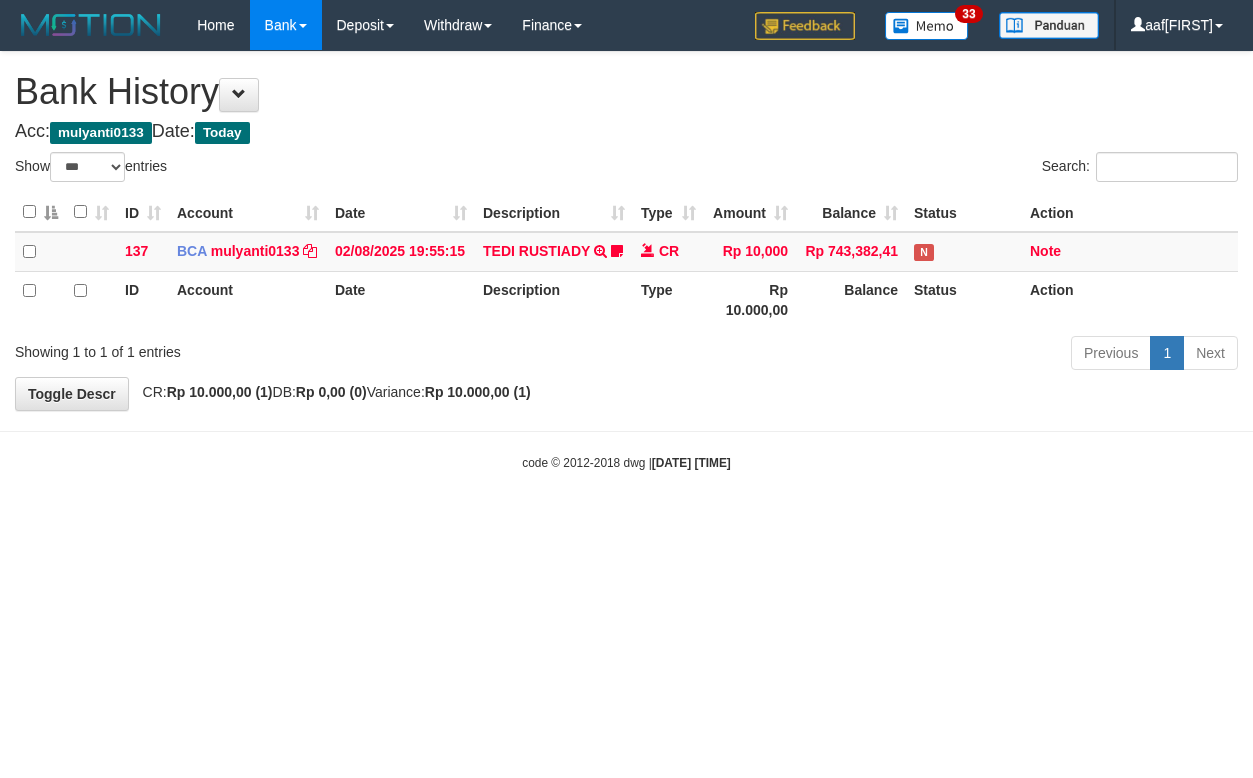 select on "***" 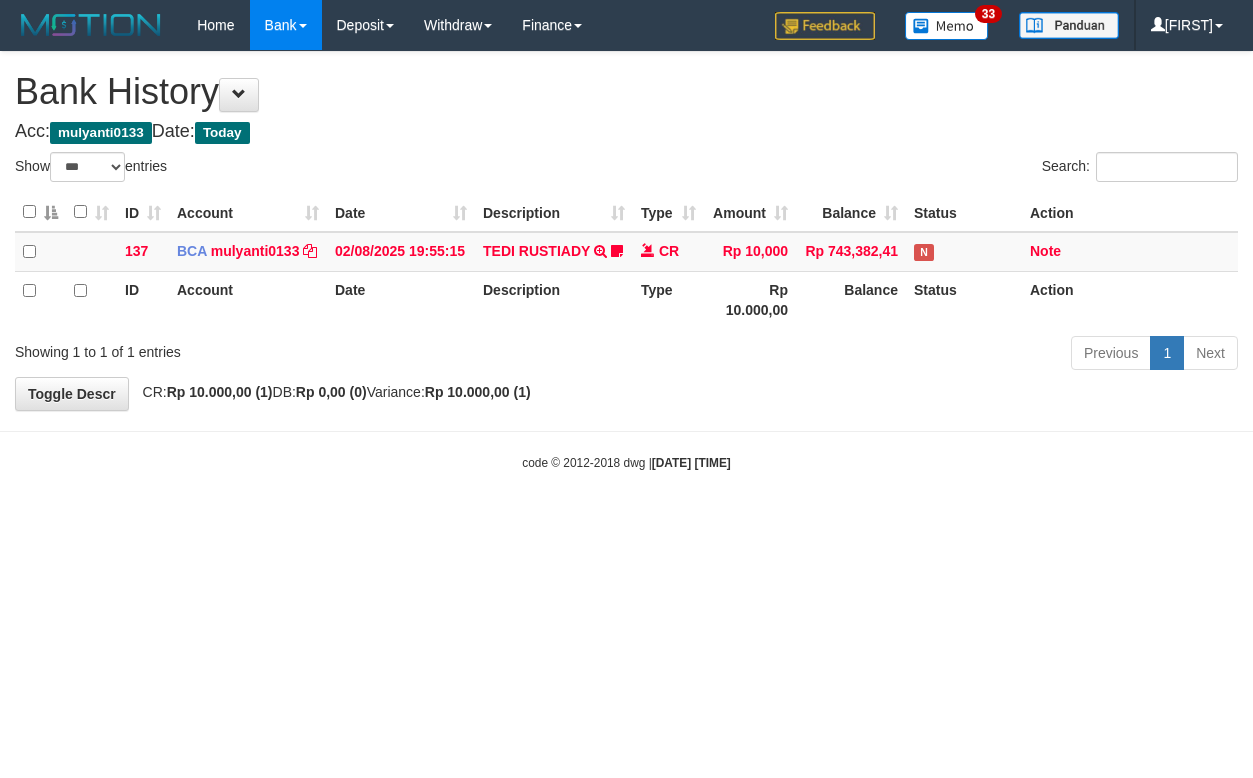 select on "***" 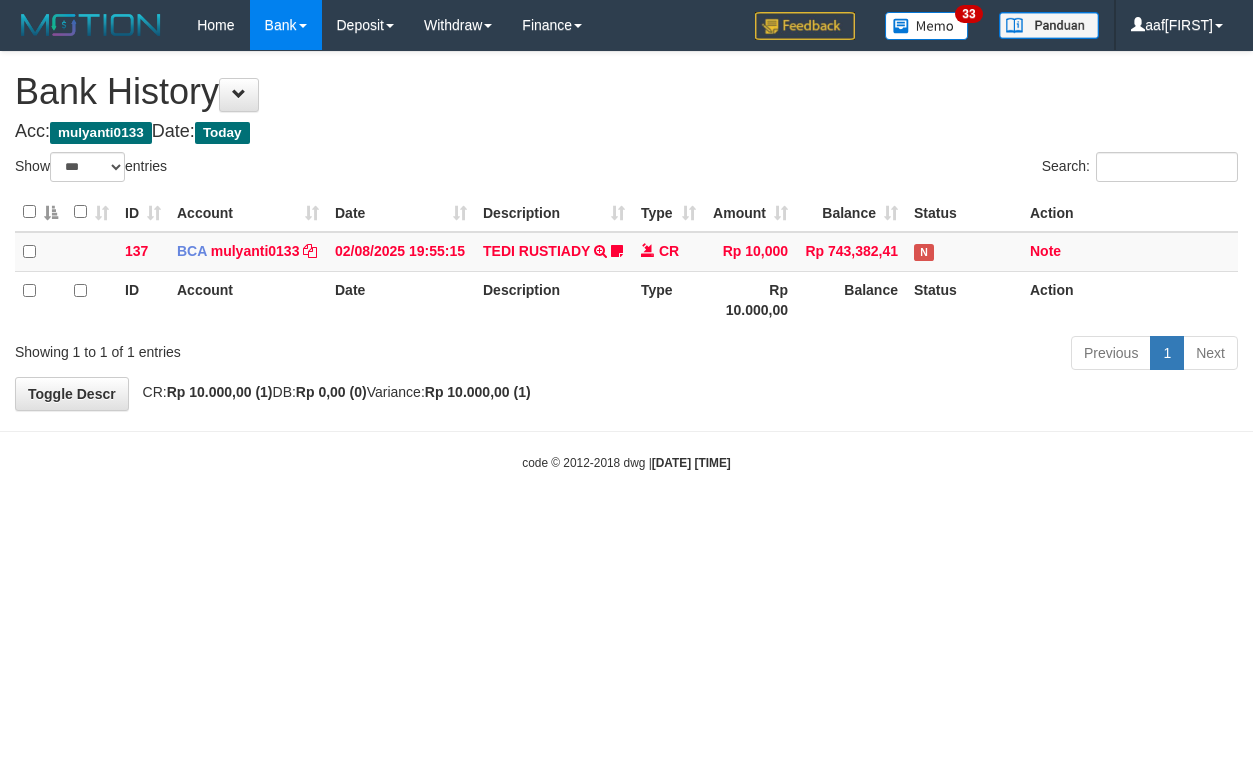 select on "***" 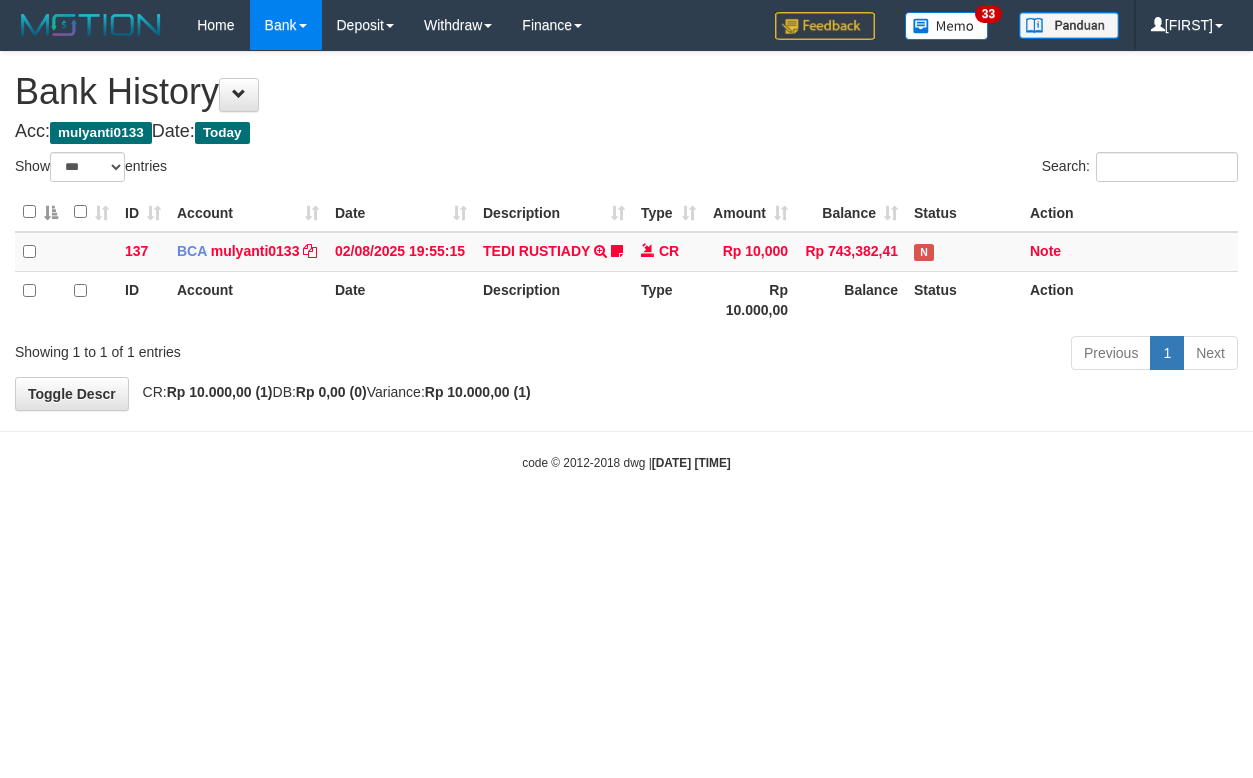 select on "***" 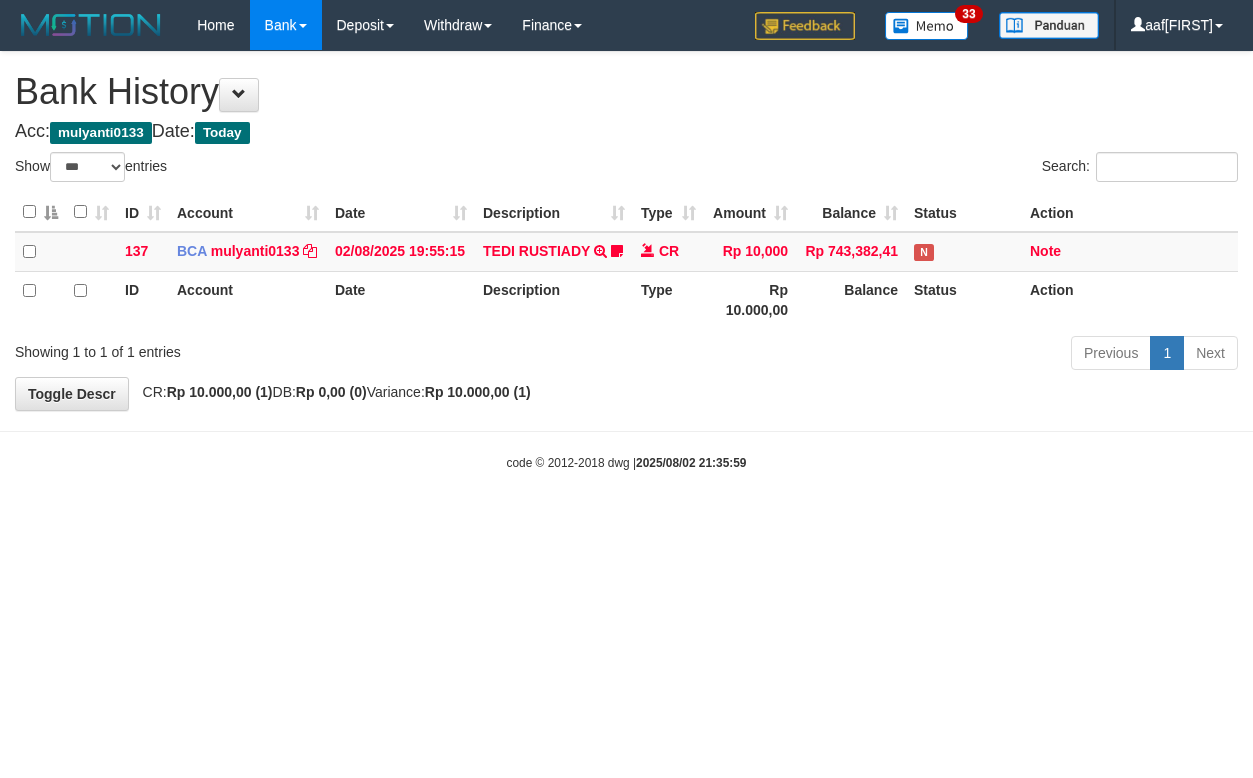 select on "***" 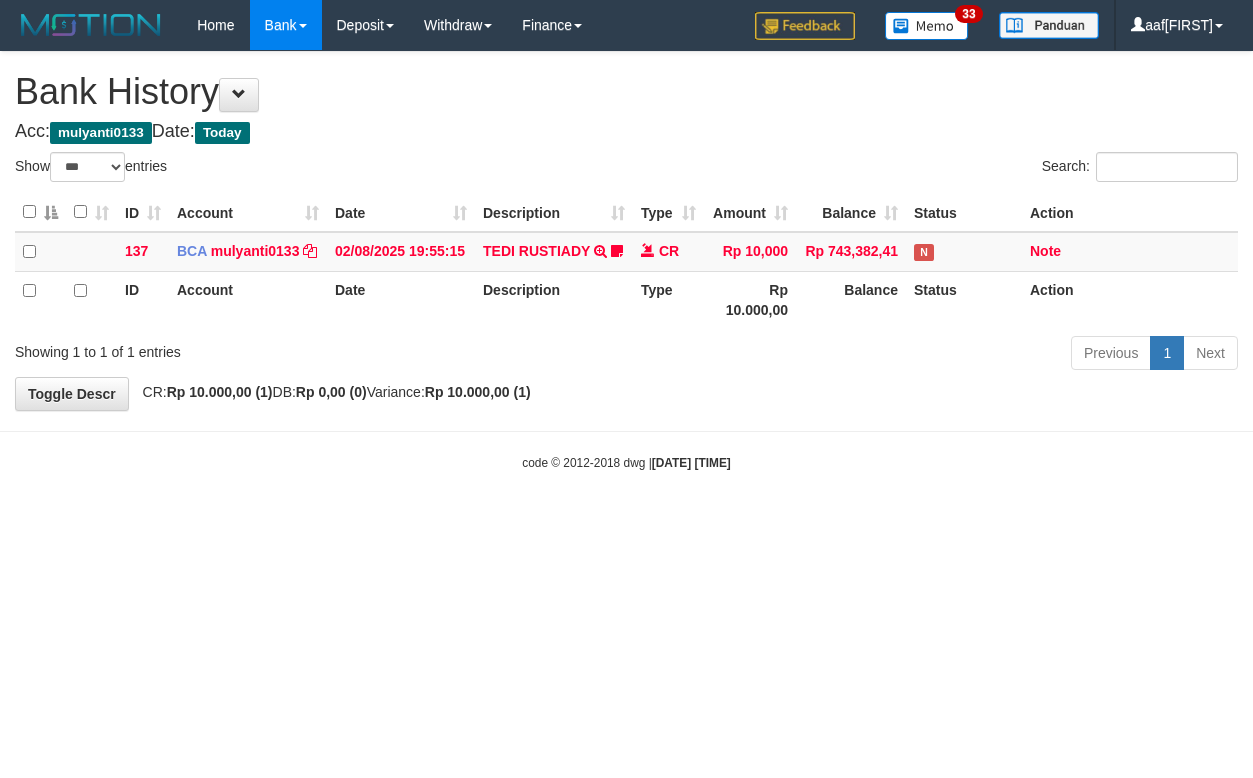 select on "***" 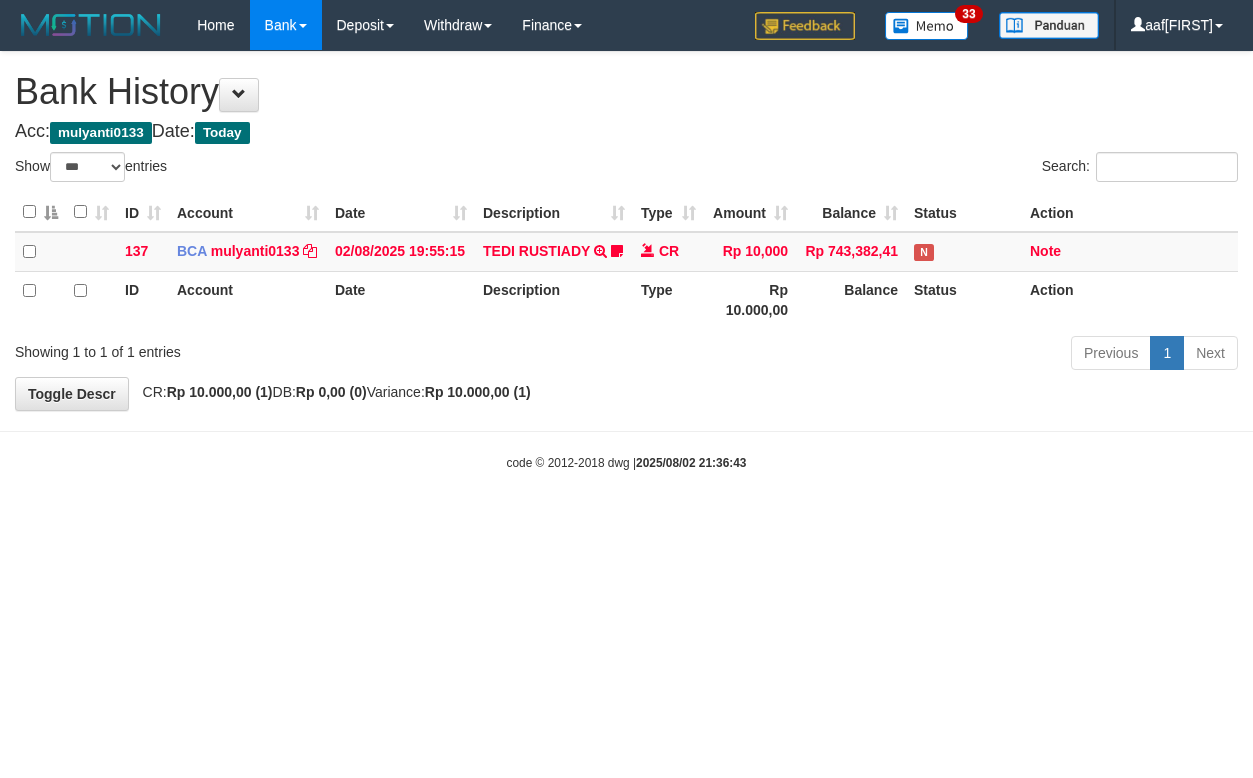 select on "***" 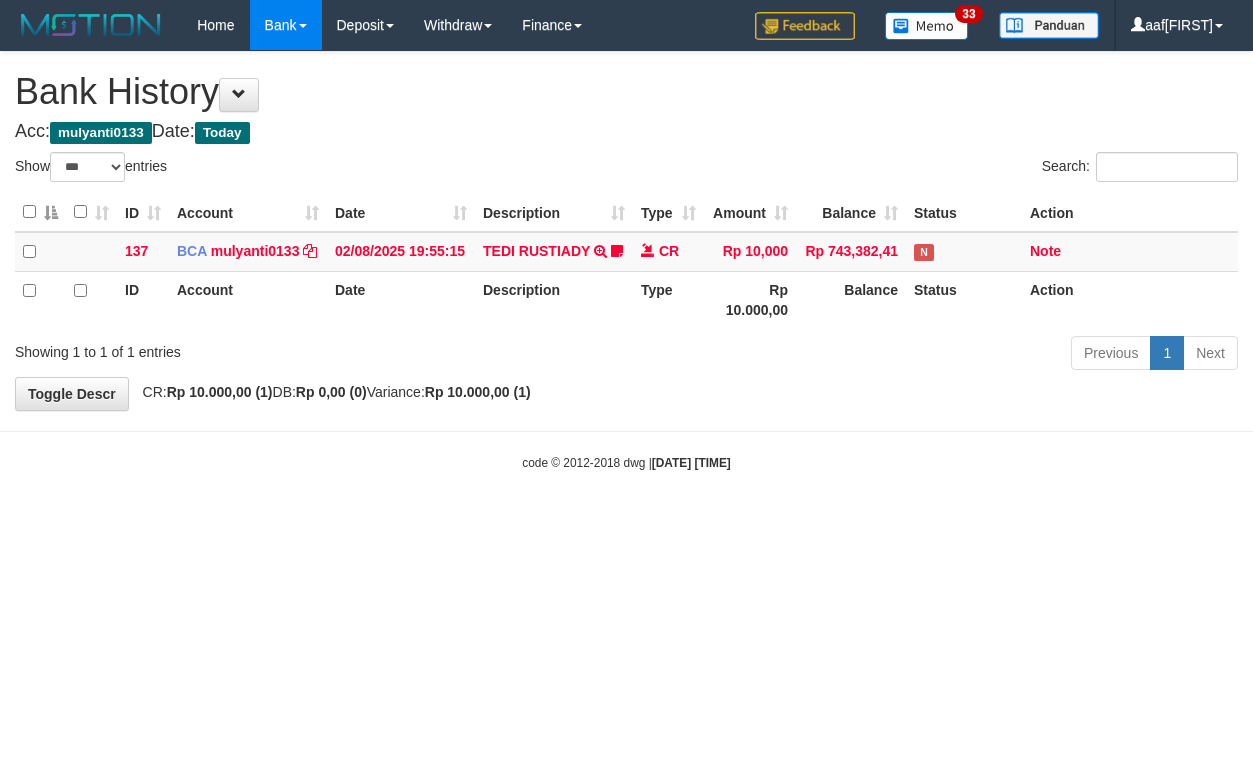 select on "***" 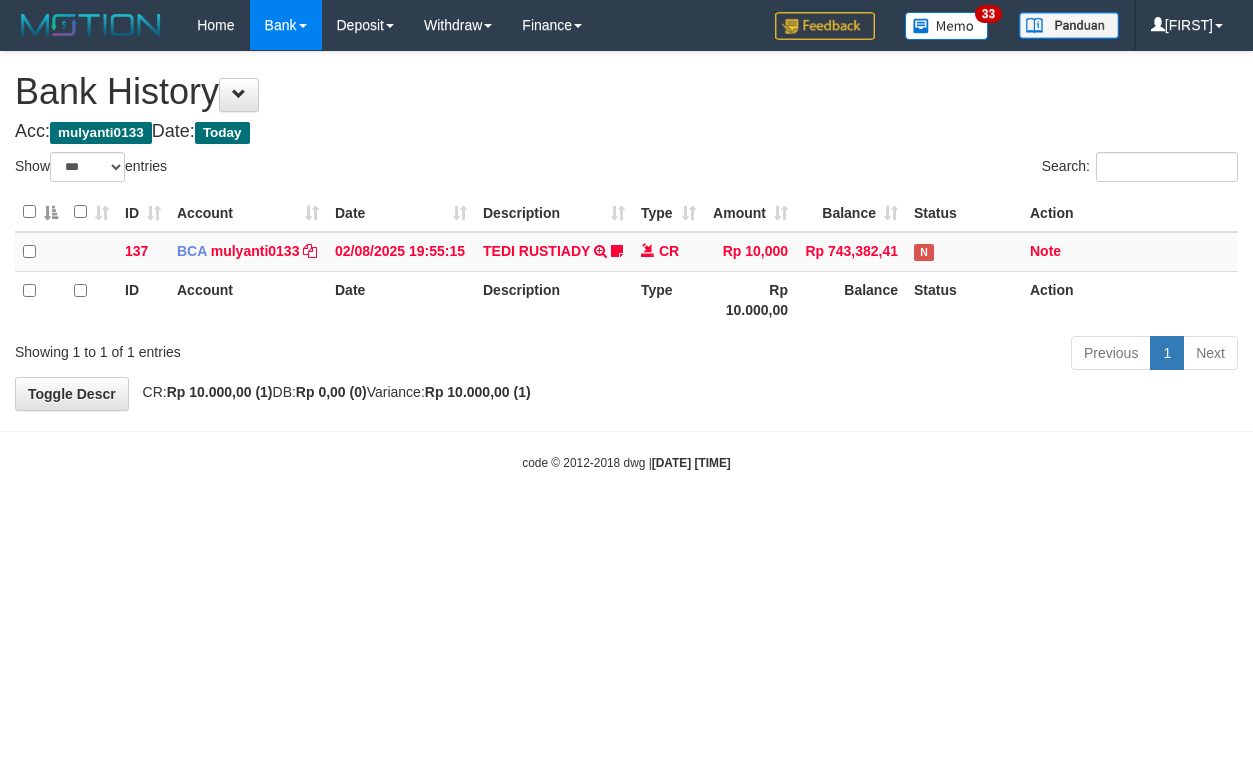 select on "***" 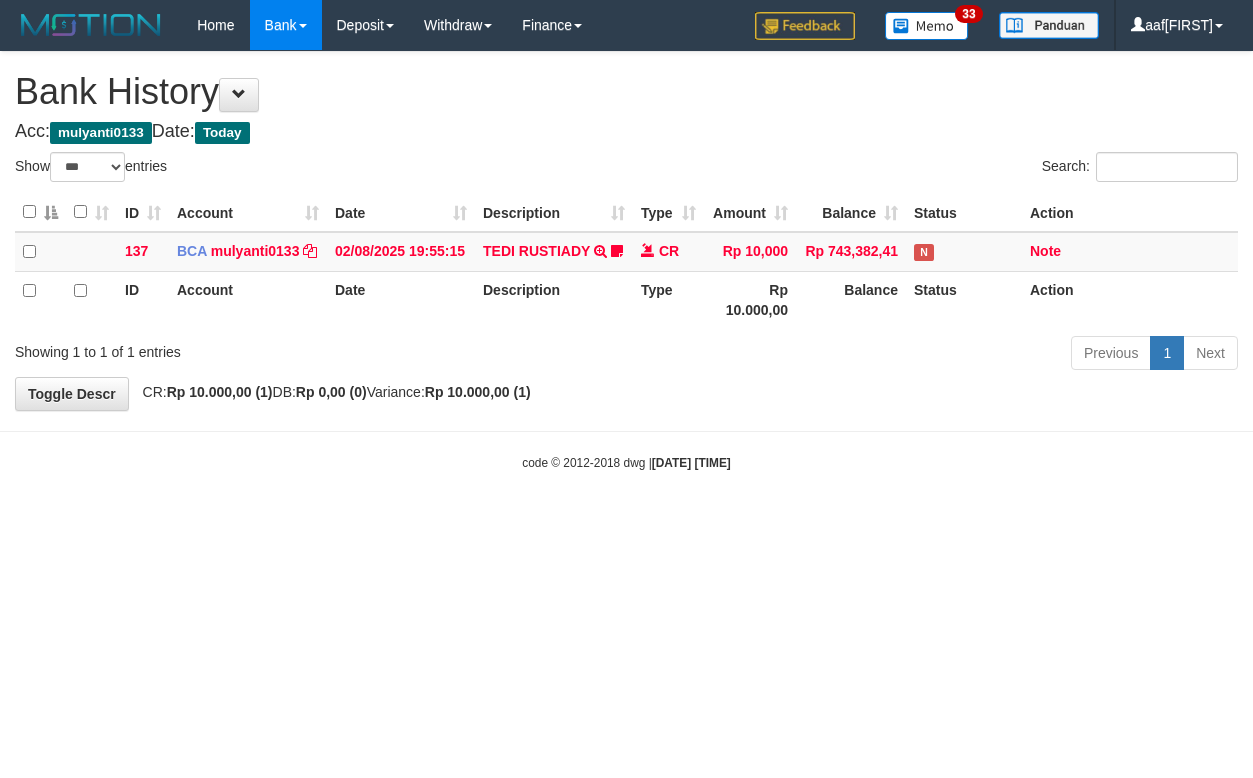 select on "***" 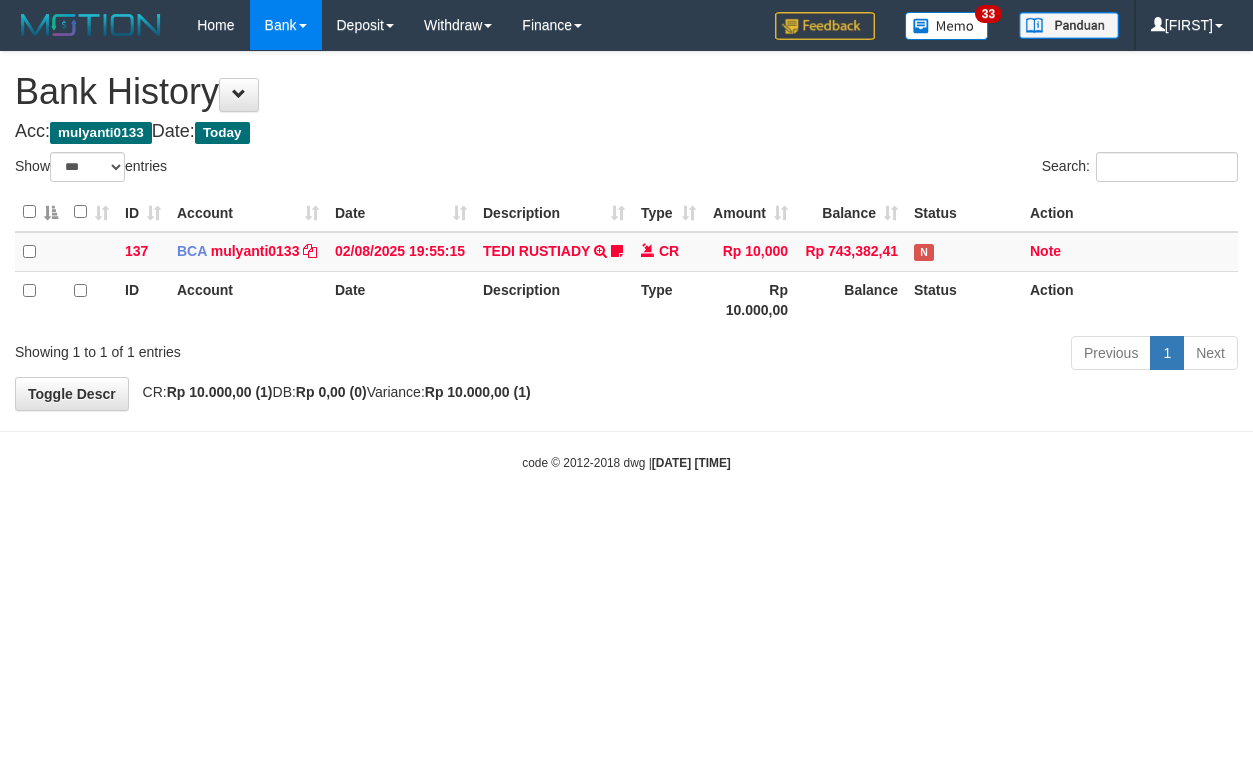 select on "***" 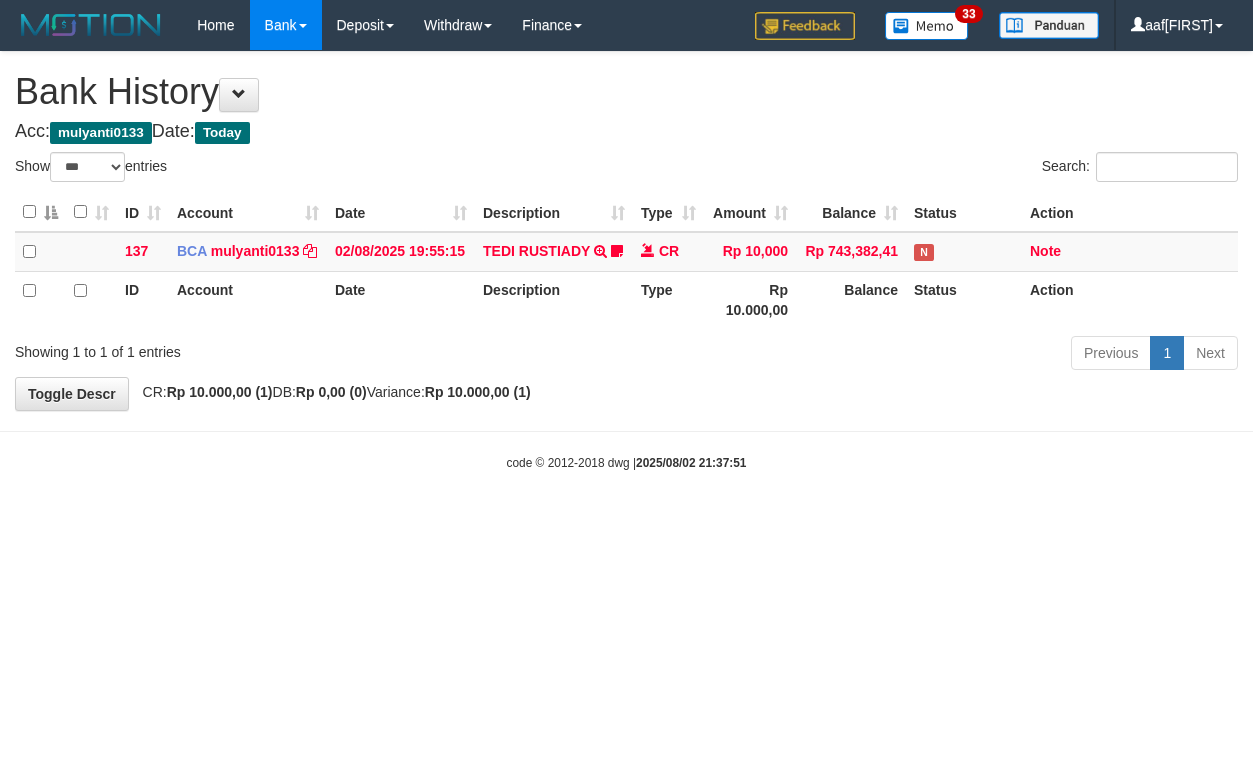 select on "***" 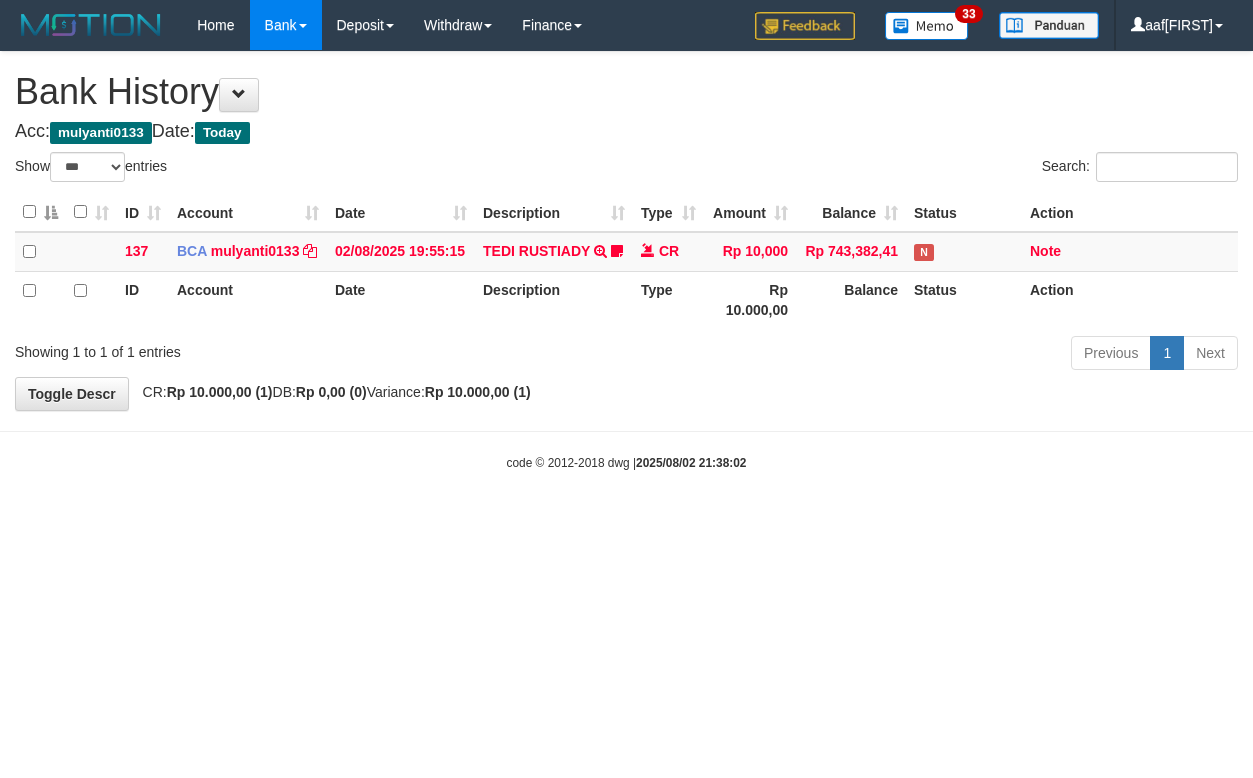 select on "***" 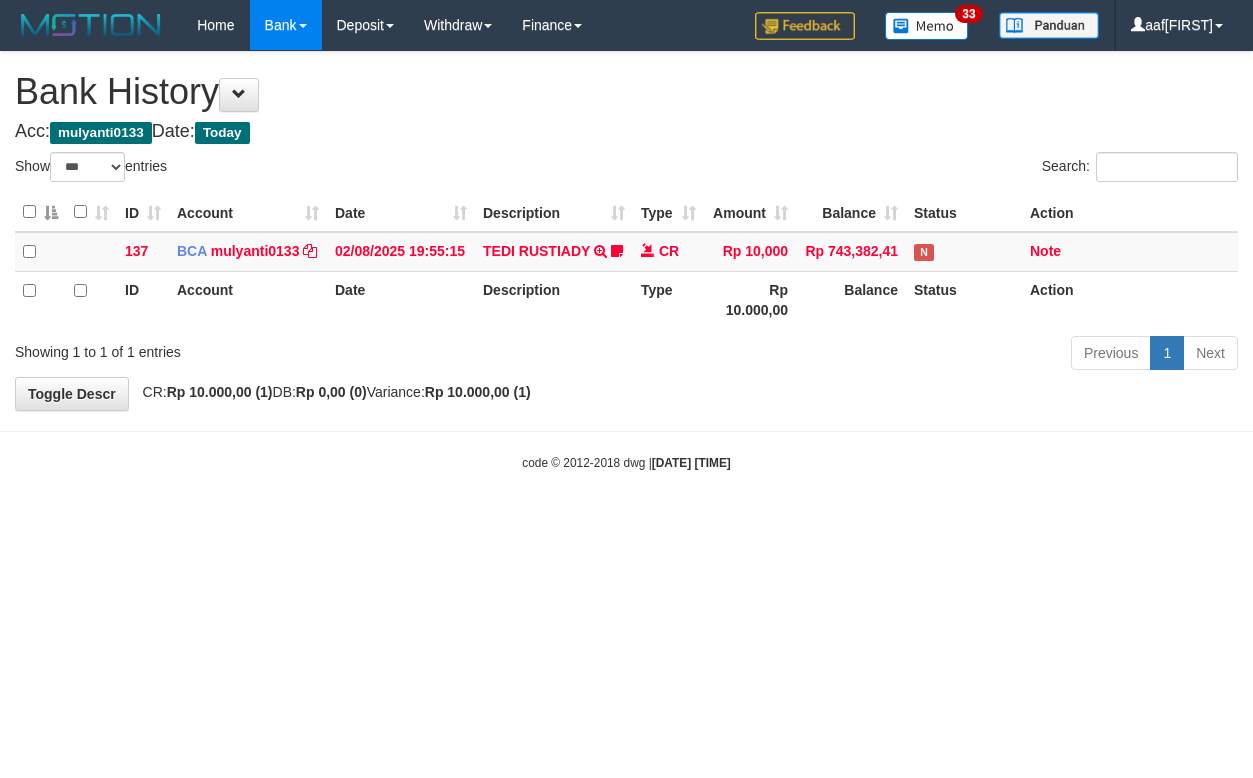 select on "***" 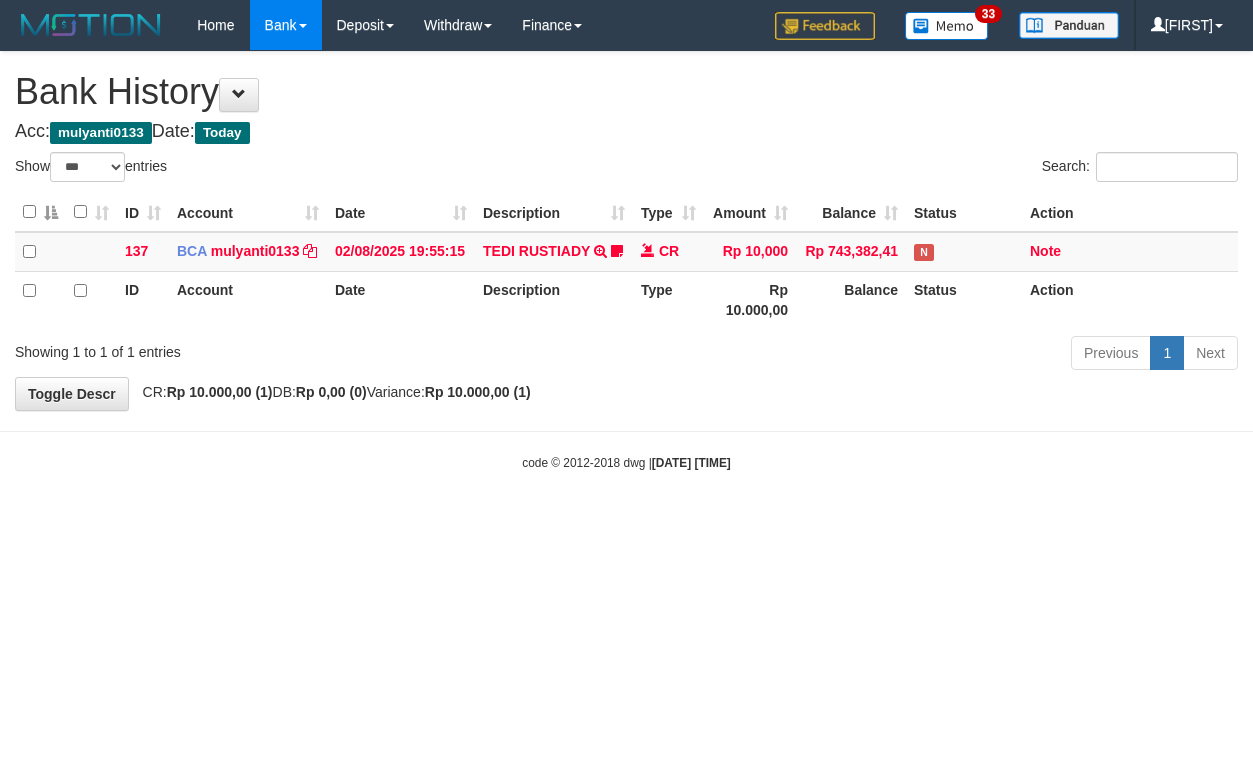 select on "***" 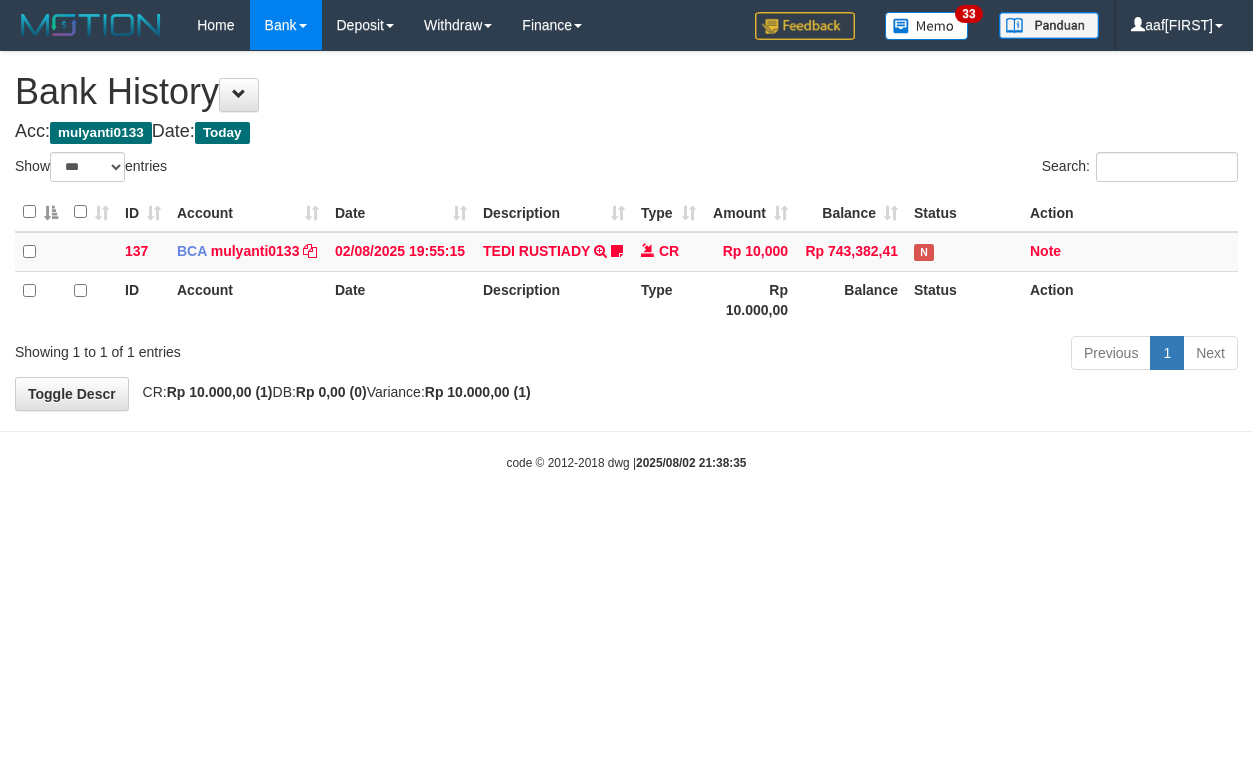 select on "***" 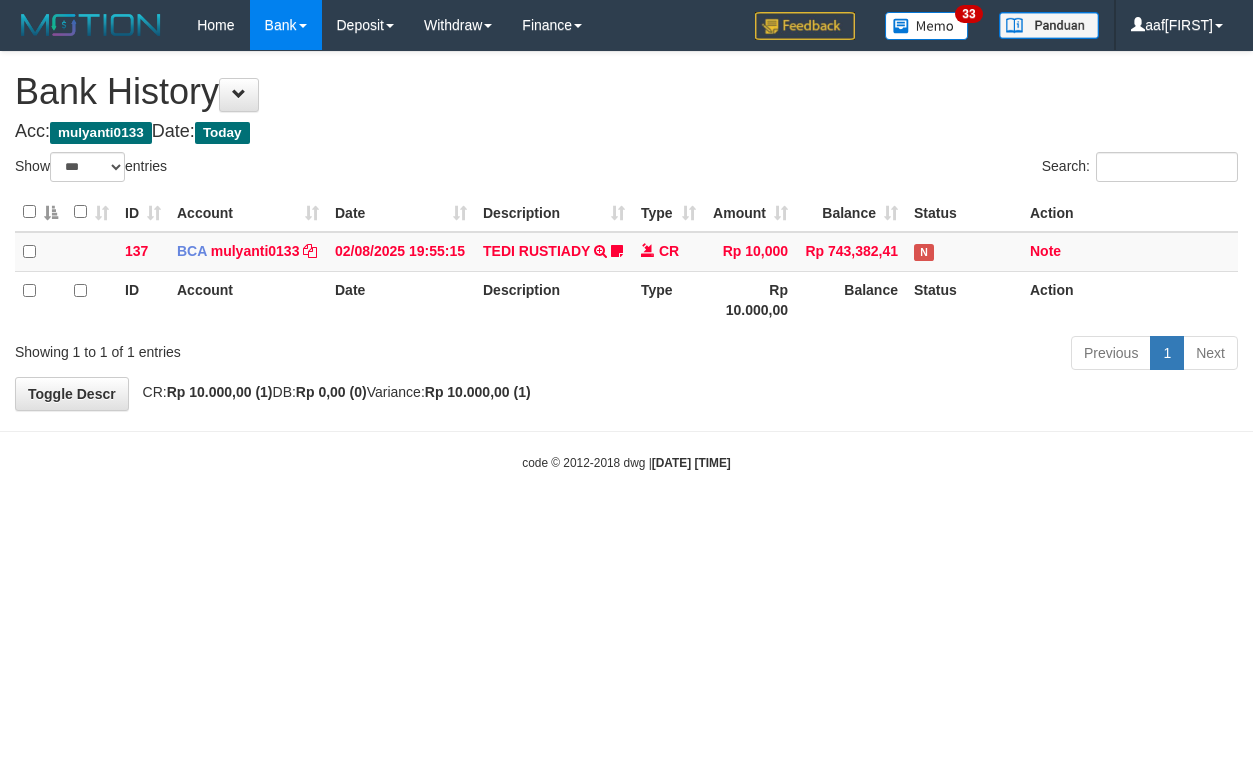 select on "***" 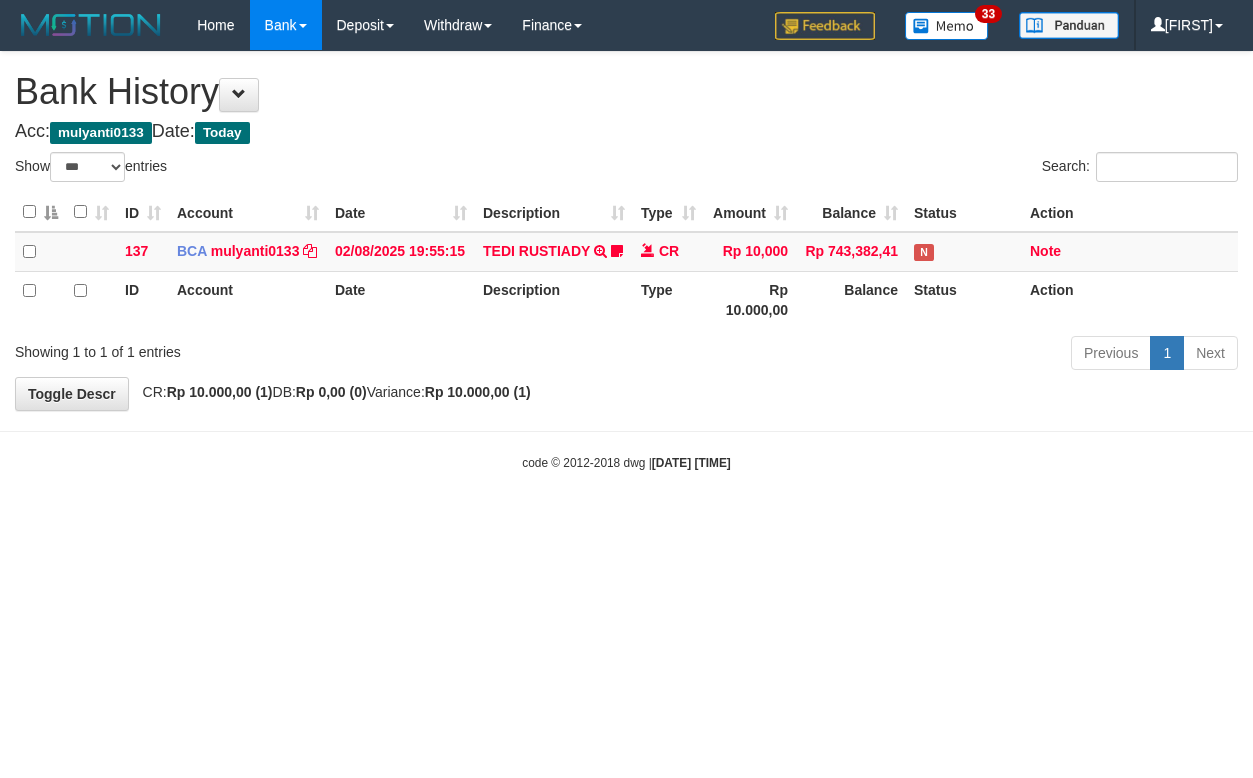 select on "***" 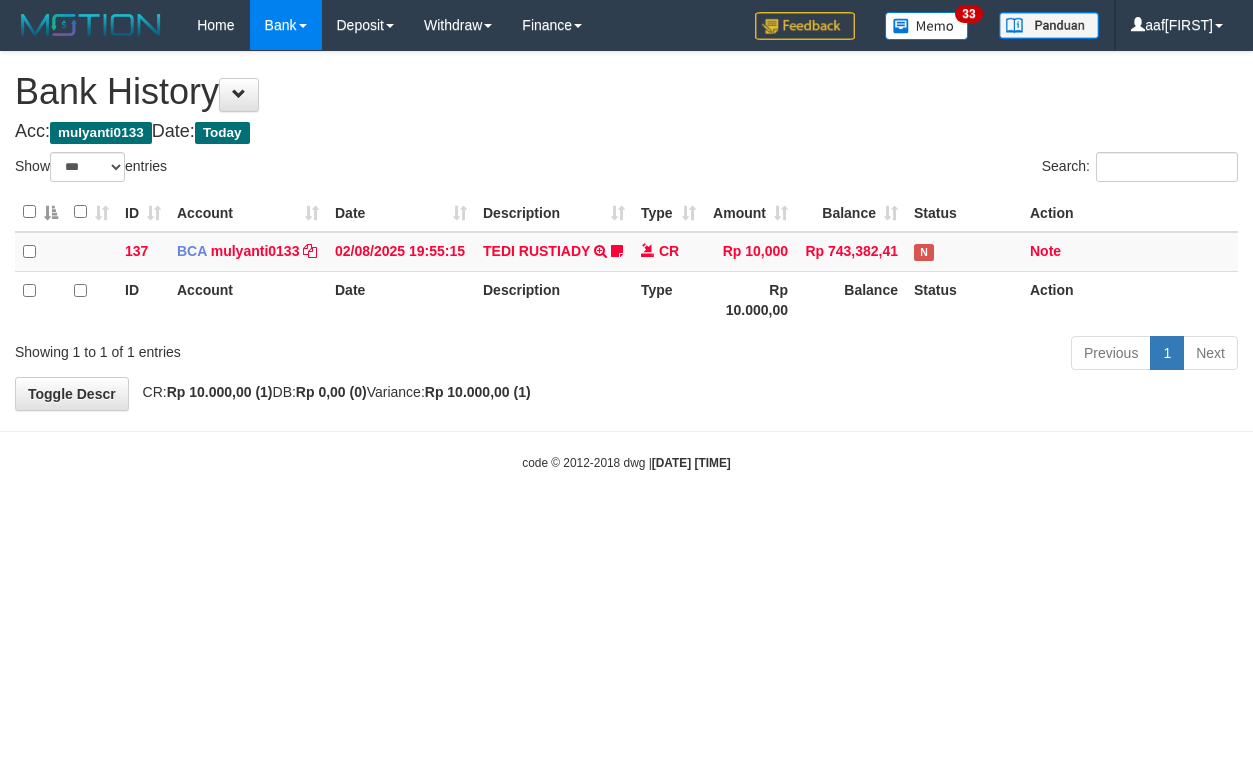 select on "***" 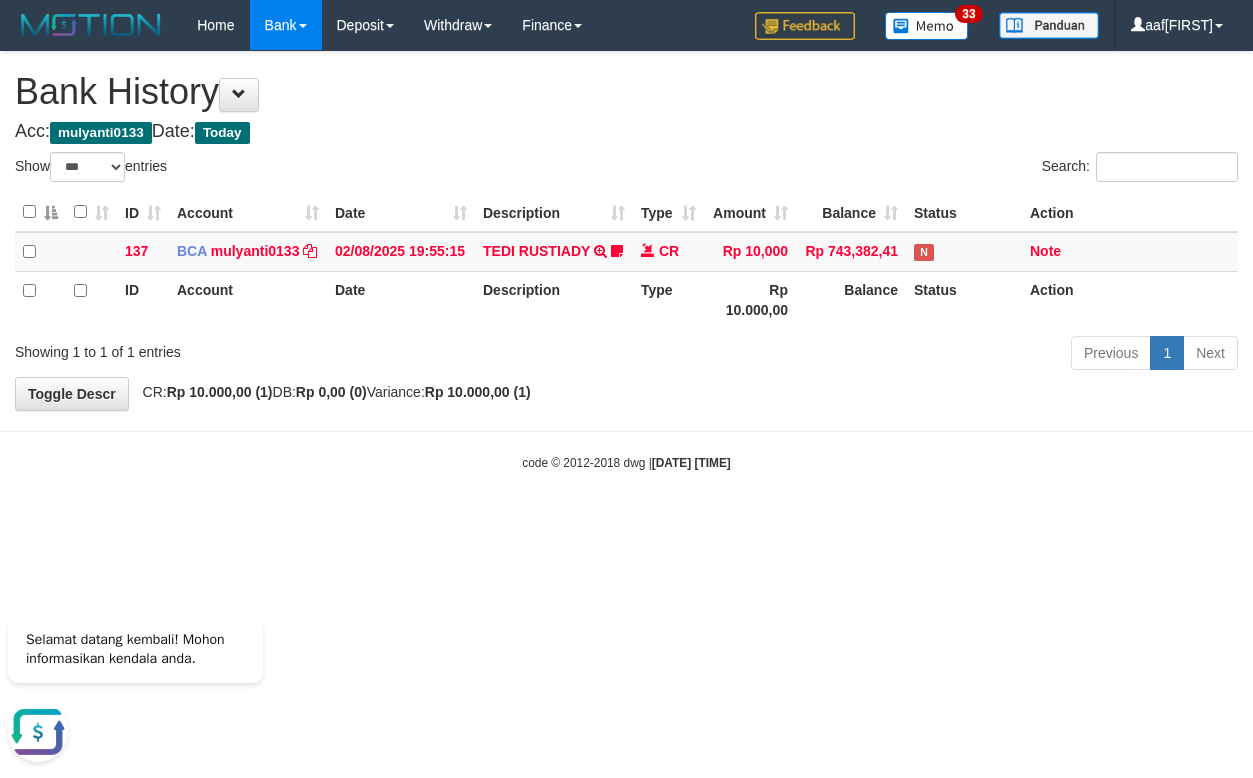 scroll, scrollTop: 0, scrollLeft: 0, axis: both 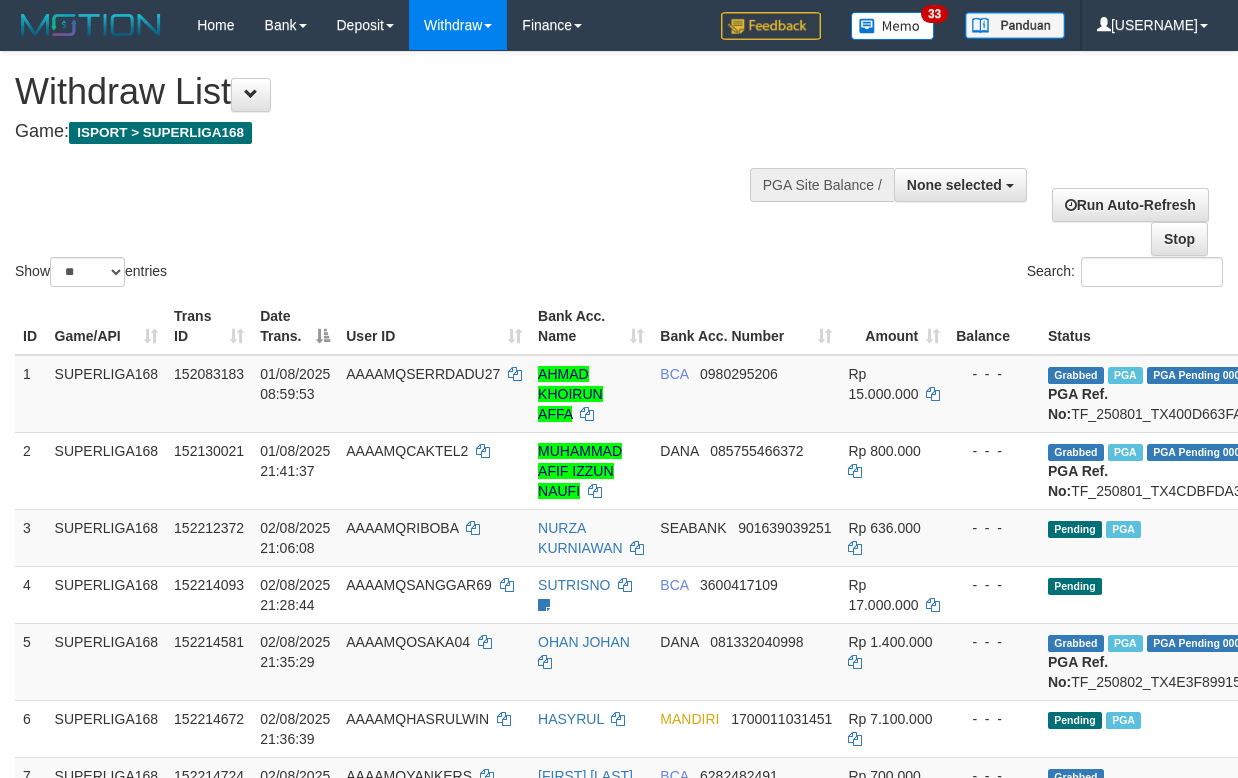 select 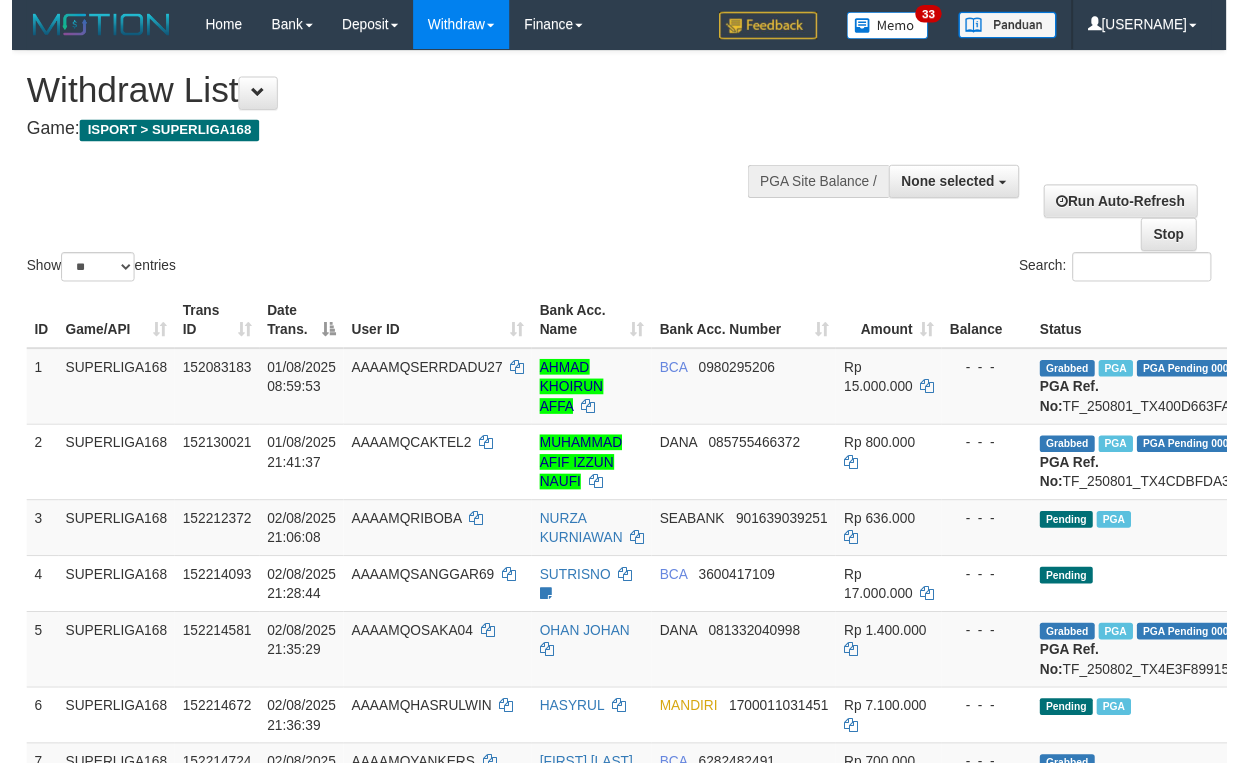 scroll, scrollTop: 0, scrollLeft: 0, axis: both 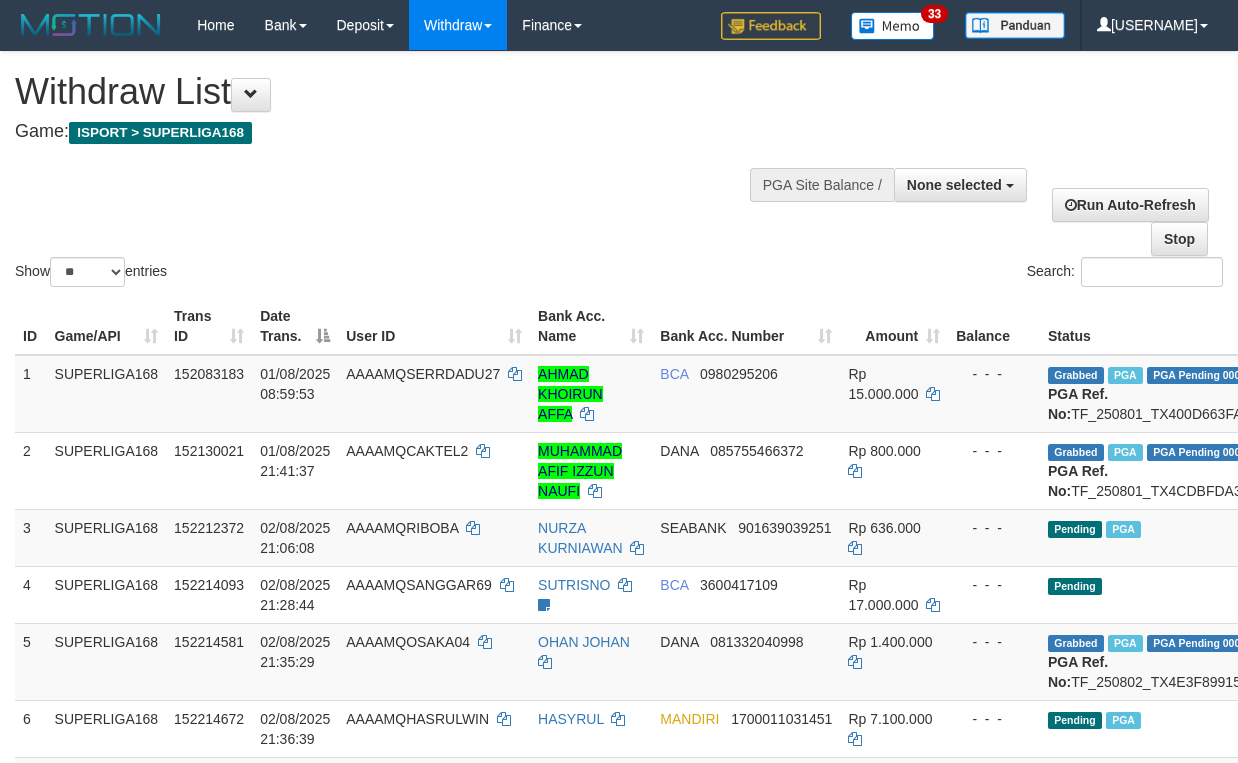 click on "Search:" at bounding box center (928, 274) 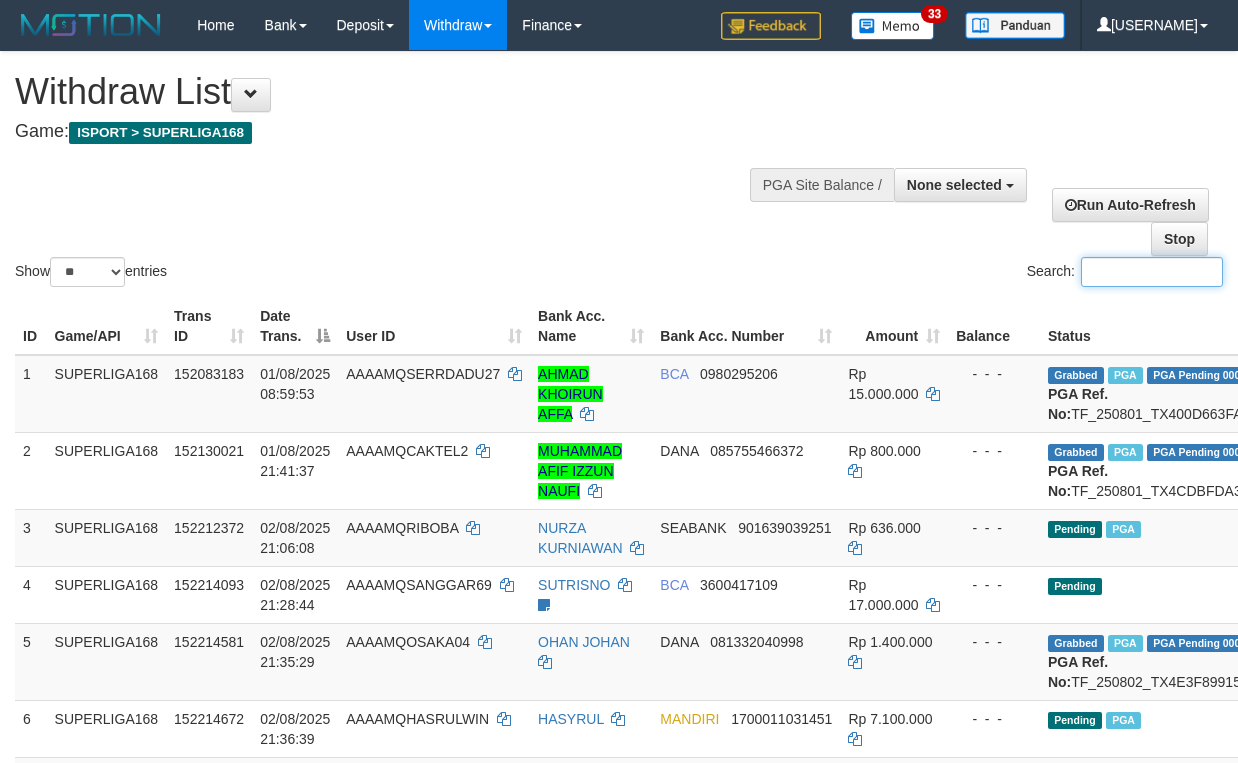 click on "Search:" at bounding box center (1152, 272) 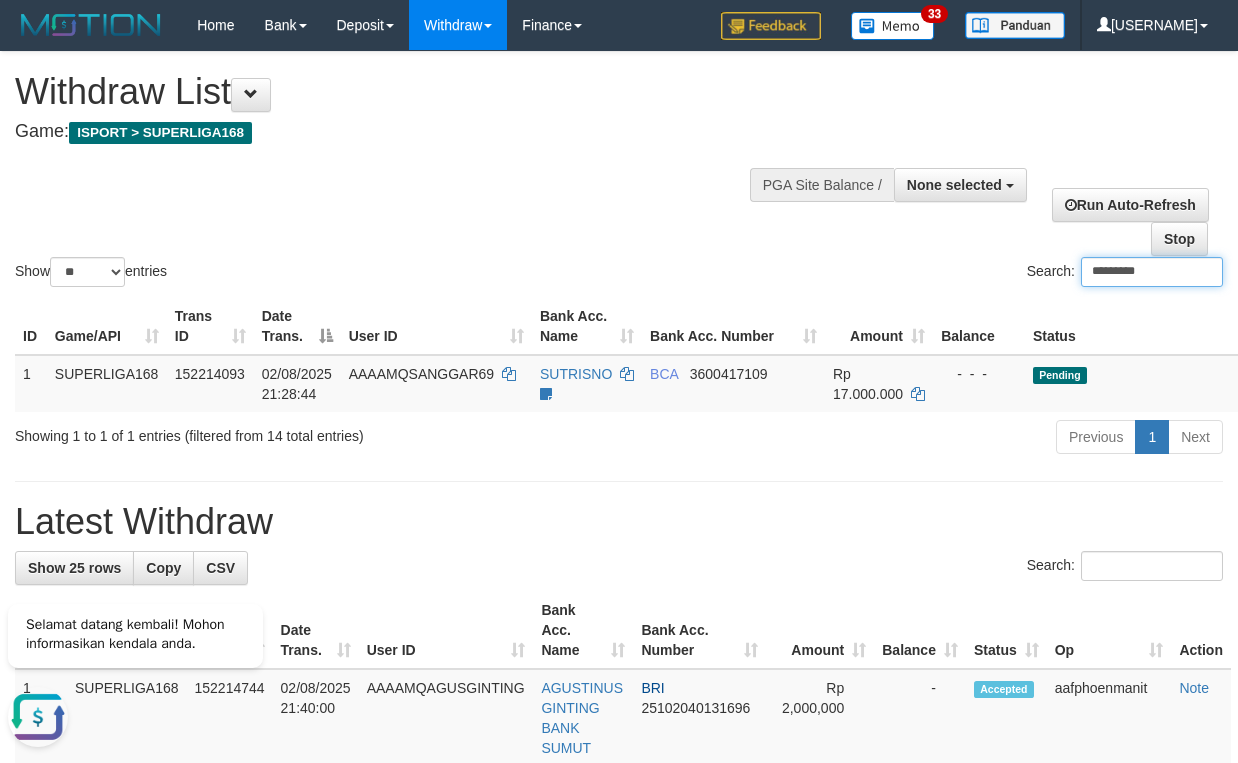 scroll, scrollTop: 0, scrollLeft: 0, axis: both 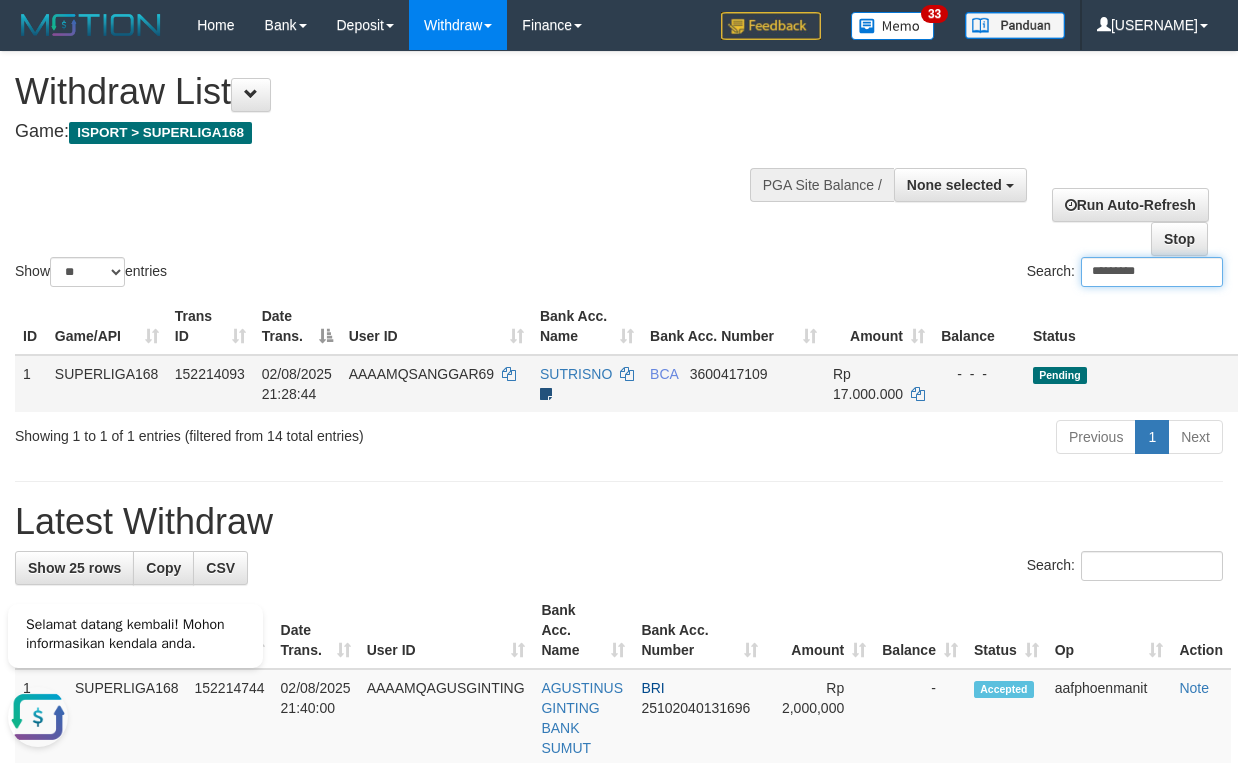 type on "*********" 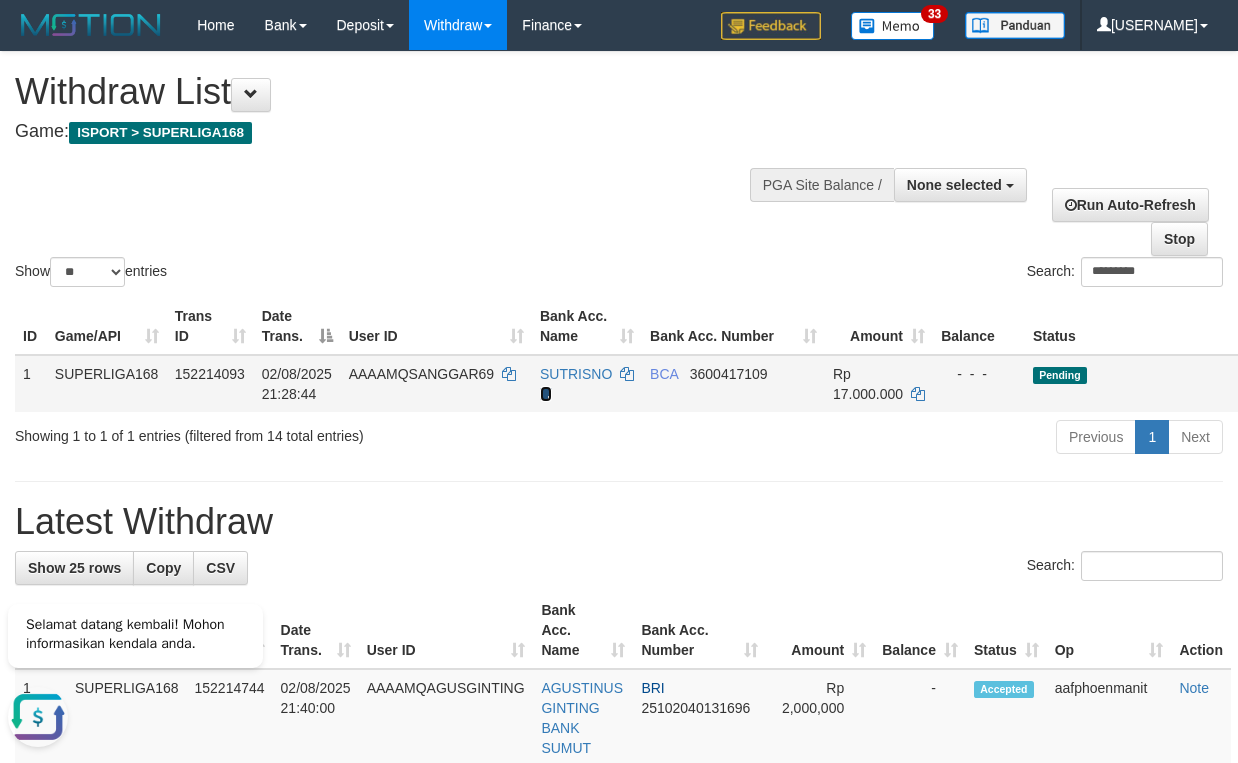 click at bounding box center (546, 394) 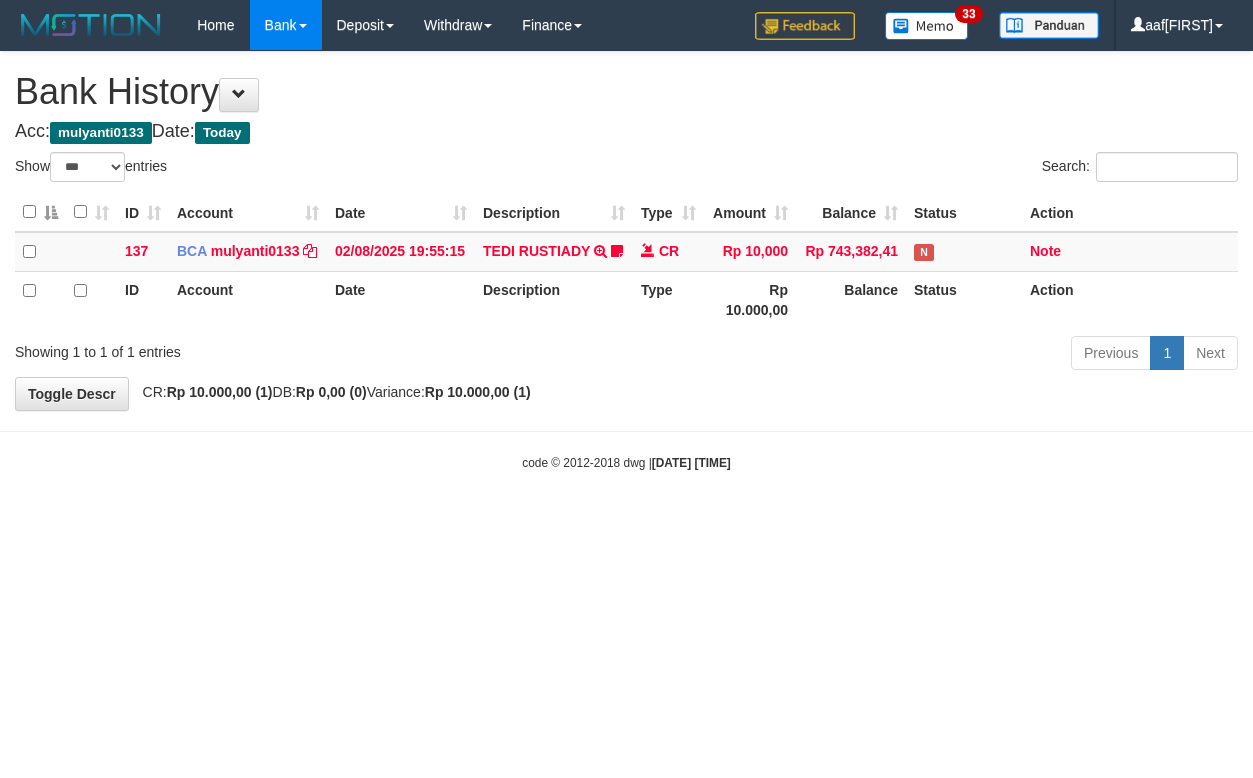 select on "***" 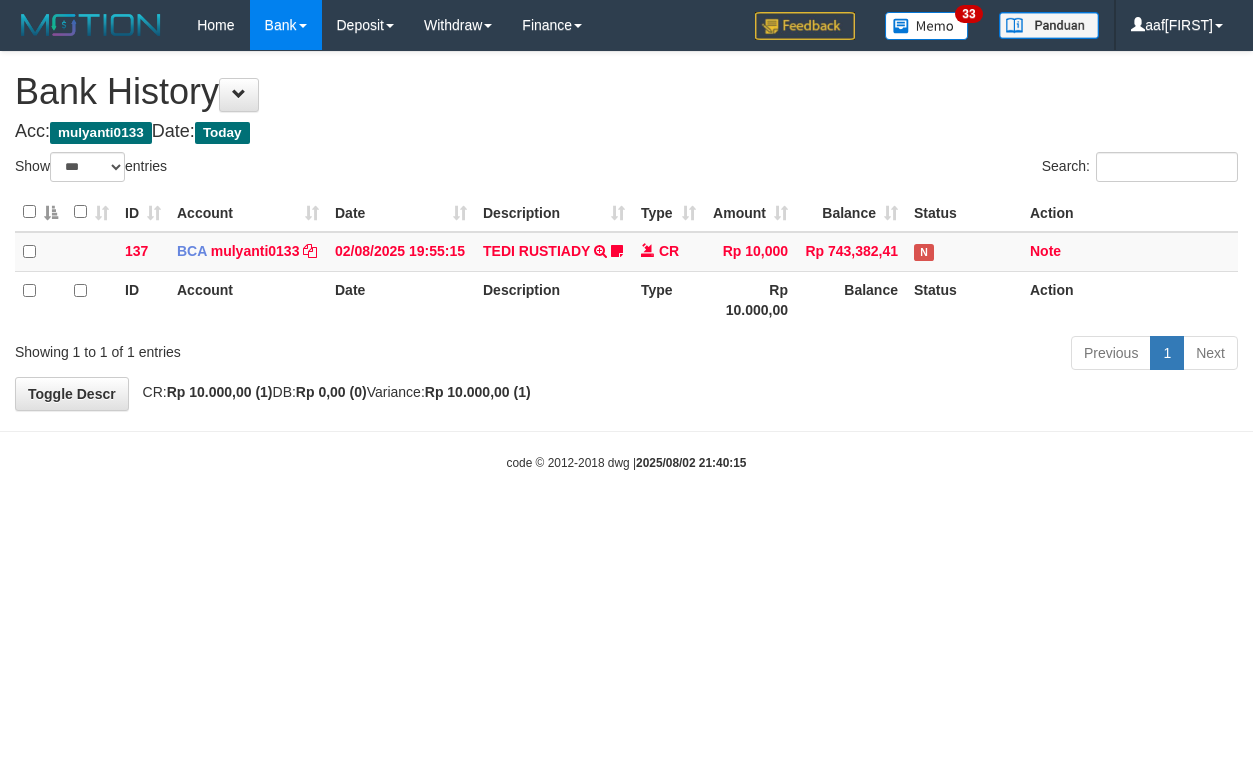 select on "***" 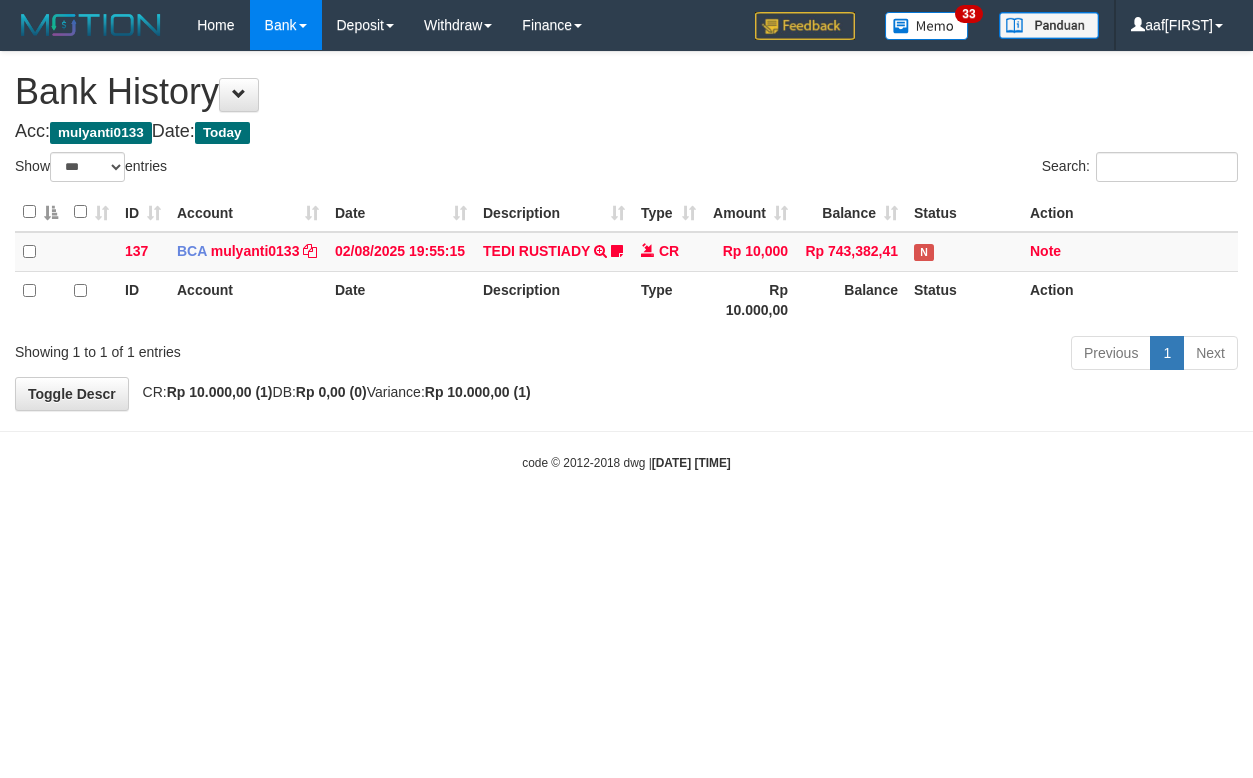 select on "***" 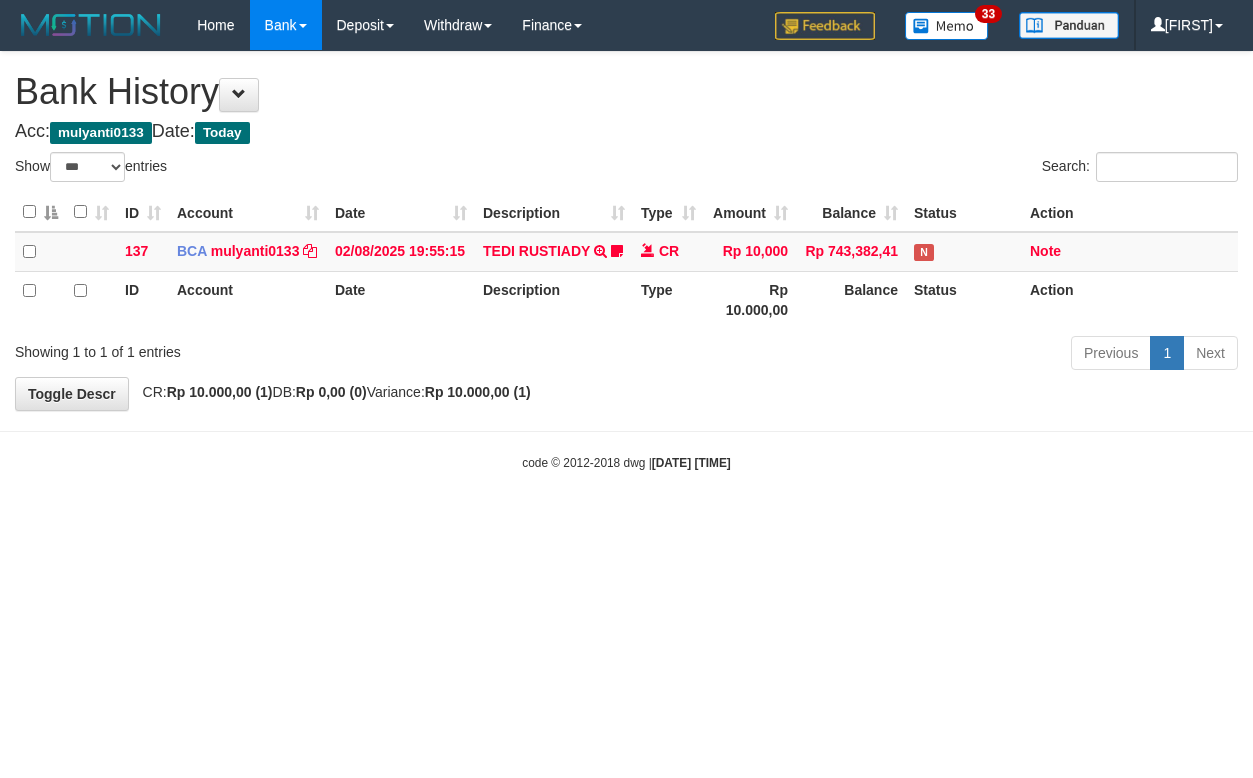 select on "***" 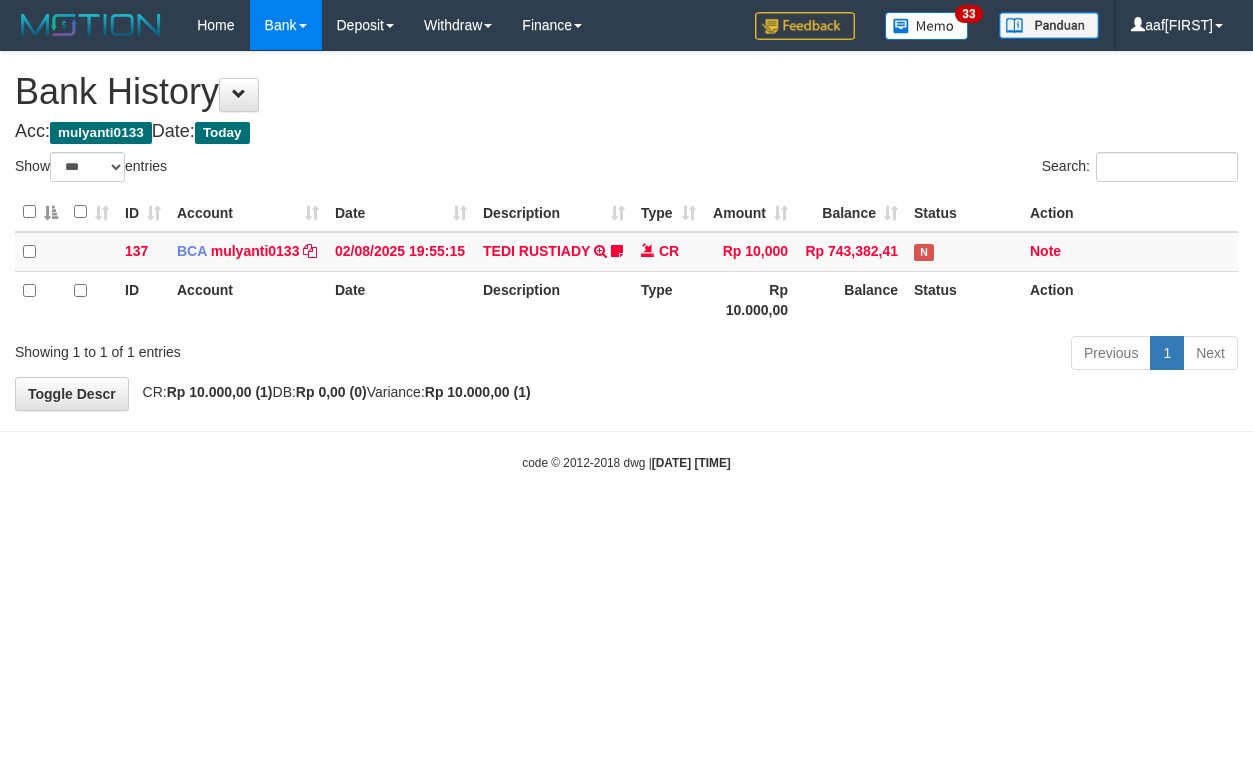 select on "***" 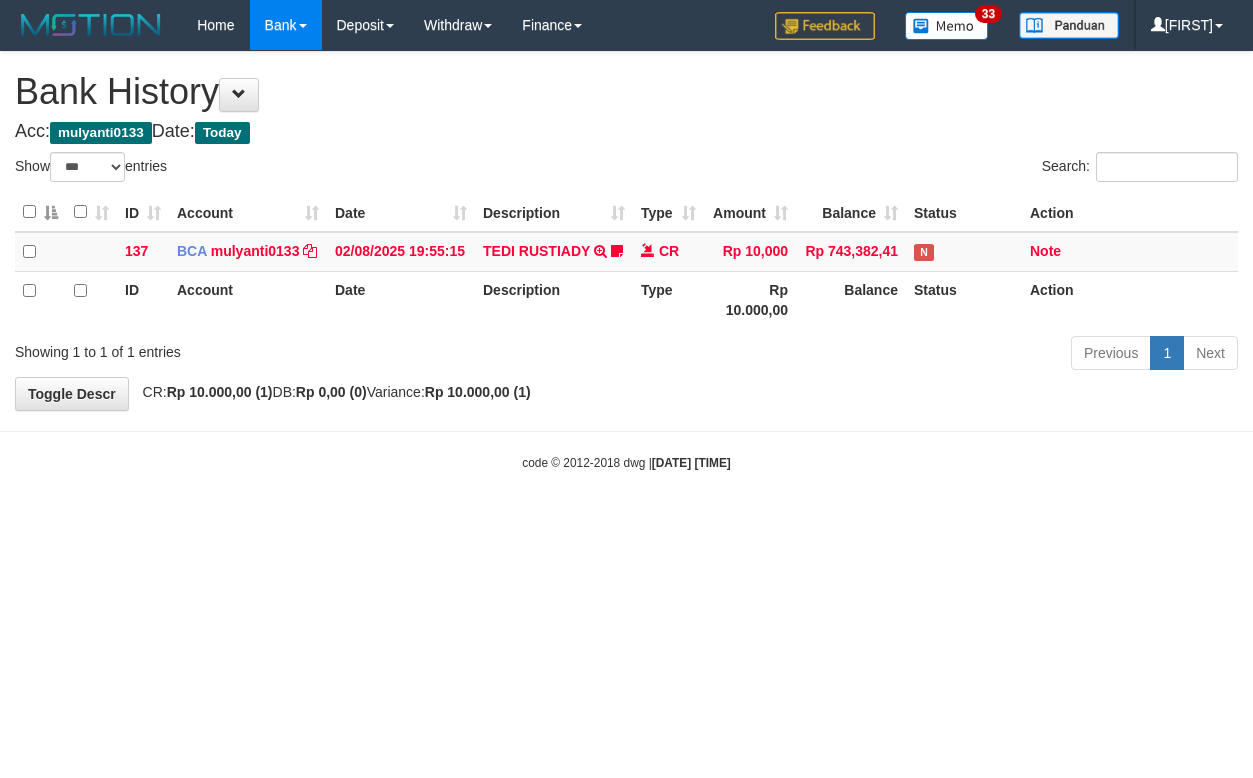 select on "***" 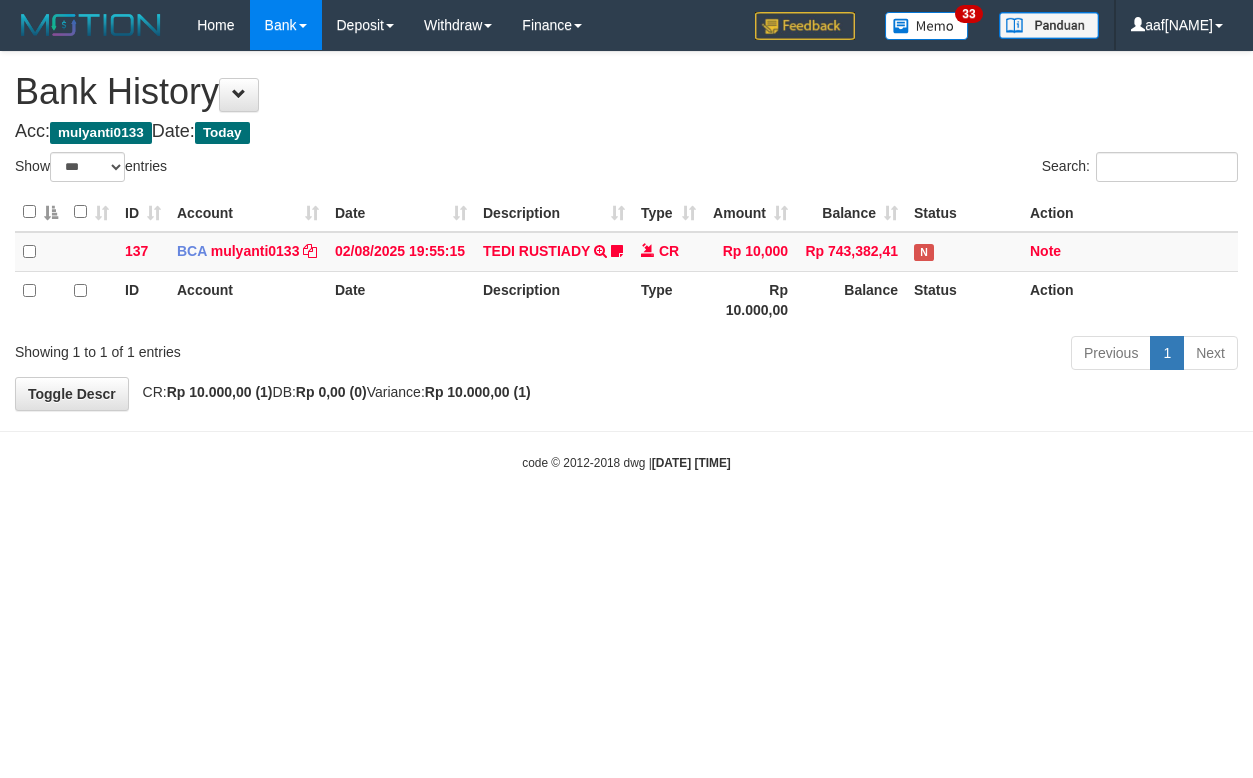 select on "***" 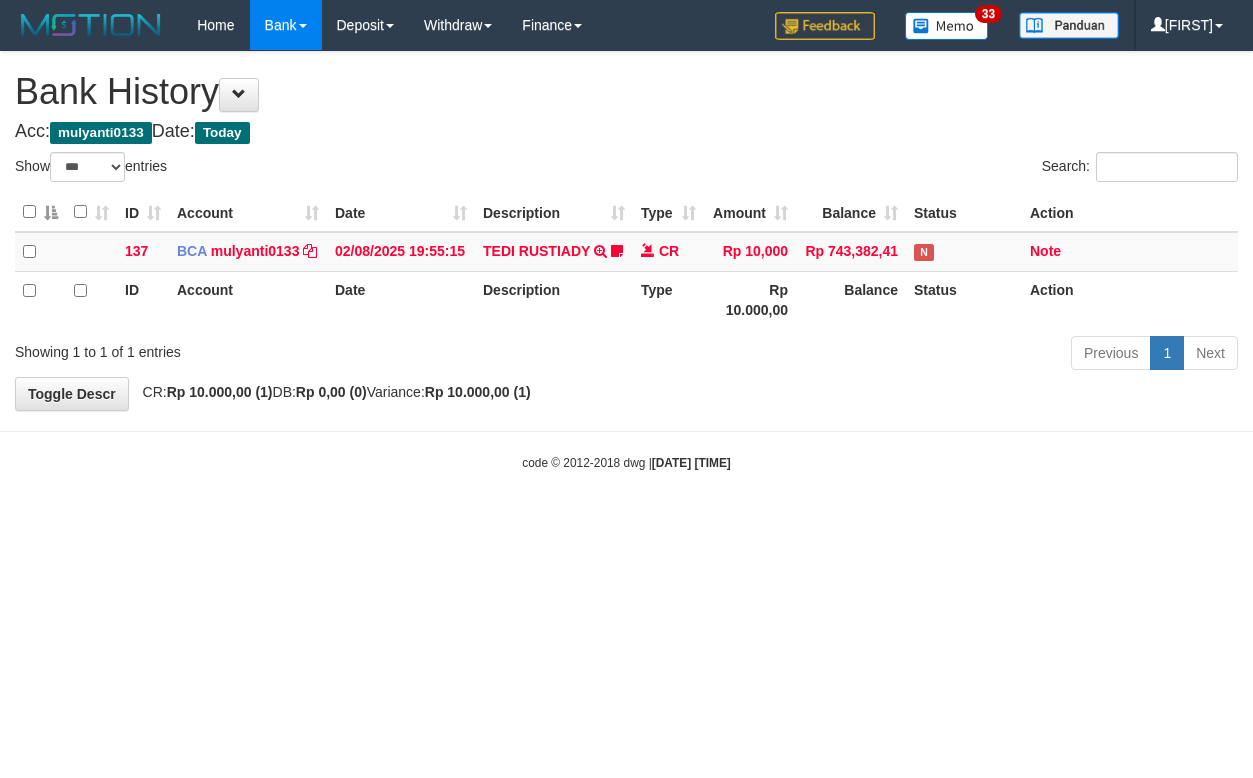 select on "***" 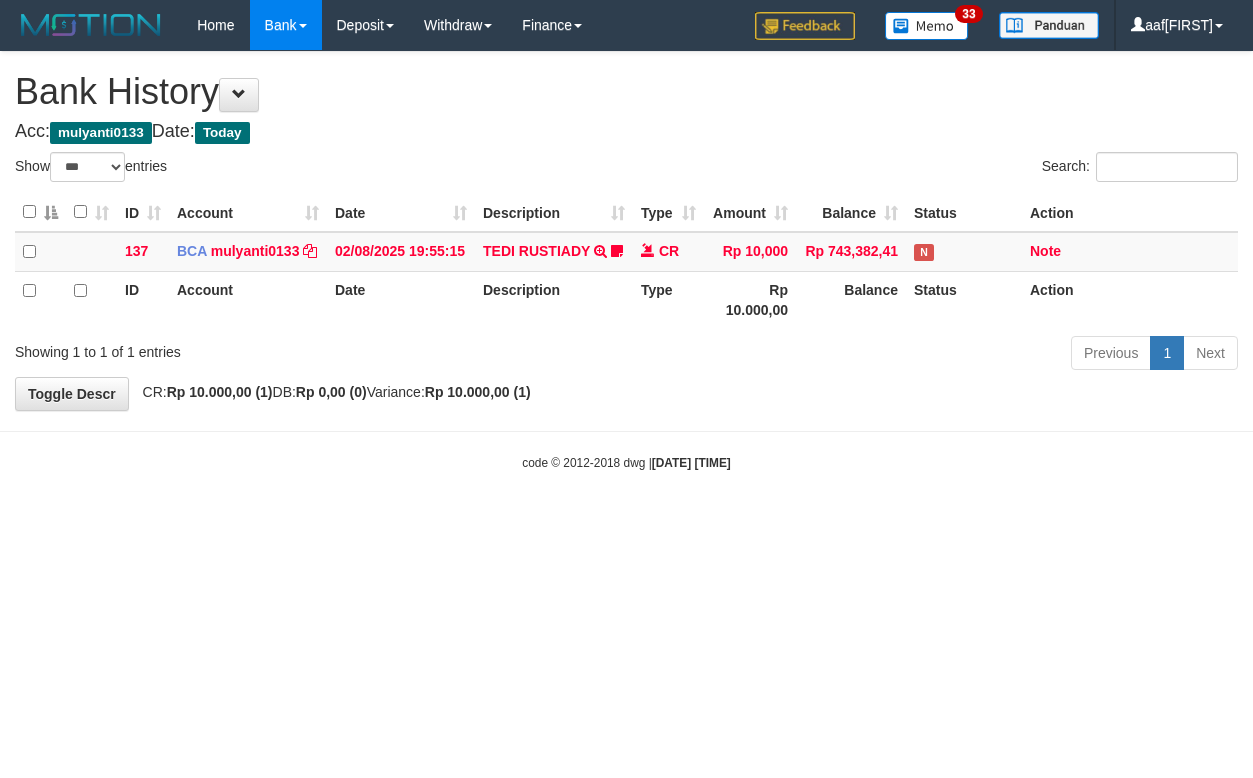 select on "***" 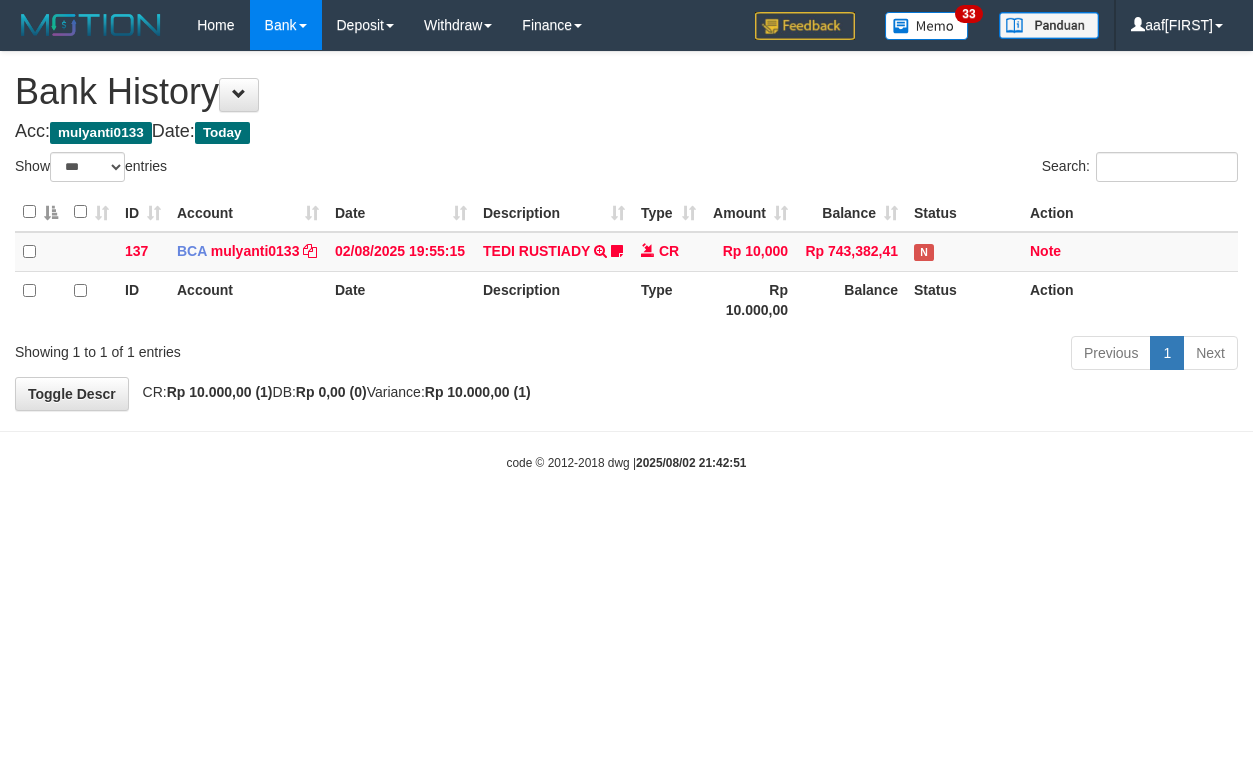select on "***" 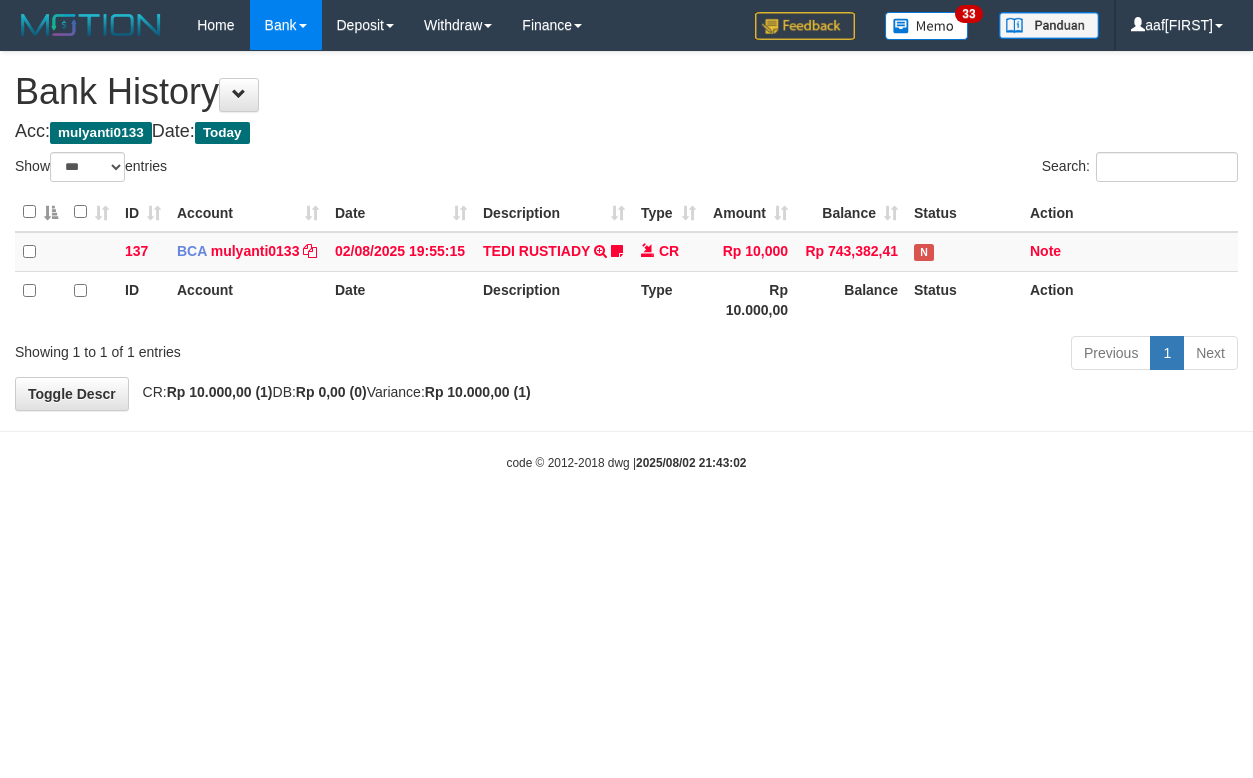 select on "***" 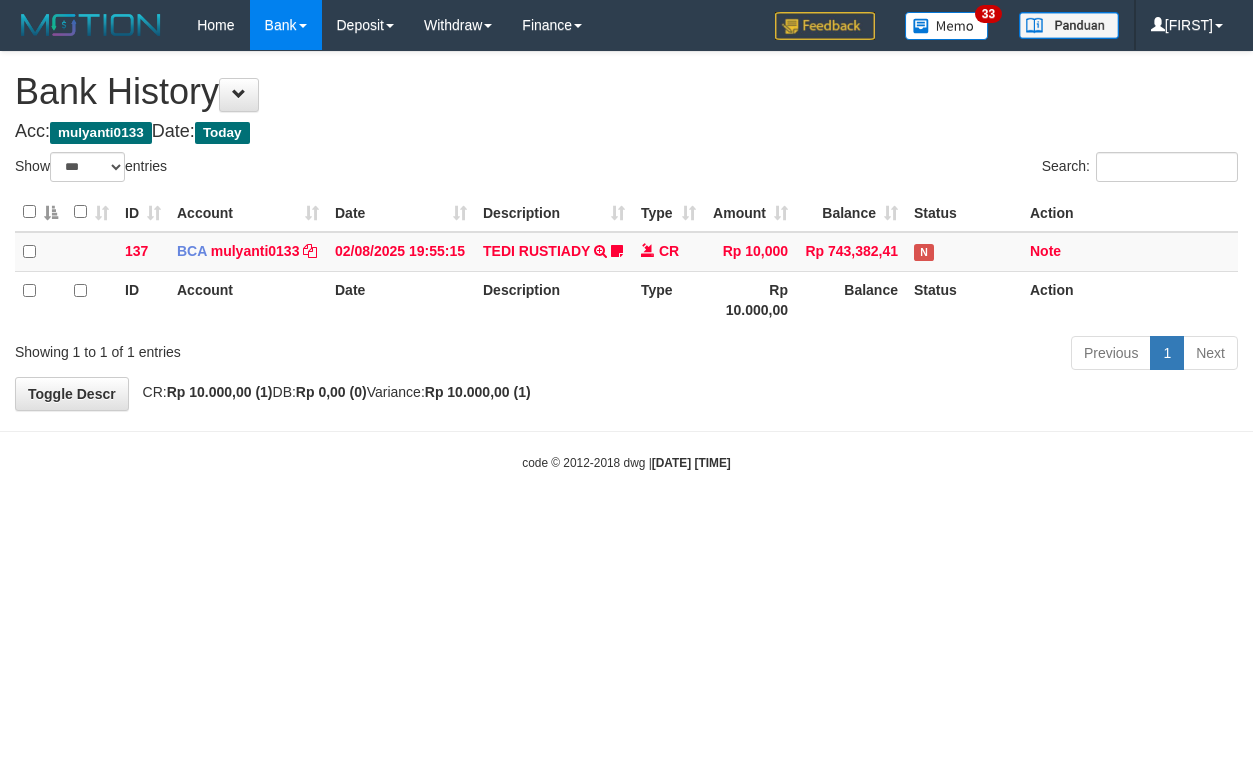 select on "***" 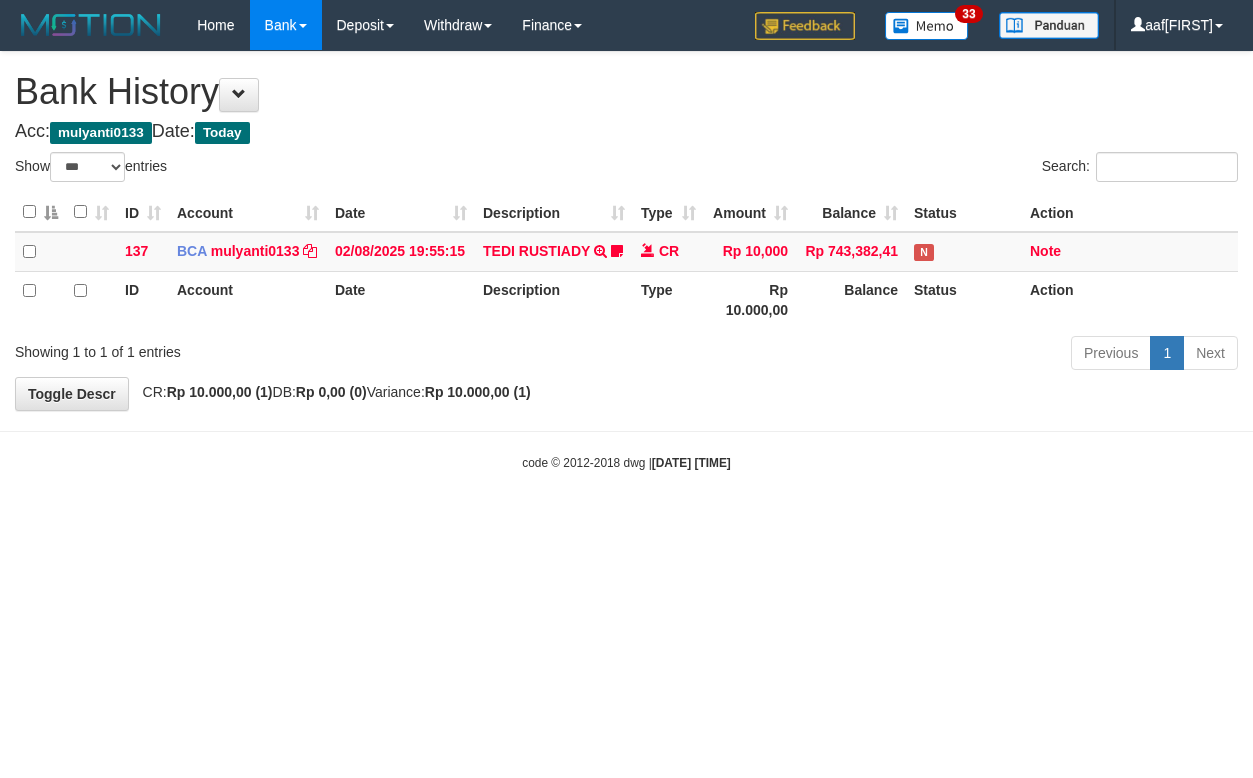 select on "***" 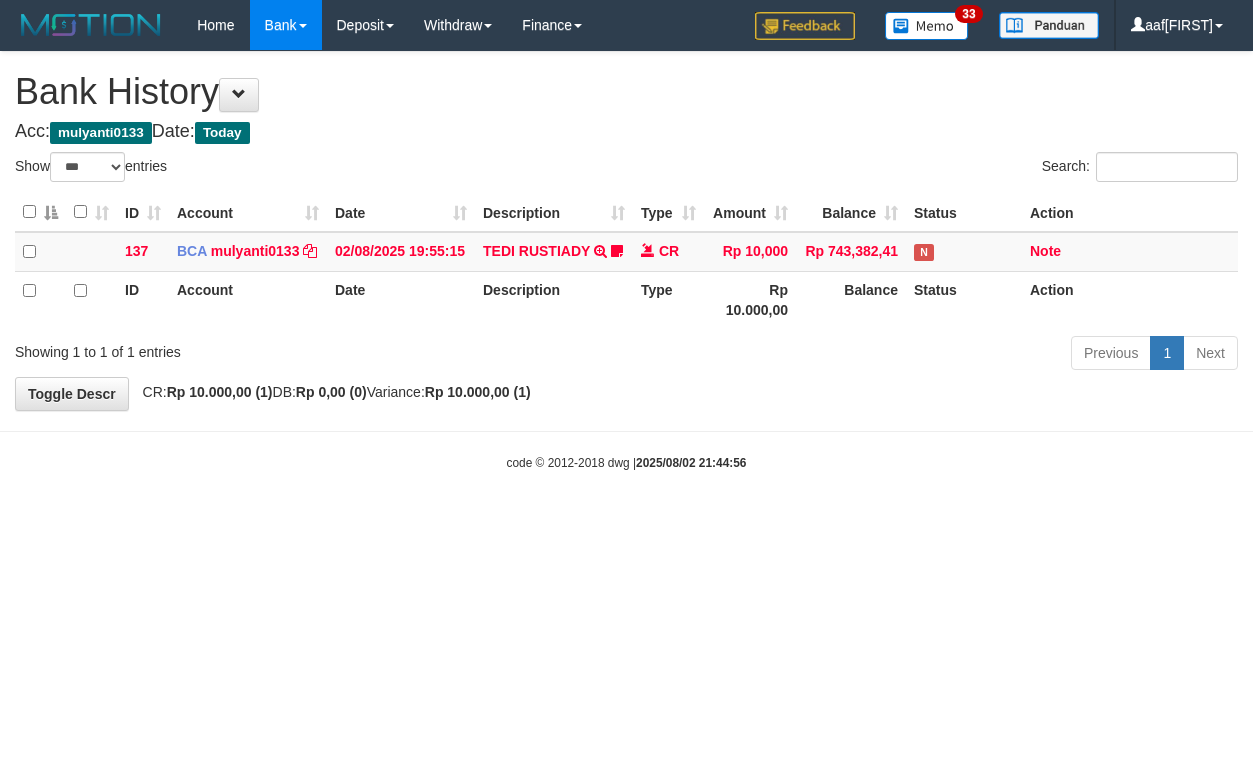 select on "***" 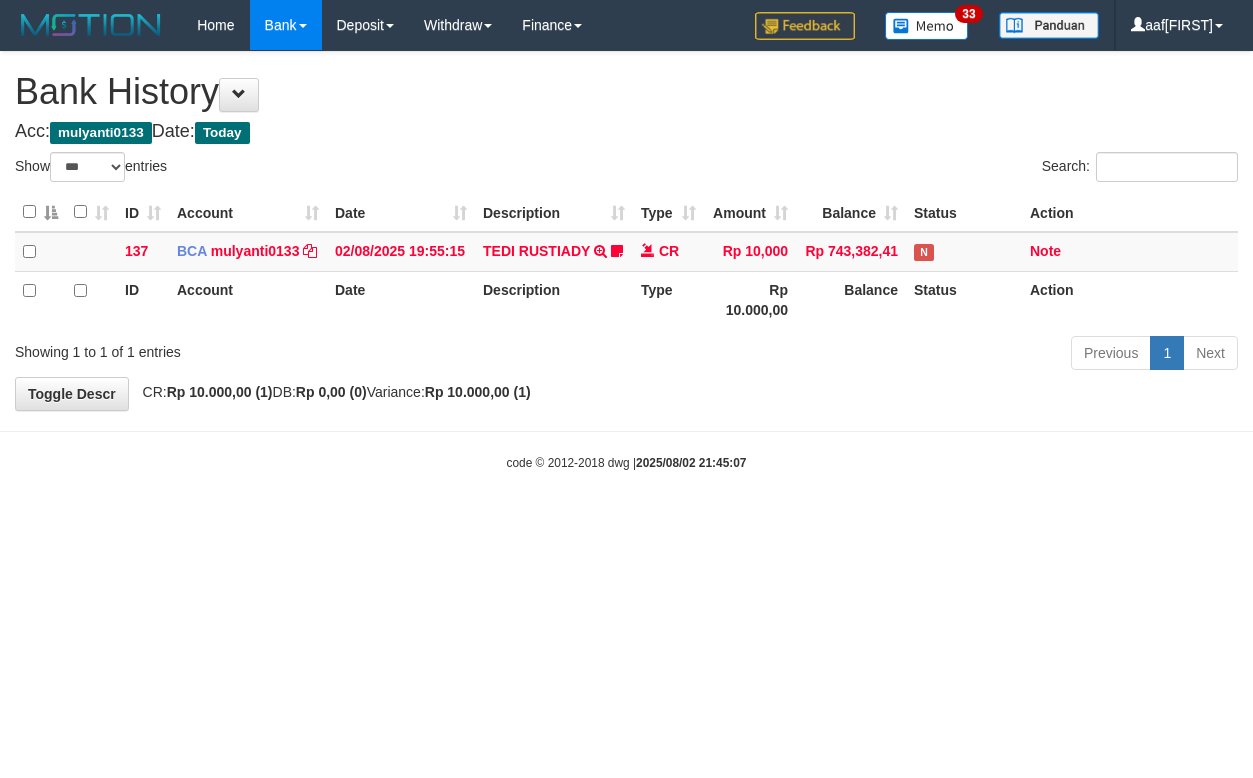 select on "***" 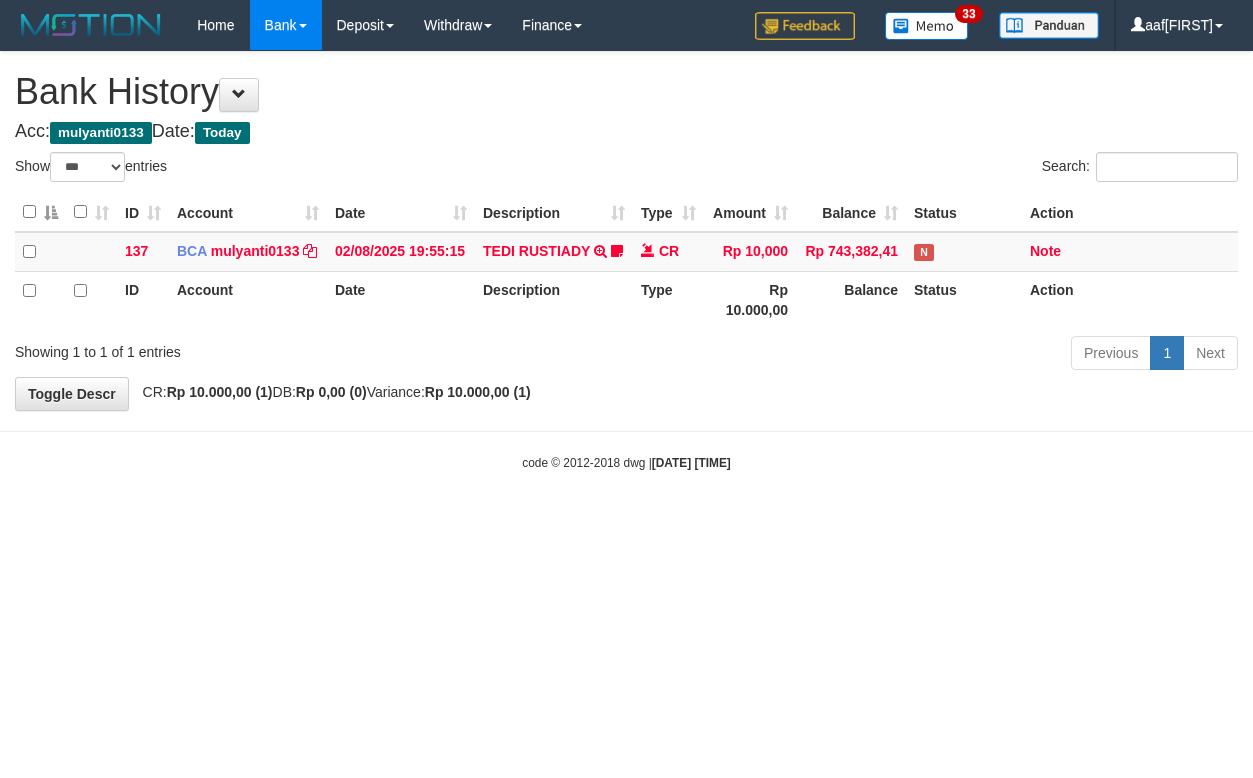 select on "***" 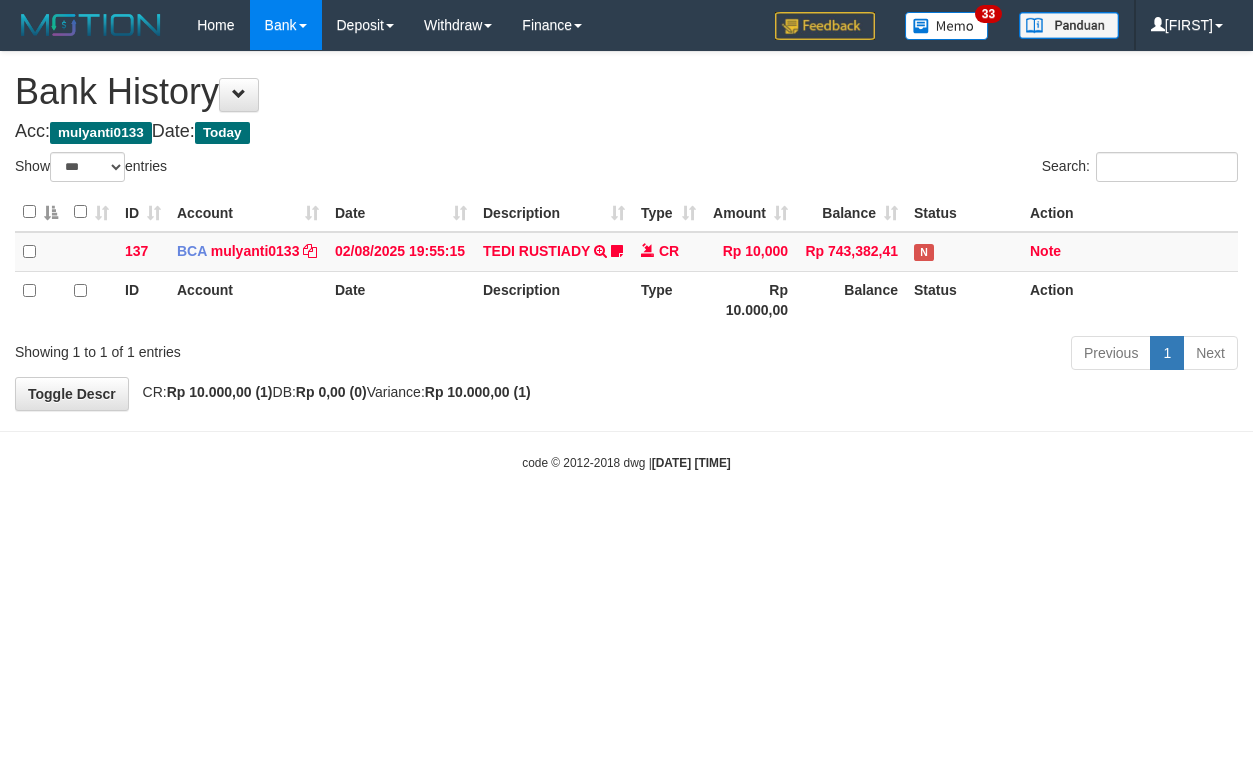 select on "***" 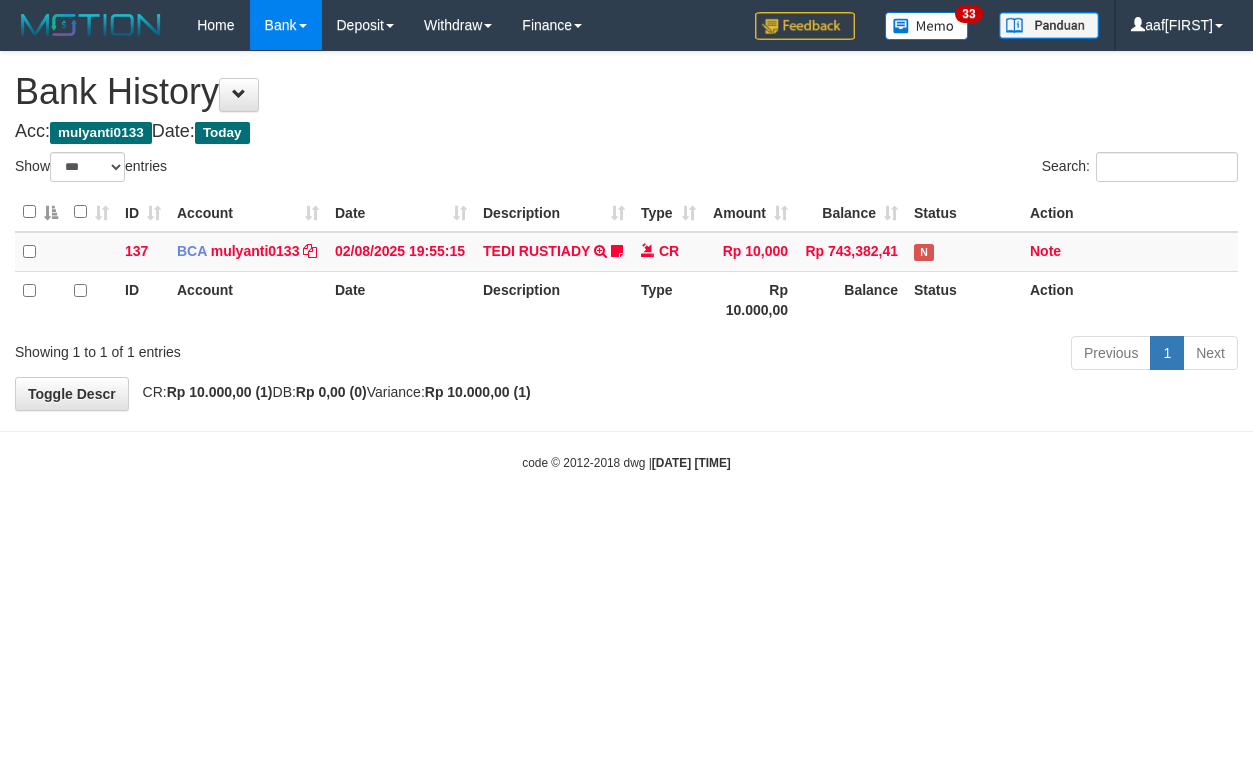 select on "***" 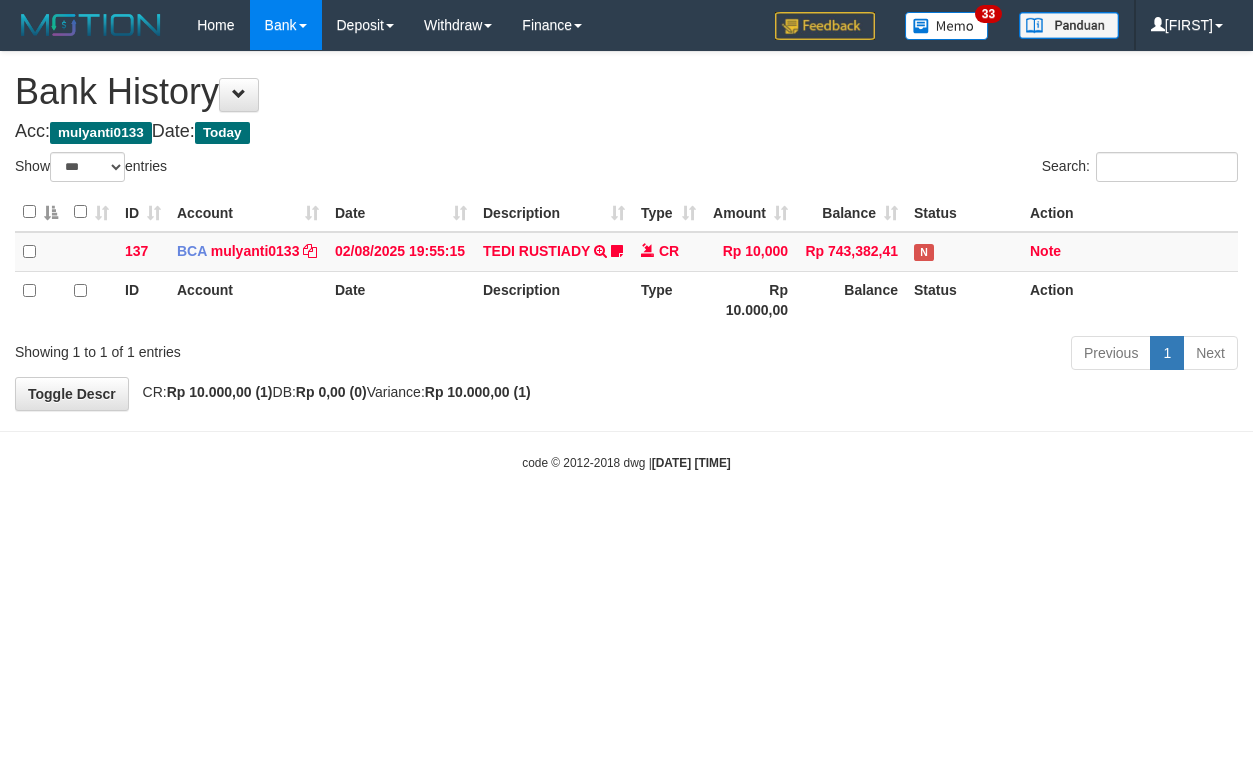 select on "***" 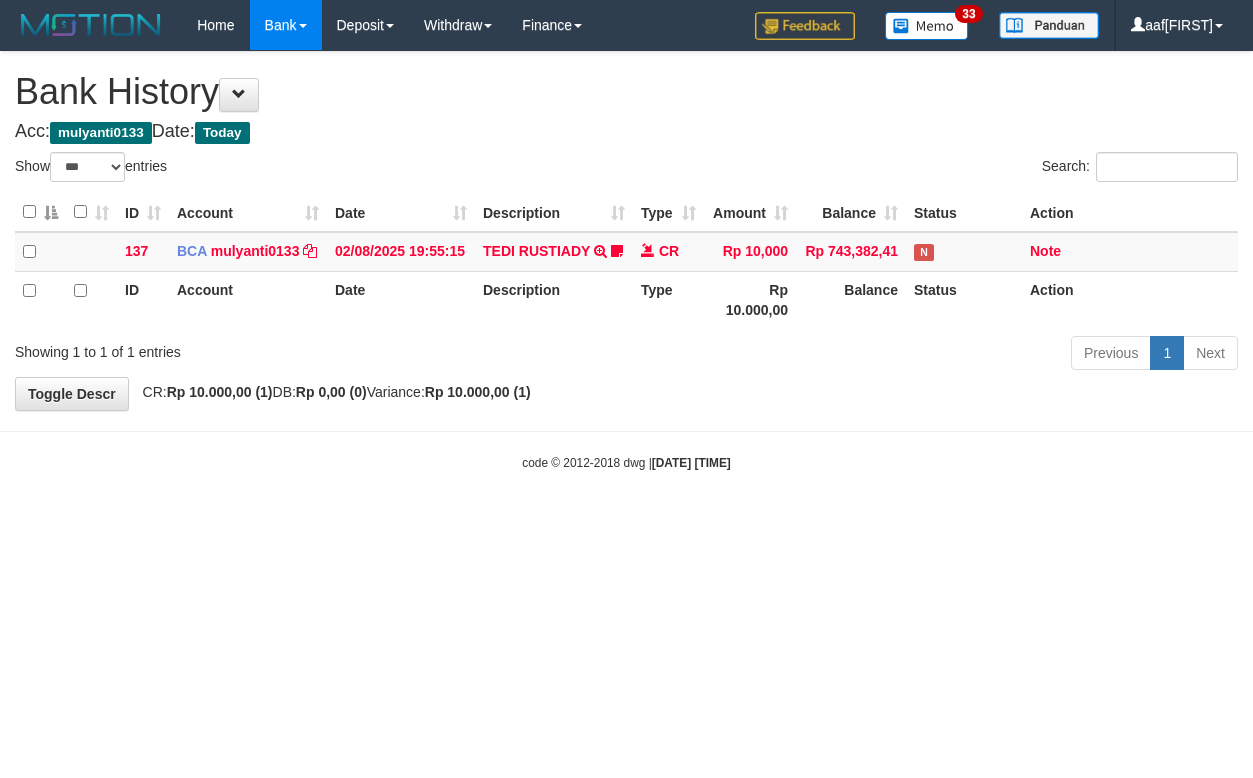 select on "***" 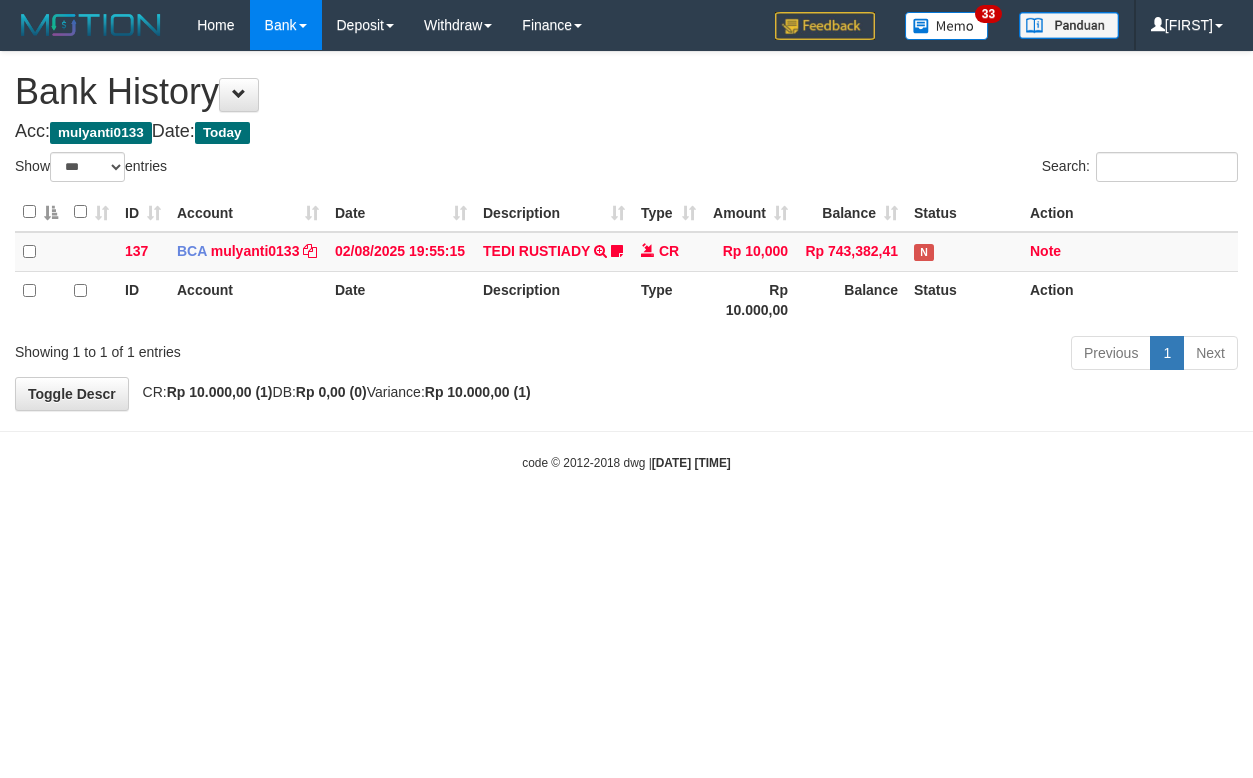 select on "***" 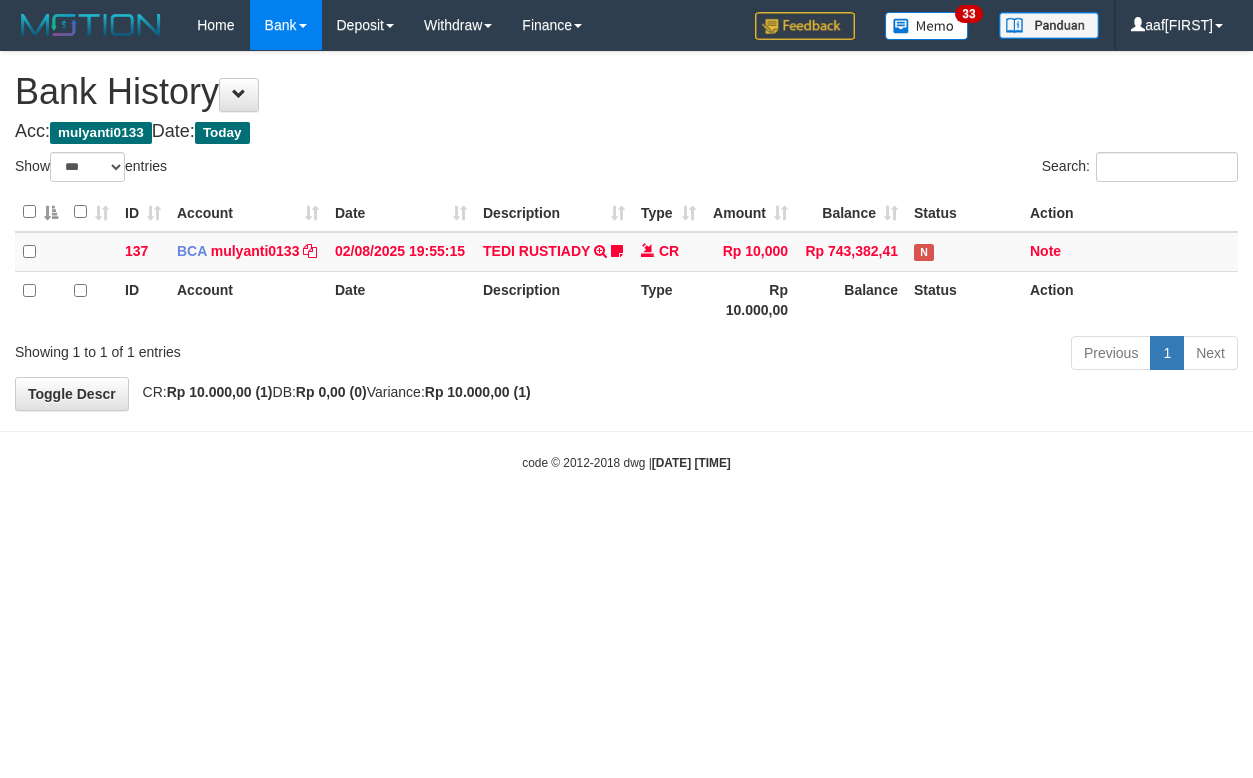 select on "***" 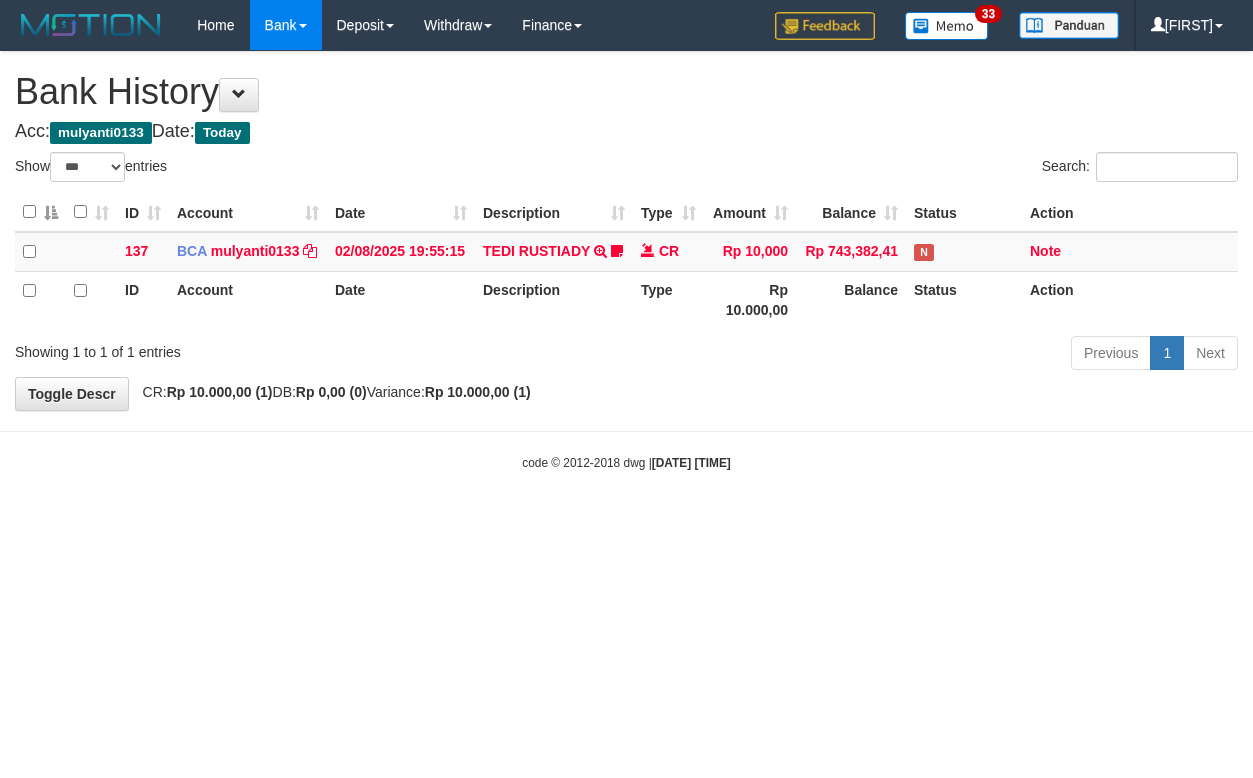 select on "***" 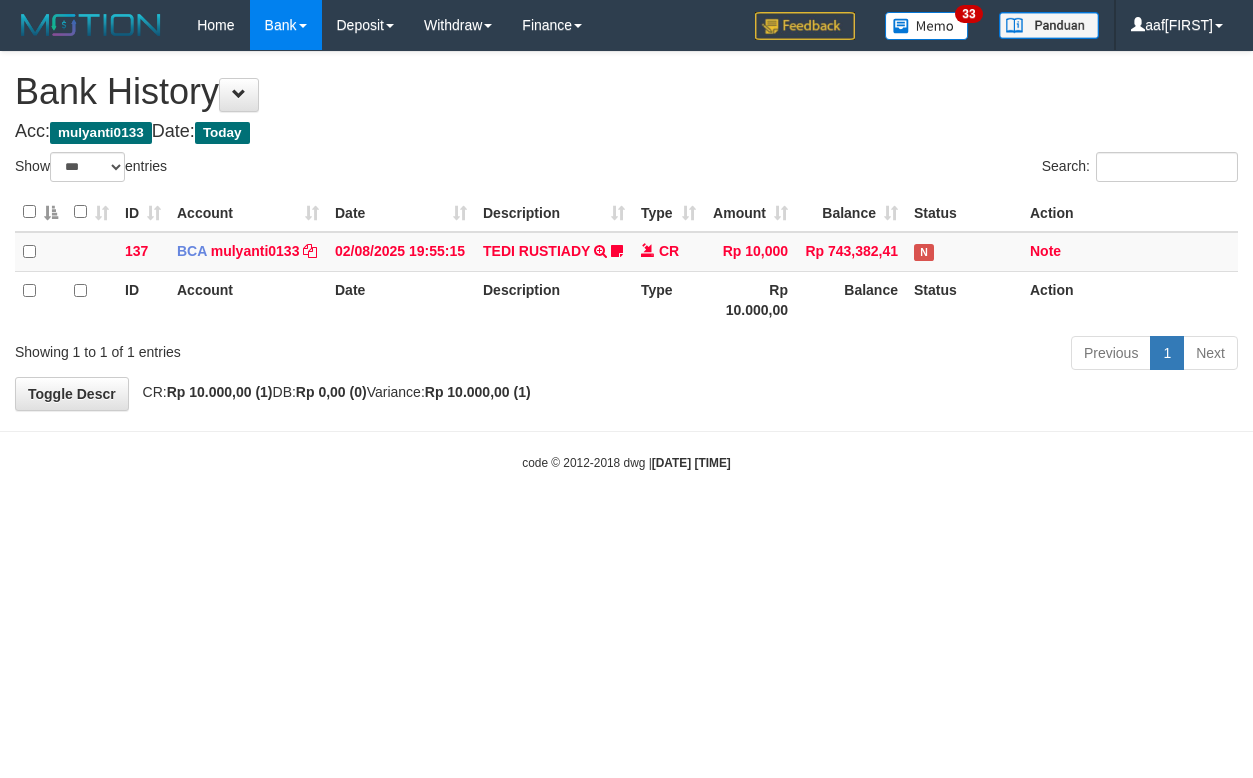 select on "***" 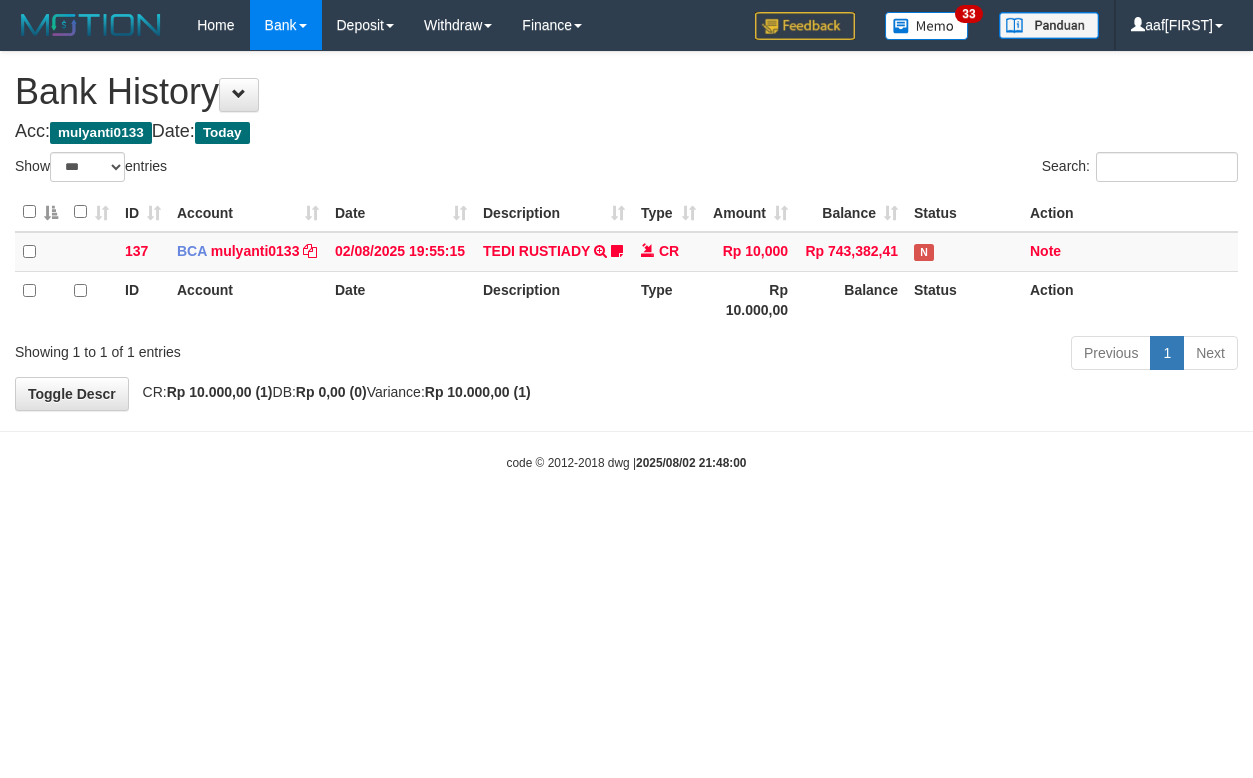 select on "***" 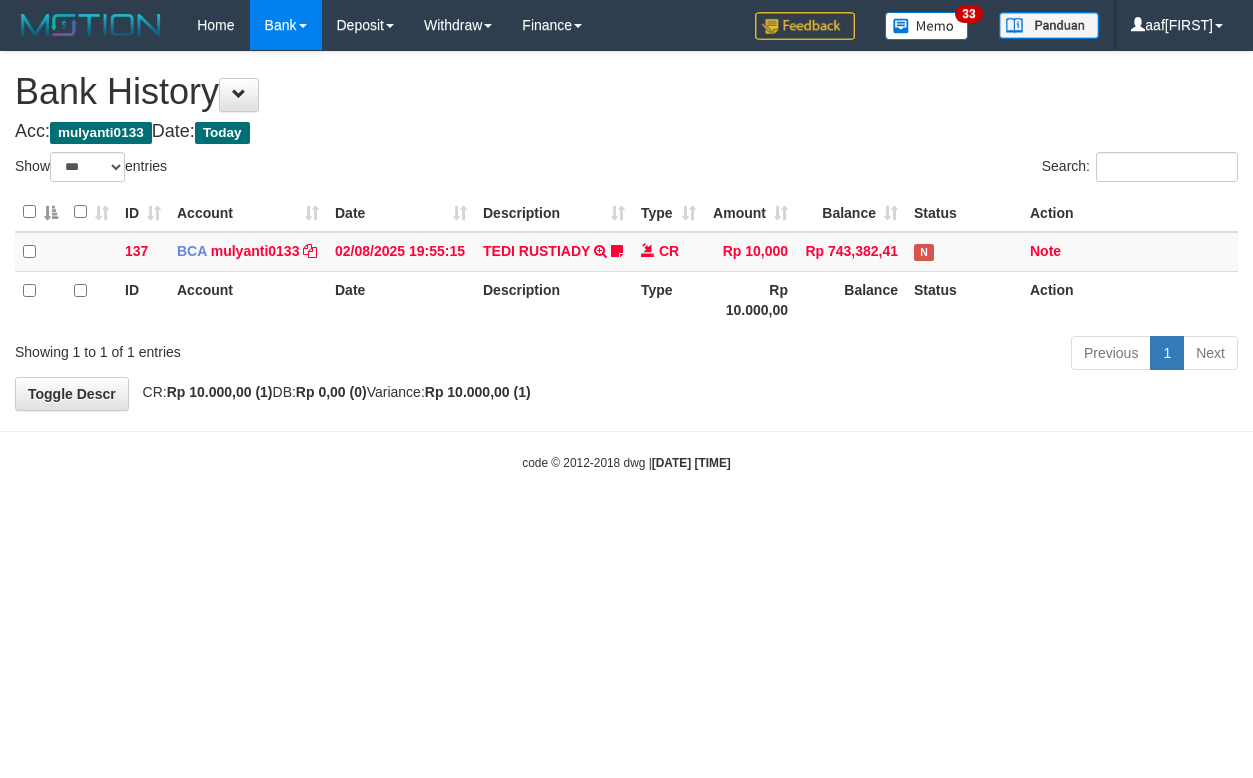 select on "***" 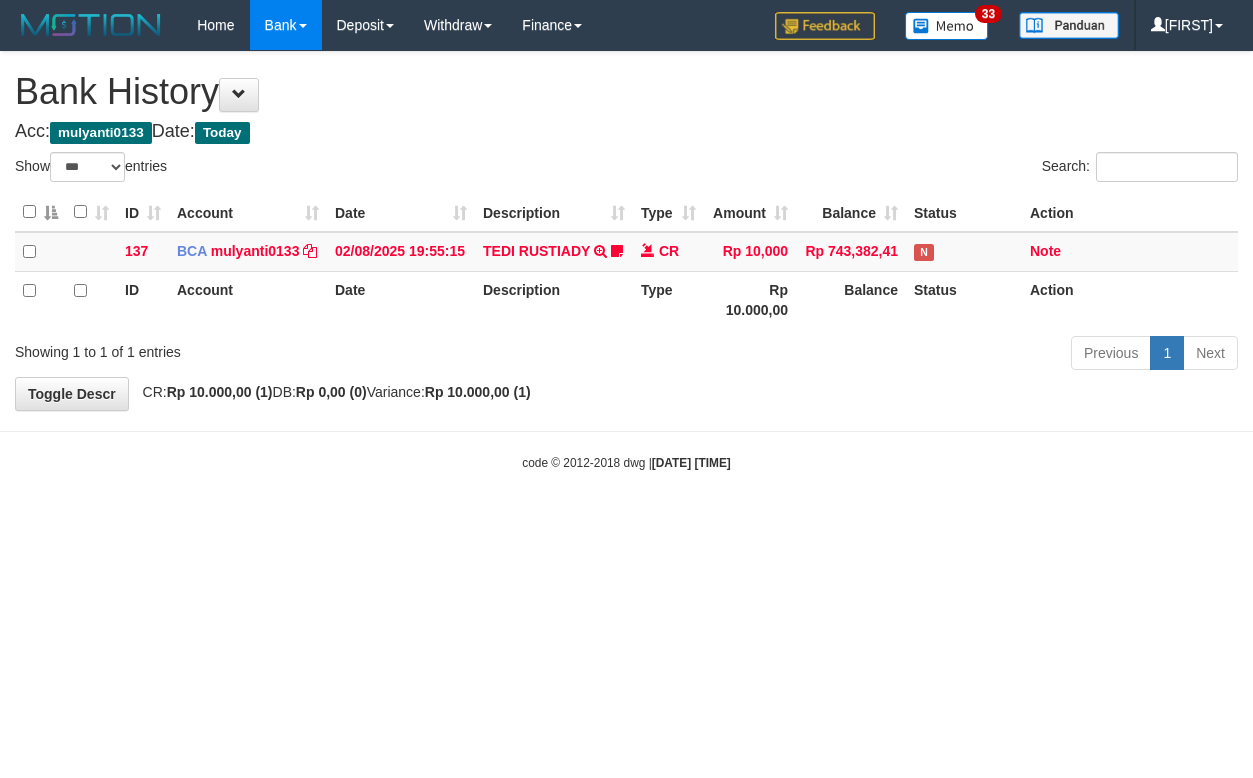 select on "***" 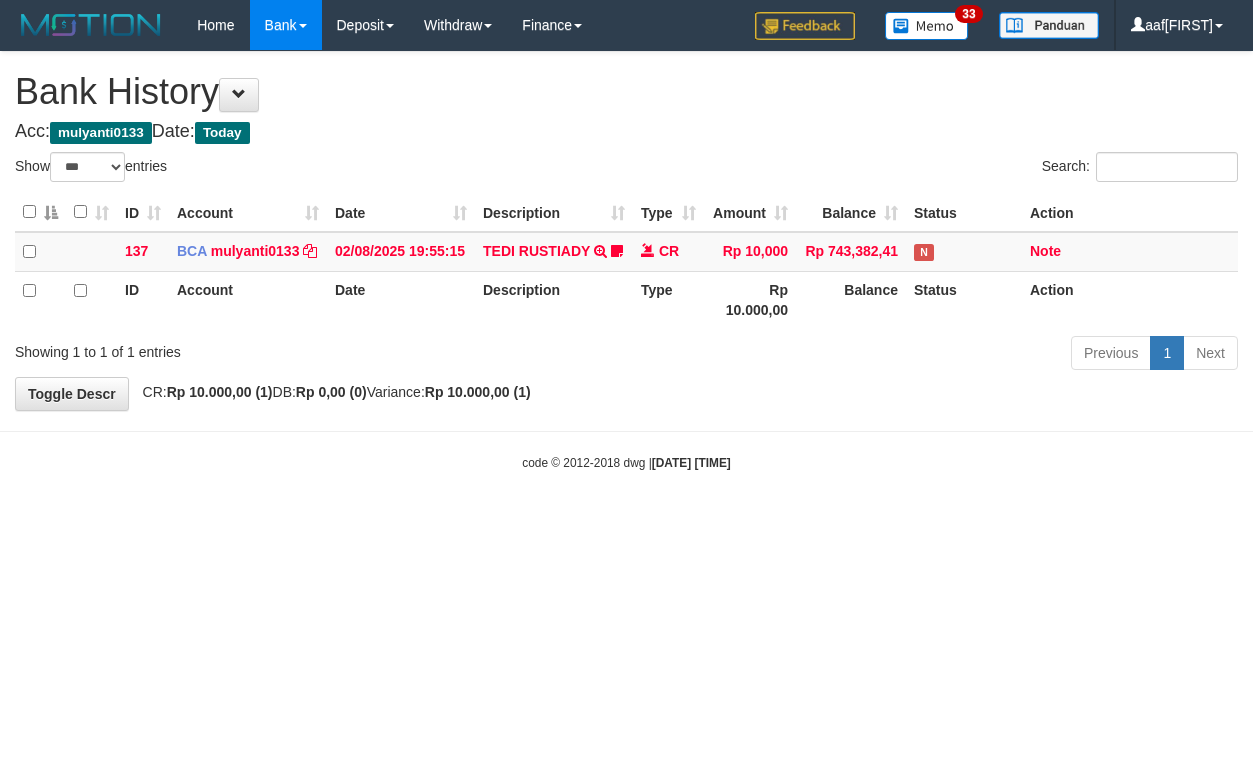 select on "***" 